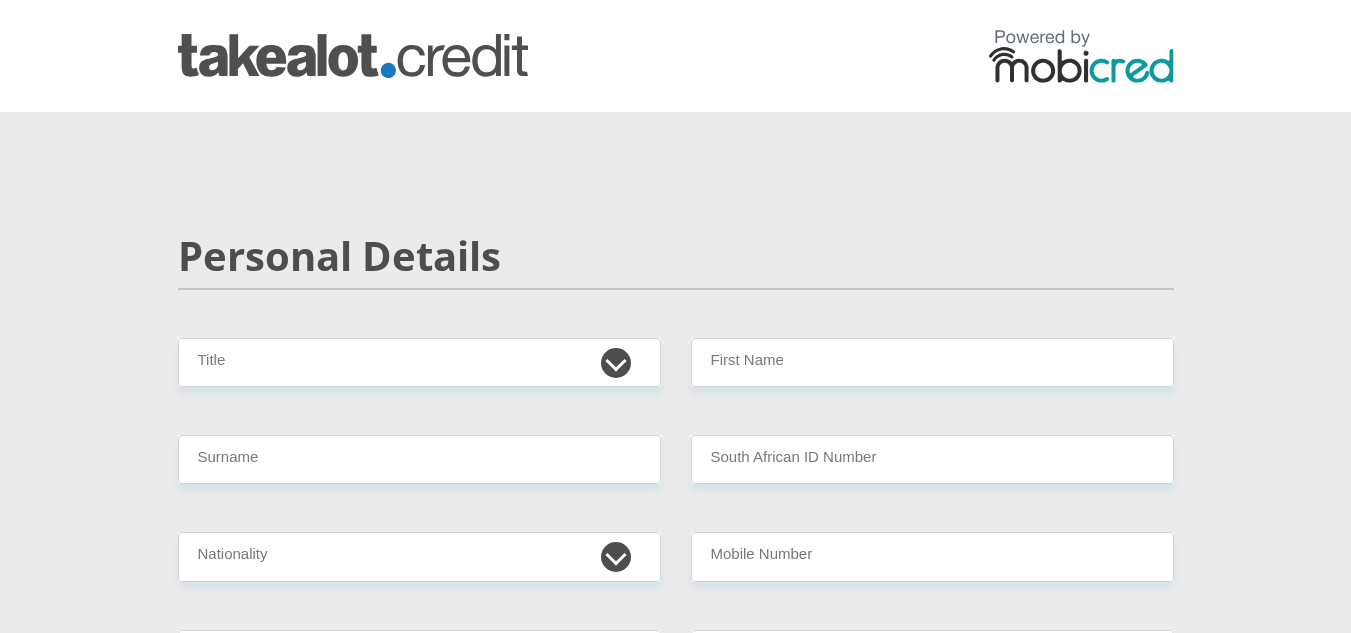 scroll, scrollTop: 0, scrollLeft: 0, axis: both 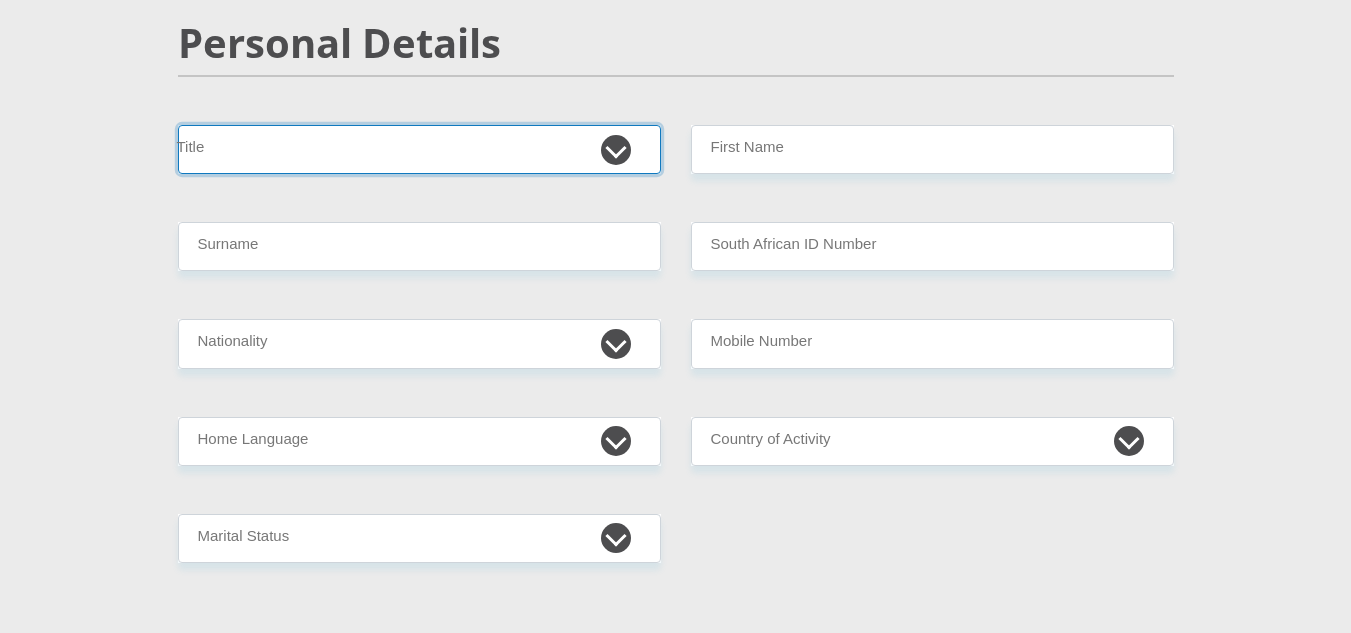 click on "Mr
Ms
Mrs
Dr
[PERSON_NAME]" at bounding box center [419, 149] 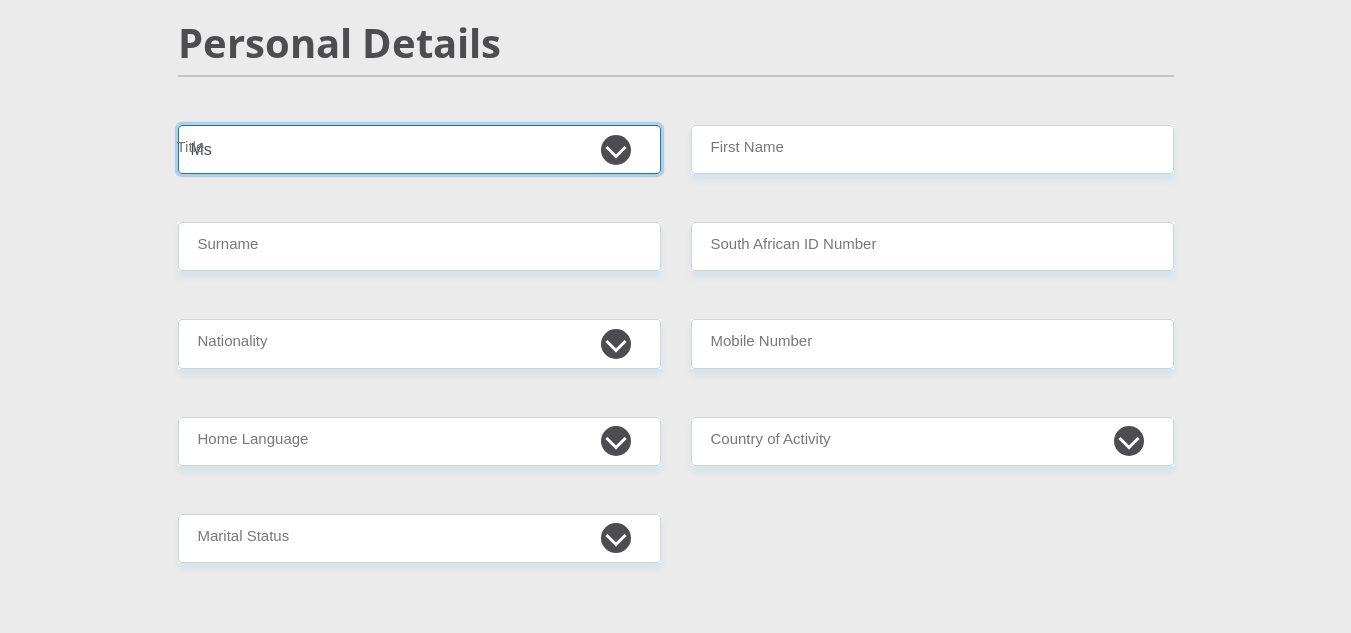click on "Mr
Ms
Mrs
Dr
[PERSON_NAME]" at bounding box center [419, 149] 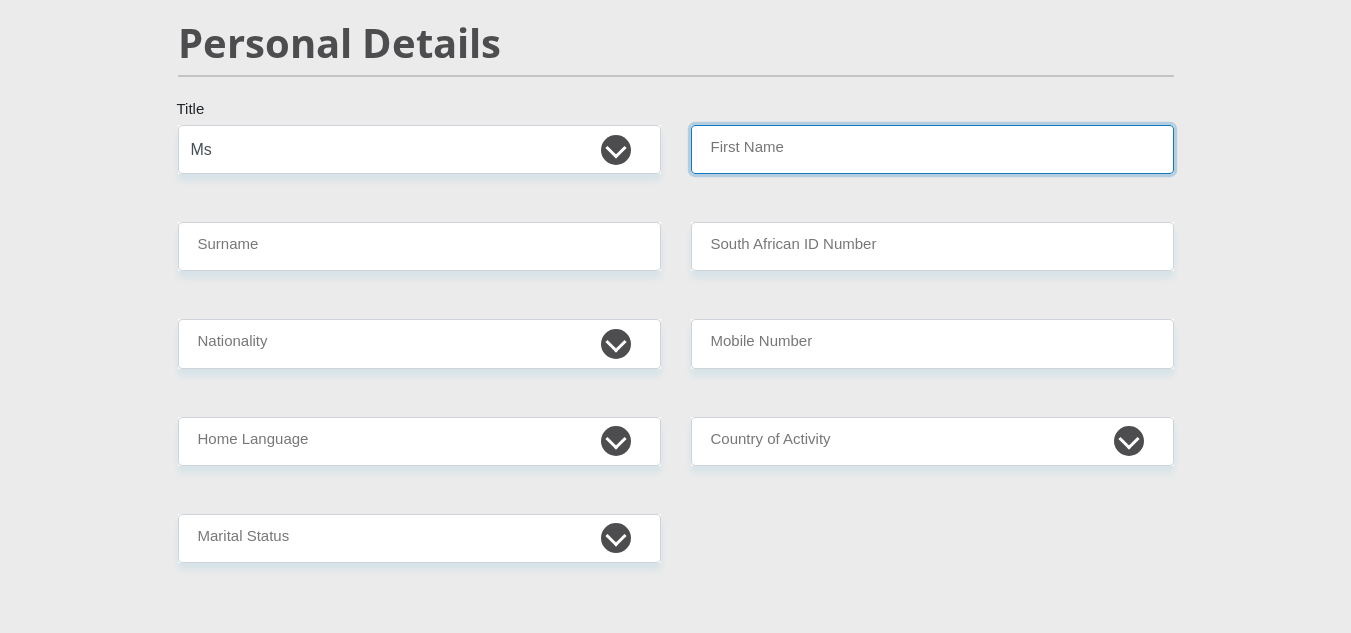 click on "First Name" at bounding box center [932, 149] 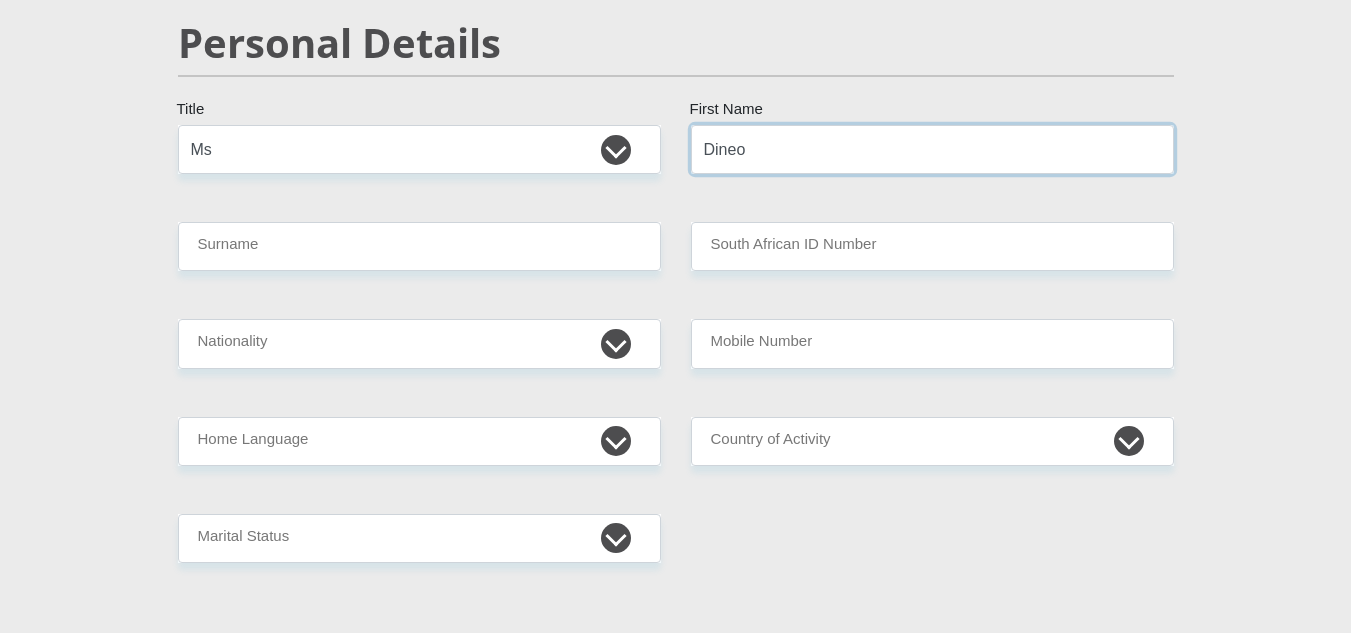 type on "Dineo" 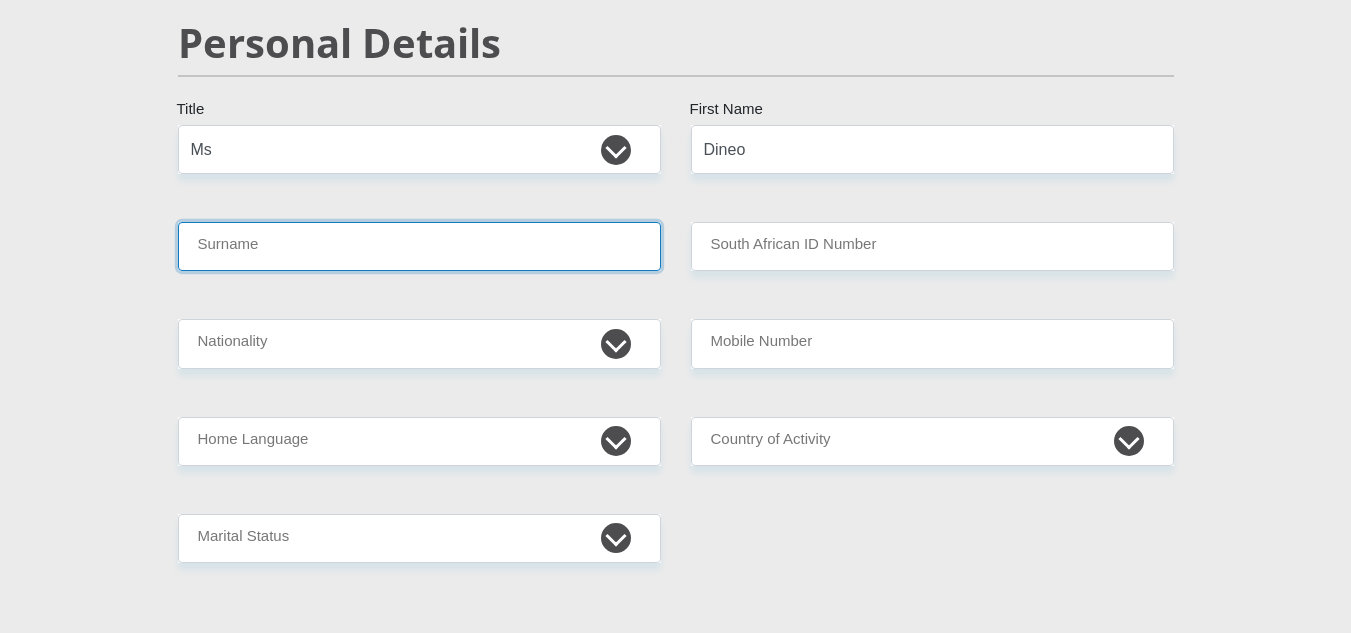 click on "Surname" at bounding box center (419, 246) 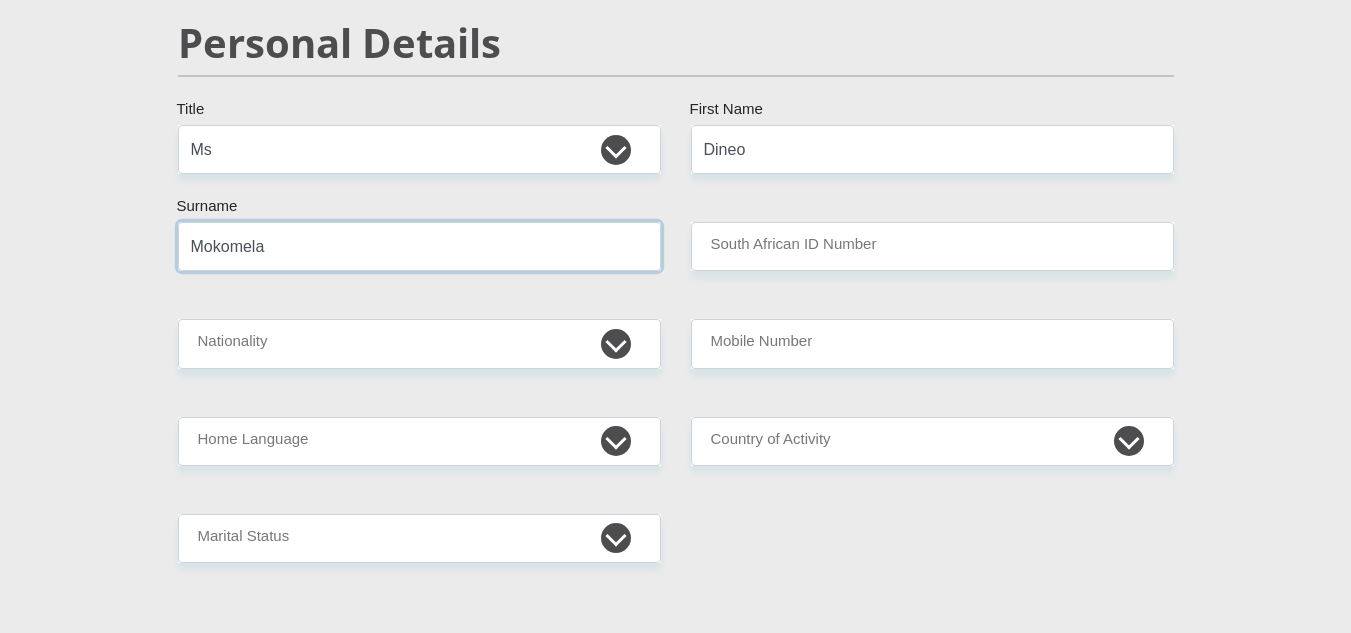 type on "Mokomela" 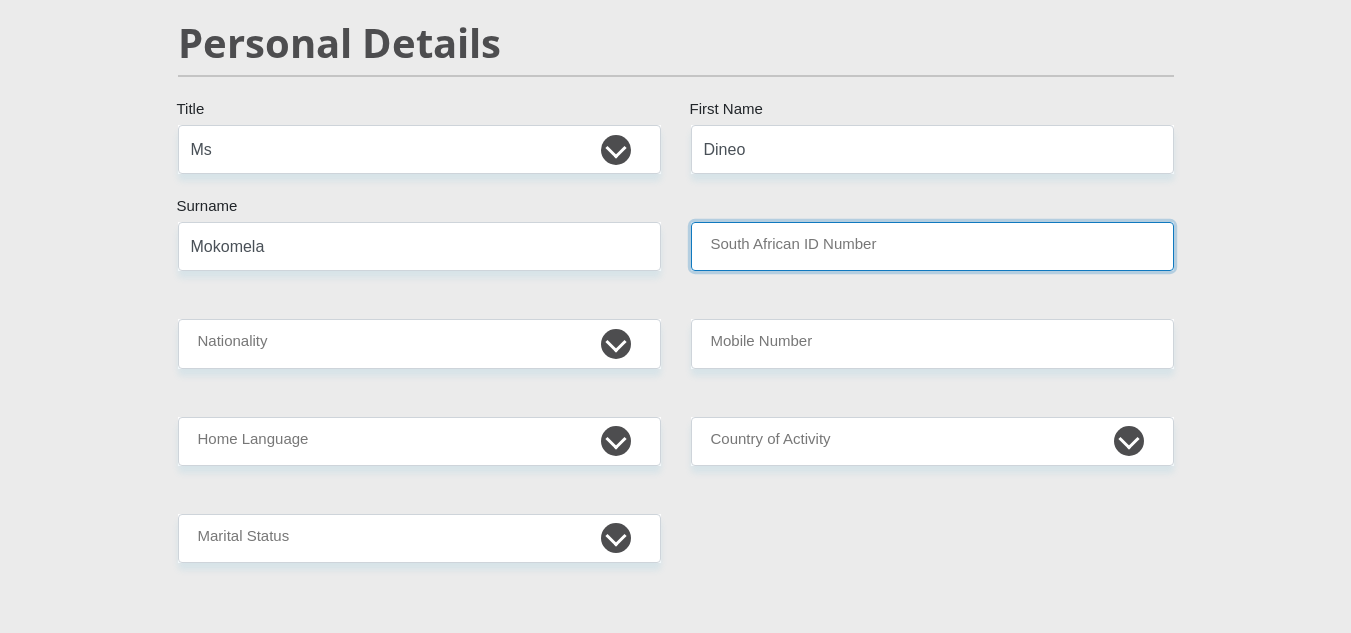 click on "South African ID Number" at bounding box center [932, 246] 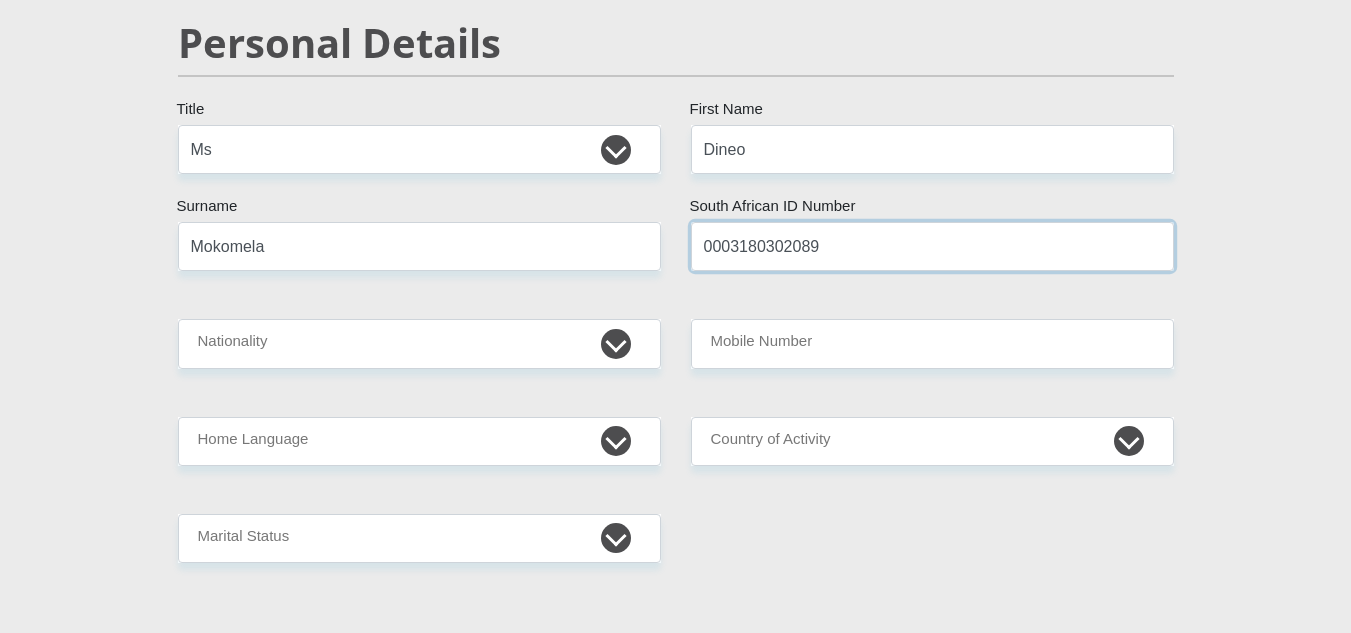 type on "0003180302089" 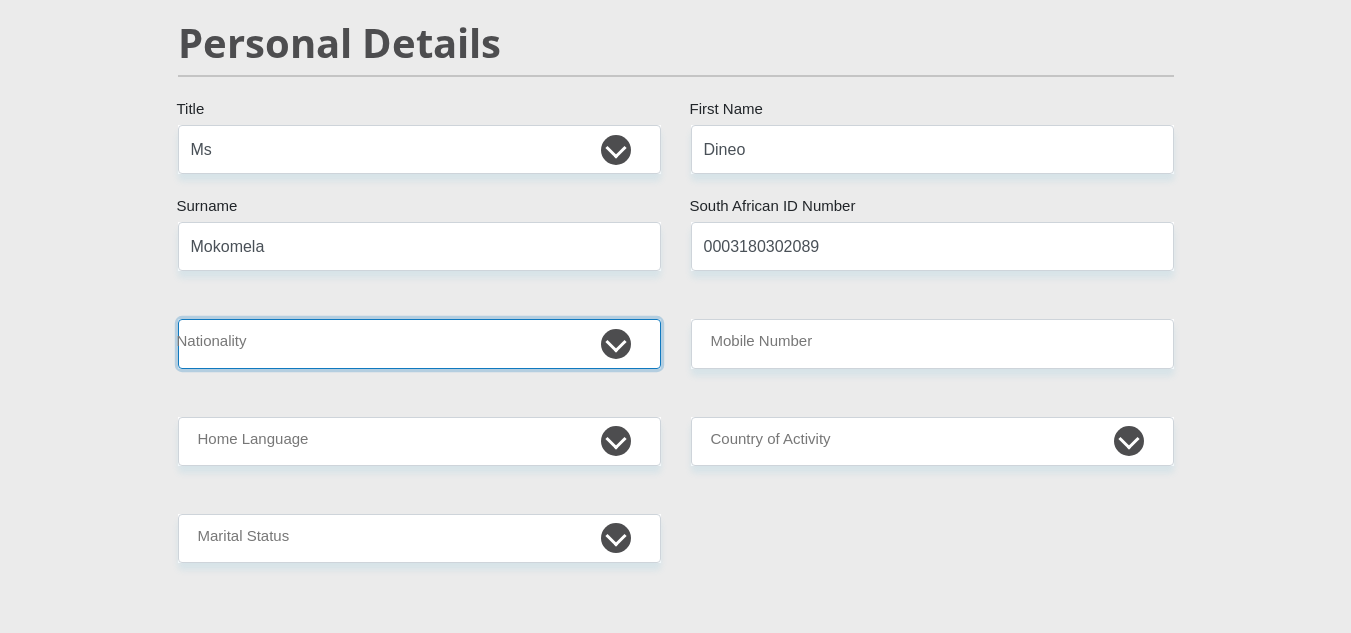 click on "[GEOGRAPHIC_DATA]
[GEOGRAPHIC_DATA]
[GEOGRAPHIC_DATA]
[GEOGRAPHIC_DATA]
[GEOGRAPHIC_DATA]
[GEOGRAPHIC_DATA] [GEOGRAPHIC_DATA]
[GEOGRAPHIC_DATA]
[GEOGRAPHIC_DATA]
[GEOGRAPHIC_DATA]
[GEOGRAPHIC_DATA]
[GEOGRAPHIC_DATA]
[GEOGRAPHIC_DATA]
[GEOGRAPHIC_DATA]
[GEOGRAPHIC_DATA]
[GEOGRAPHIC_DATA]
[DATE][GEOGRAPHIC_DATA]
[GEOGRAPHIC_DATA]
[GEOGRAPHIC_DATA]
[GEOGRAPHIC_DATA]
[GEOGRAPHIC_DATA]
[GEOGRAPHIC_DATA]
[GEOGRAPHIC_DATA]
[GEOGRAPHIC_DATA]
[GEOGRAPHIC_DATA]" at bounding box center [419, 343] 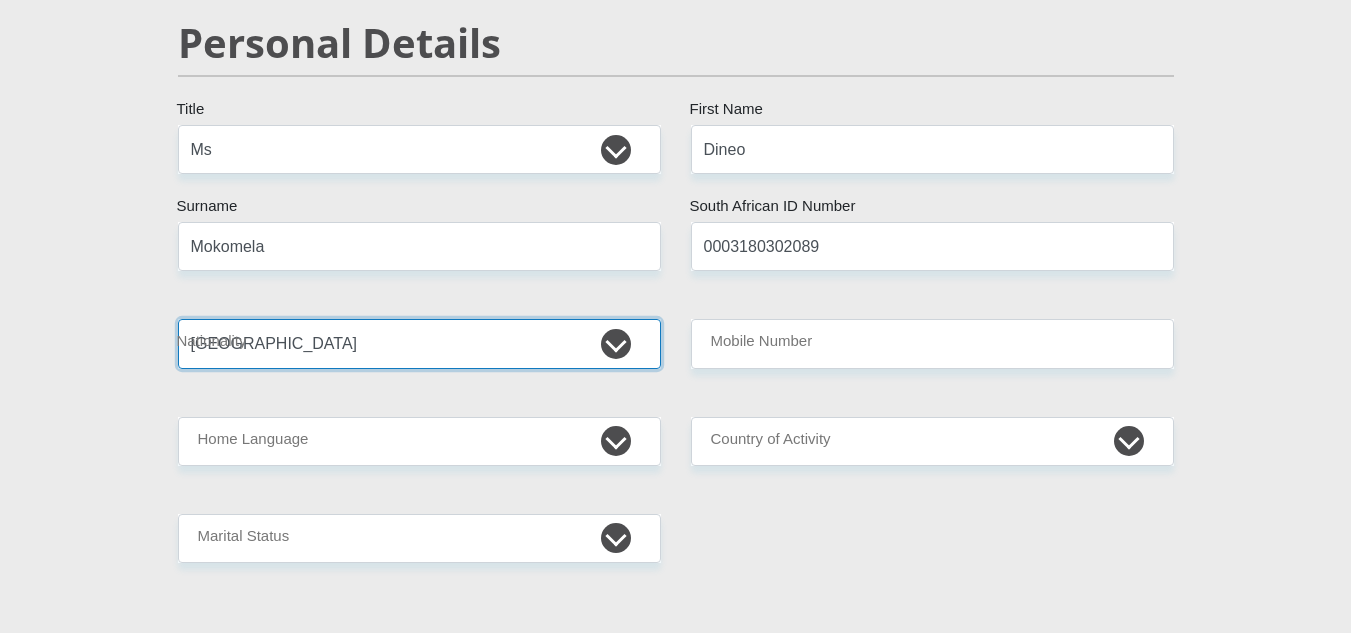 click on "[GEOGRAPHIC_DATA]
[GEOGRAPHIC_DATA]
[GEOGRAPHIC_DATA]
[GEOGRAPHIC_DATA]
[GEOGRAPHIC_DATA]
[GEOGRAPHIC_DATA] [GEOGRAPHIC_DATA]
[GEOGRAPHIC_DATA]
[GEOGRAPHIC_DATA]
[GEOGRAPHIC_DATA]
[GEOGRAPHIC_DATA]
[GEOGRAPHIC_DATA]
[GEOGRAPHIC_DATA]
[GEOGRAPHIC_DATA]
[GEOGRAPHIC_DATA]
[GEOGRAPHIC_DATA]
[DATE][GEOGRAPHIC_DATA]
[GEOGRAPHIC_DATA]
[GEOGRAPHIC_DATA]
[GEOGRAPHIC_DATA]
[GEOGRAPHIC_DATA]
[GEOGRAPHIC_DATA]
[GEOGRAPHIC_DATA]
[GEOGRAPHIC_DATA]
[GEOGRAPHIC_DATA]" at bounding box center (419, 343) 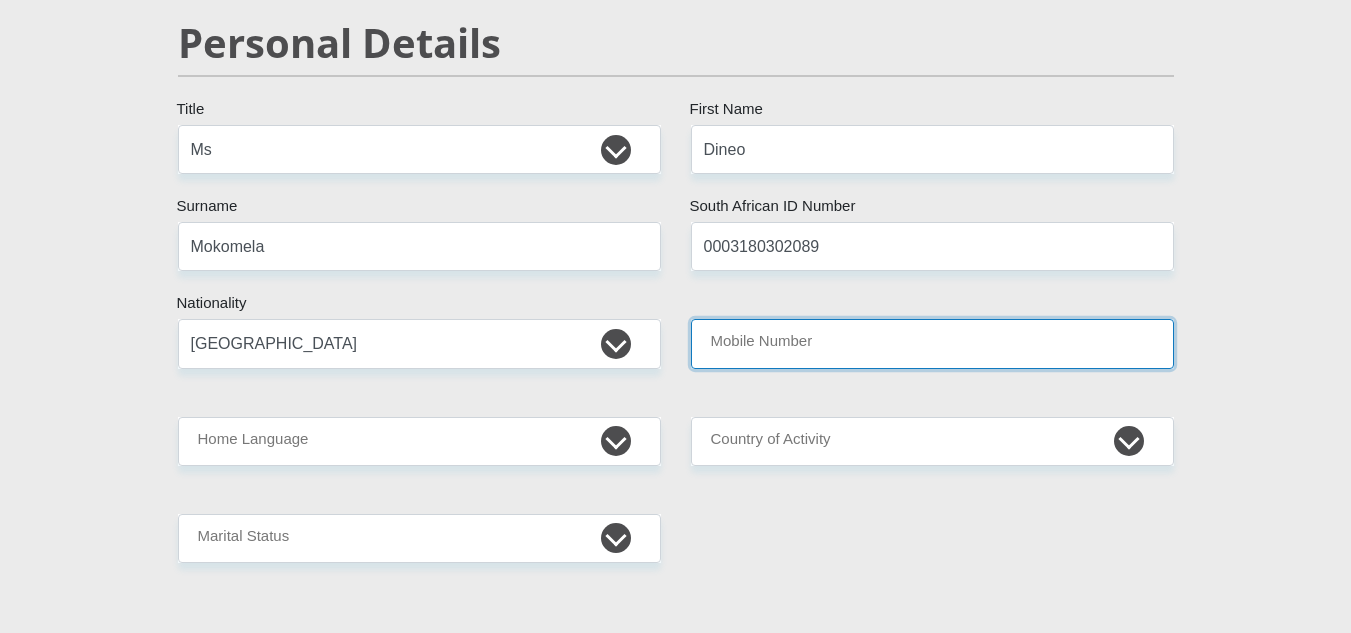 click on "Mobile Number" at bounding box center (932, 343) 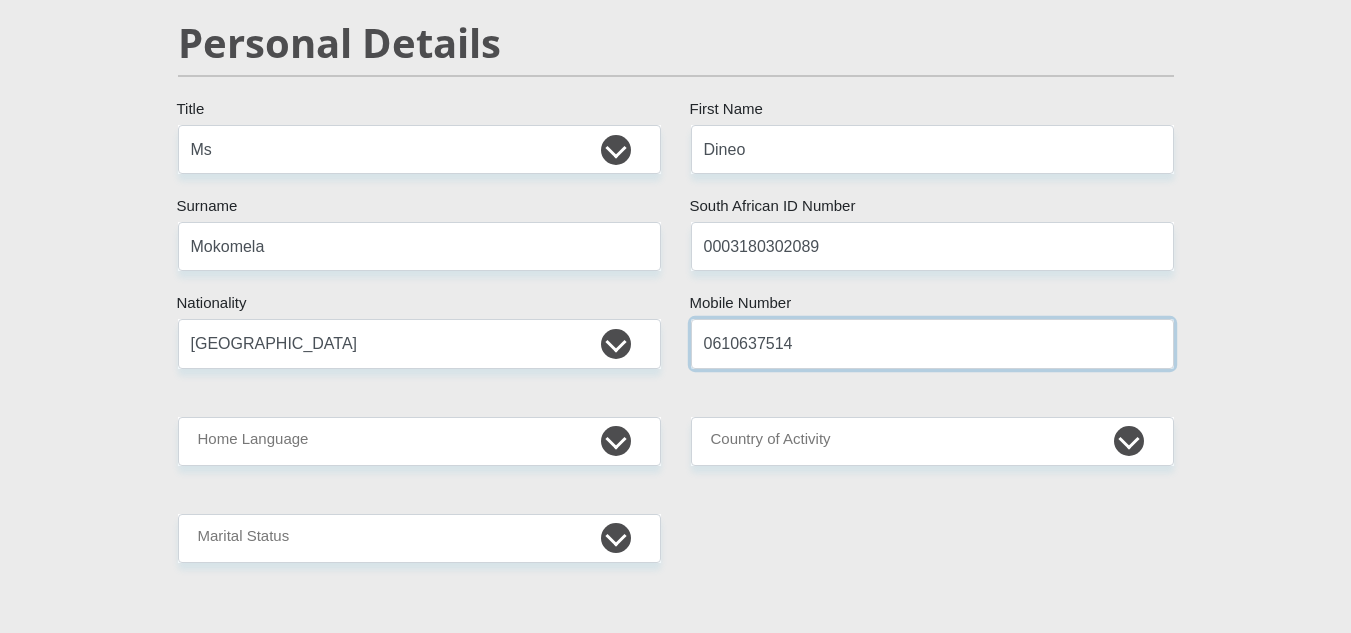 type on "0610637514" 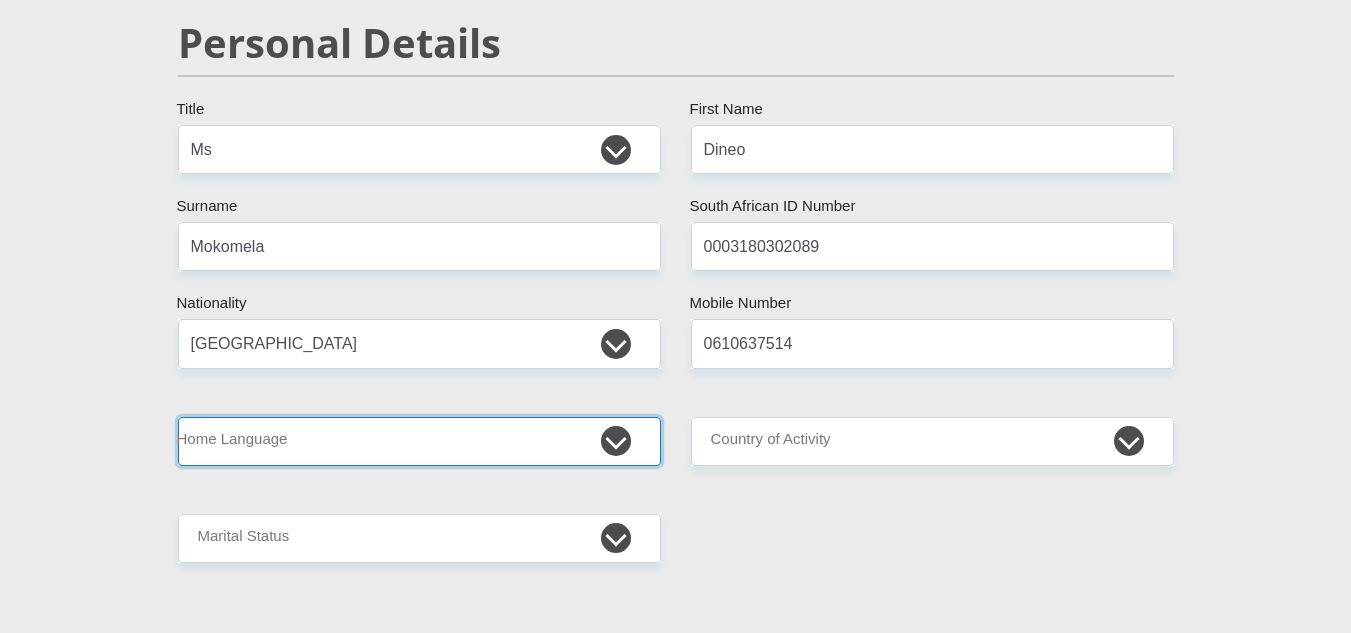 click on "Afrikaans
English
Sepedi
South Ndebele
Southern Sotho
Swati
Tsonga
Tswana
Venda
Xhosa
Zulu
Other" at bounding box center (419, 441) 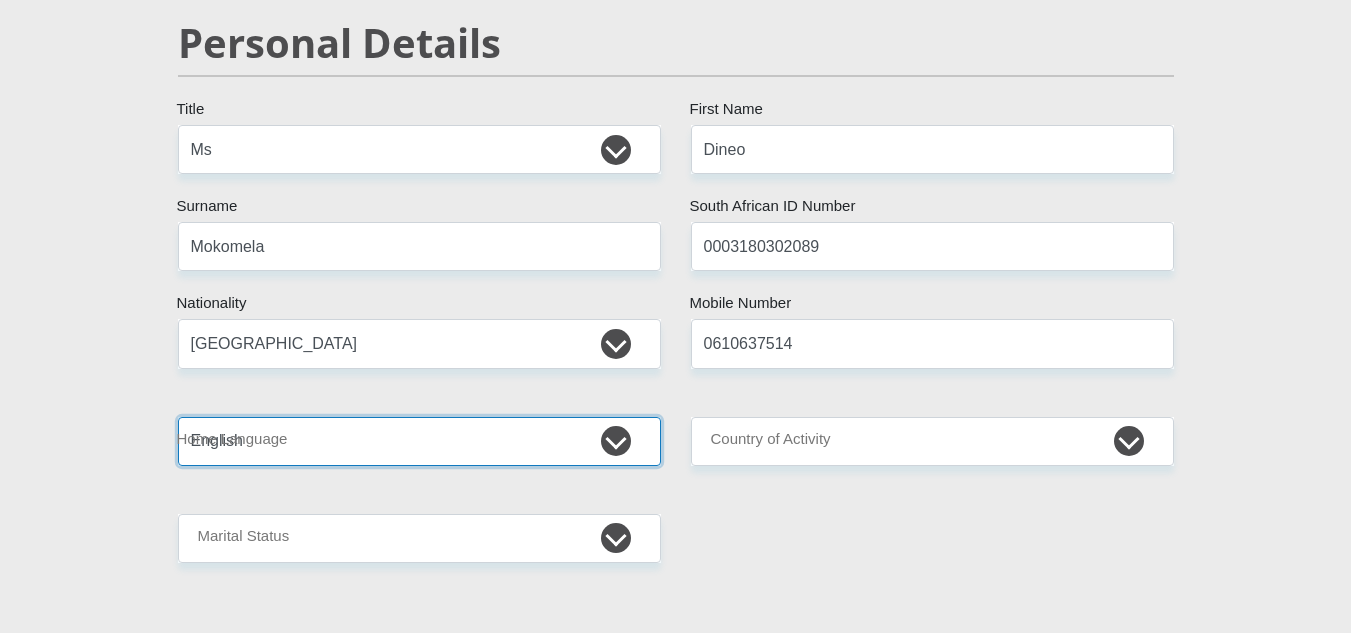 click on "Afrikaans
English
Sepedi
South Ndebele
Southern Sotho
Swati
Tsonga
Tswana
Venda
Xhosa
Zulu
Other" at bounding box center [419, 441] 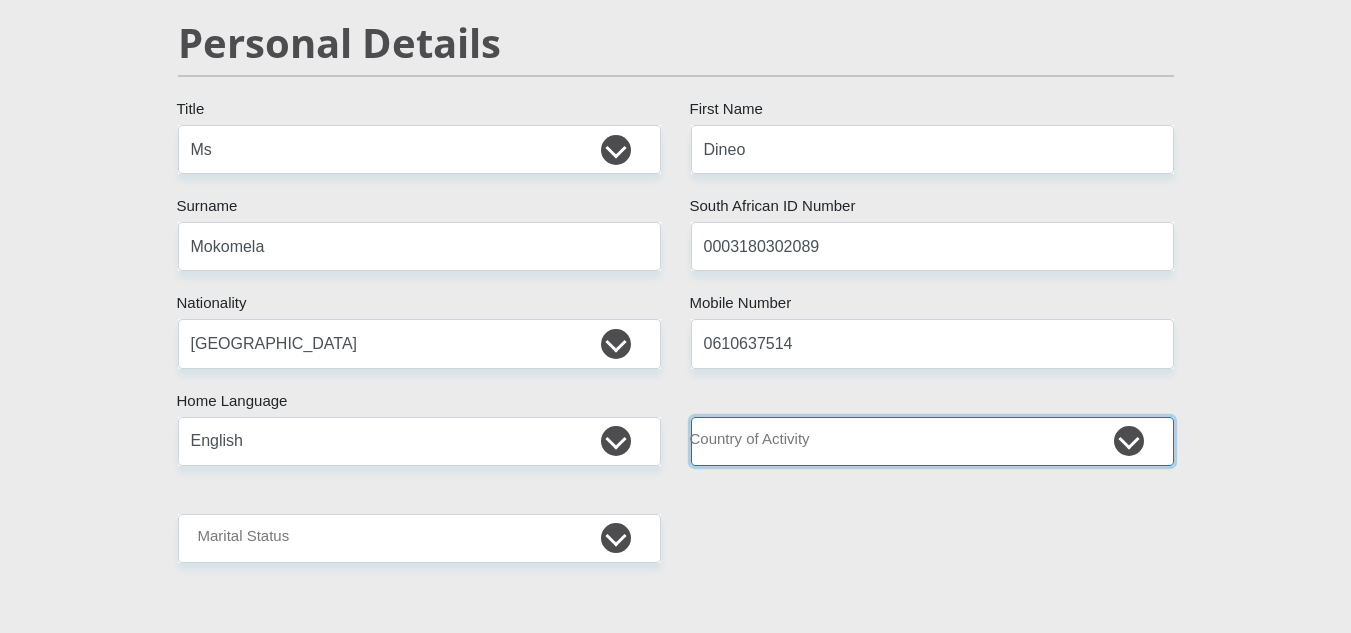 click on "[GEOGRAPHIC_DATA]
[GEOGRAPHIC_DATA]
[GEOGRAPHIC_DATA]
[GEOGRAPHIC_DATA]
[GEOGRAPHIC_DATA]
[GEOGRAPHIC_DATA] [GEOGRAPHIC_DATA]
[GEOGRAPHIC_DATA]
[GEOGRAPHIC_DATA]
[GEOGRAPHIC_DATA]
[GEOGRAPHIC_DATA]
[GEOGRAPHIC_DATA]
[GEOGRAPHIC_DATA]
[GEOGRAPHIC_DATA]
[GEOGRAPHIC_DATA]
[GEOGRAPHIC_DATA]
[DATE][GEOGRAPHIC_DATA]
[GEOGRAPHIC_DATA]
[GEOGRAPHIC_DATA]
[GEOGRAPHIC_DATA]
[GEOGRAPHIC_DATA]" at bounding box center (932, 441) 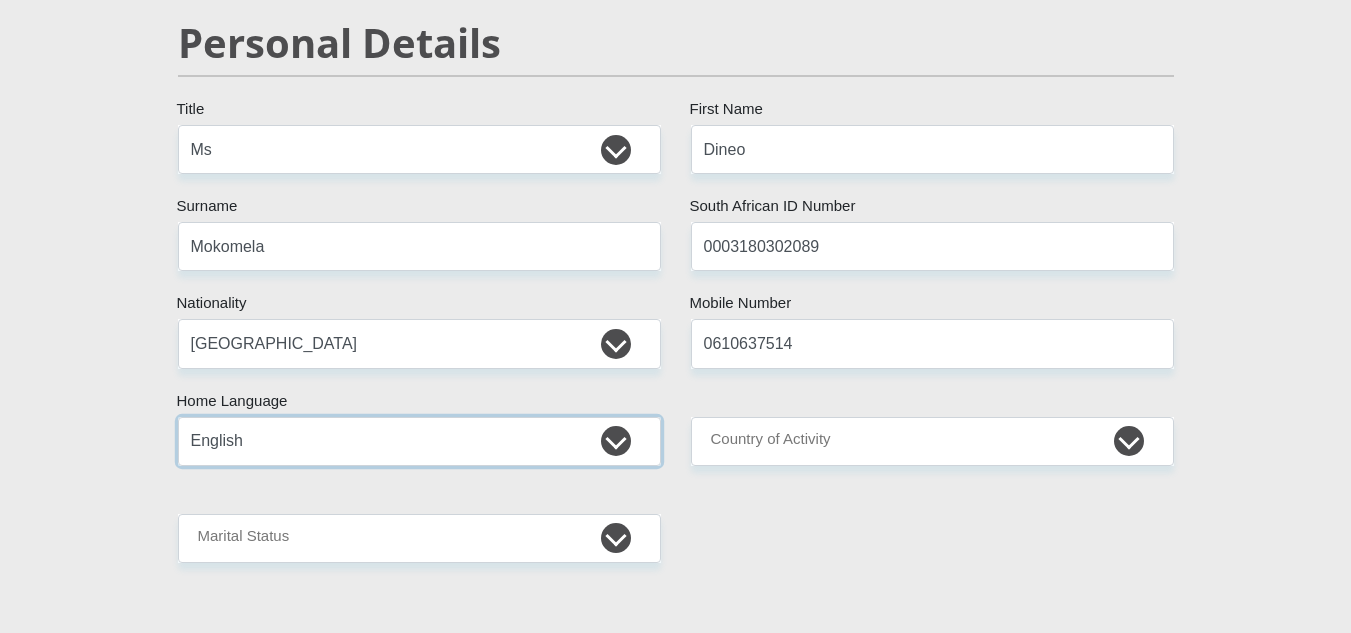 click on "Afrikaans
English
Sepedi
South Ndebele
Southern Sotho
Swati
Tsonga
Tswana
Venda
Xhosa
Zulu
Other" at bounding box center (419, 441) 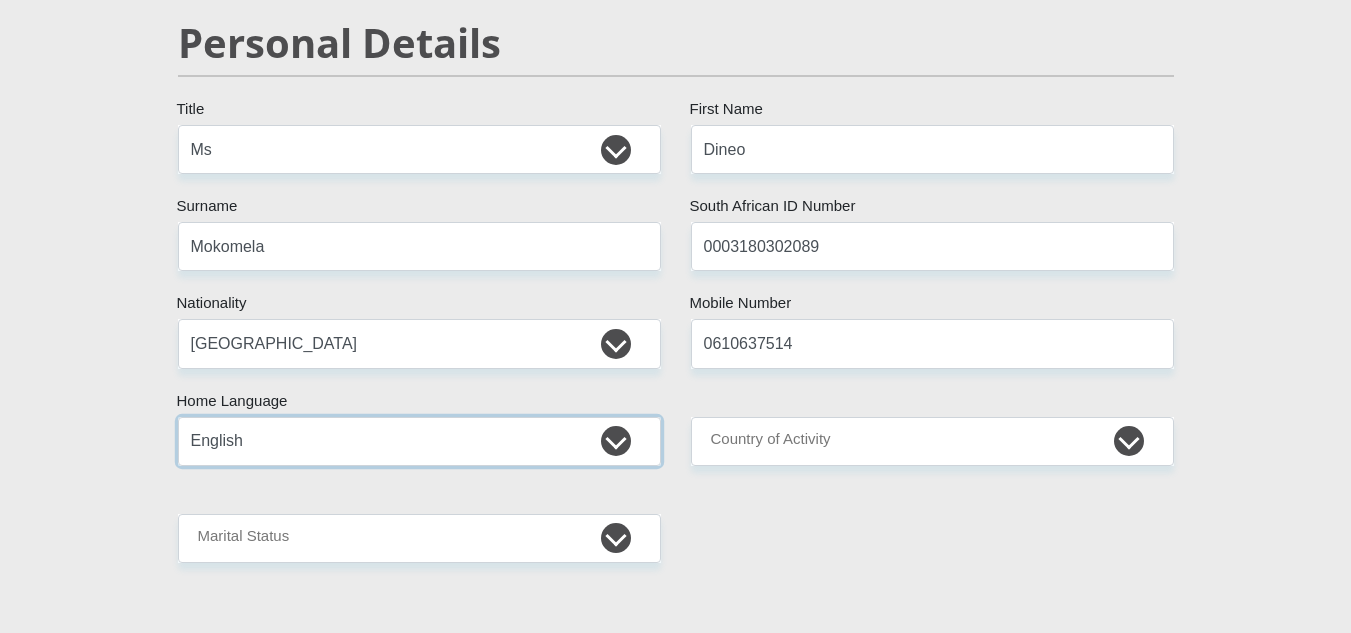 select on "tsn" 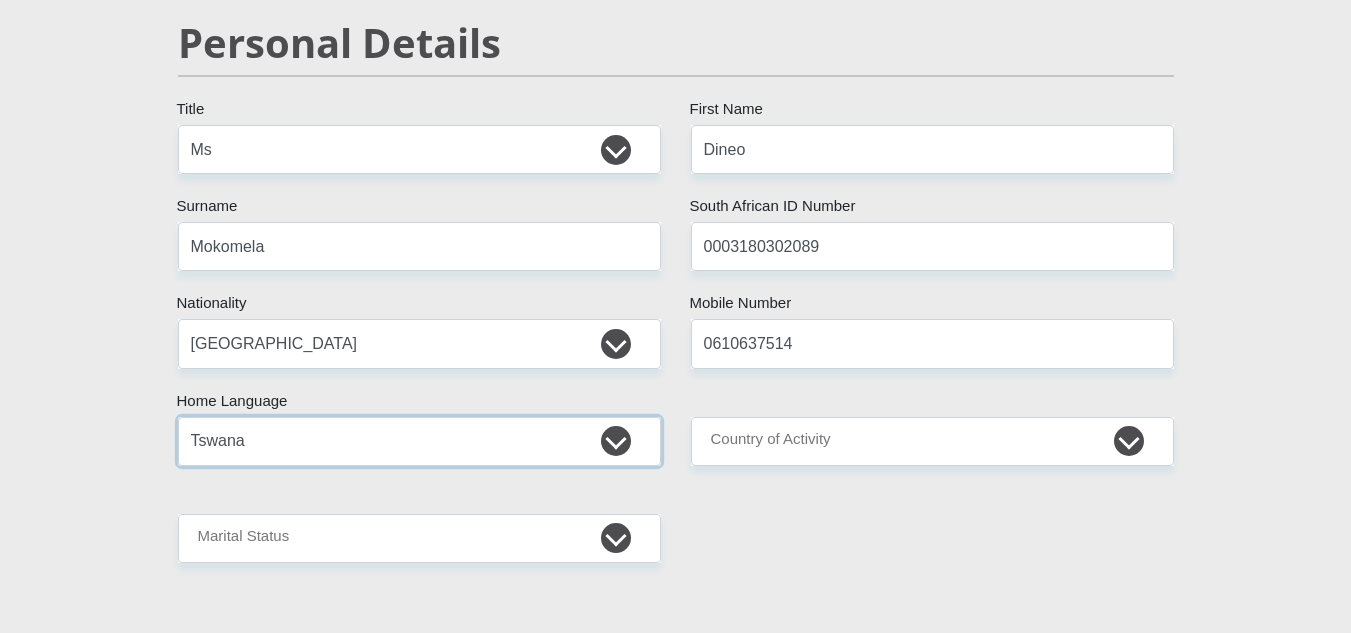 click on "Afrikaans
English
Sepedi
South Ndebele
Southern Sotho
Swati
Tsonga
Tswana
Venda
Xhosa
Zulu
Other" at bounding box center [419, 441] 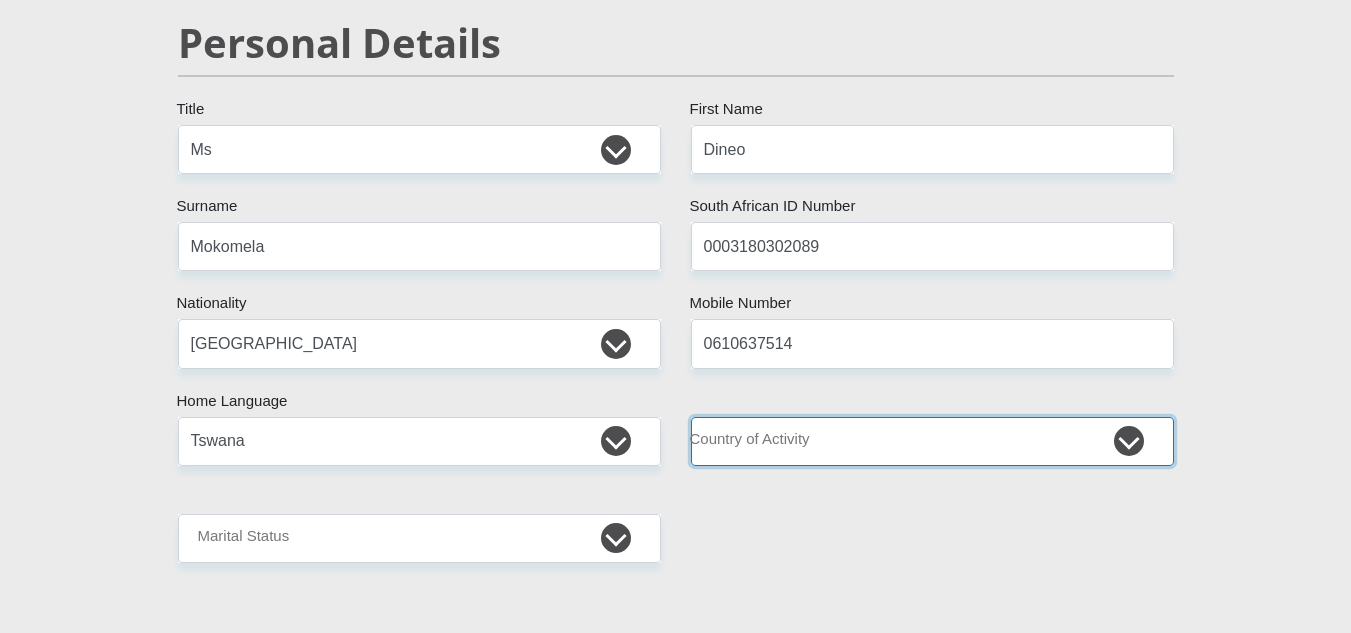 click on "[GEOGRAPHIC_DATA]
[GEOGRAPHIC_DATA]
[GEOGRAPHIC_DATA]
[GEOGRAPHIC_DATA]
[GEOGRAPHIC_DATA]
[GEOGRAPHIC_DATA] [GEOGRAPHIC_DATA]
[GEOGRAPHIC_DATA]
[GEOGRAPHIC_DATA]
[GEOGRAPHIC_DATA]
[GEOGRAPHIC_DATA]
[GEOGRAPHIC_DATA]
[GEOGRAPHIC_DATA]
[GEOGRAPHIC_DATA]
[GEOGRAPHIC_DATA]
[GEOGRAPHIC_DATA]
[DATE][GEOGRAPHIC_DATA]
[GEOGRAPHIC_DATA]
[GEOGRAPHIC_DATA]
[GEOGRAPHIC_DATA]
[GEOGRAPHIC_DATA]" at bounding box center [932, 441] 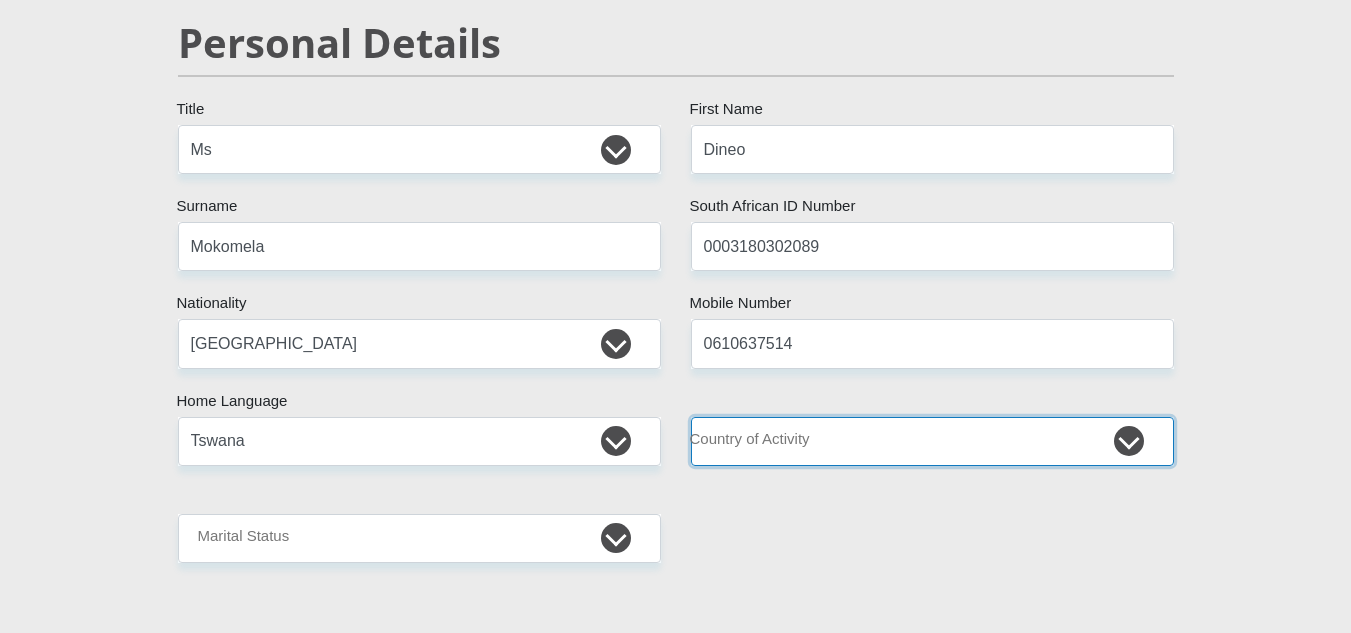 select on "ZAF" 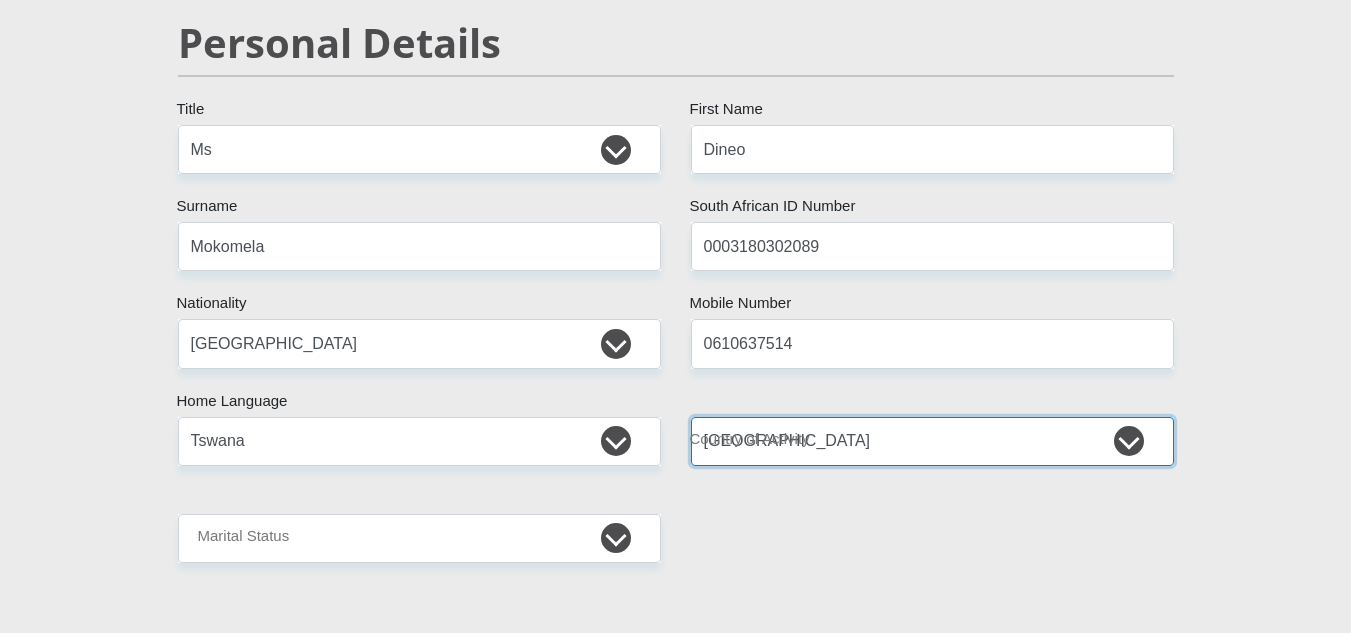 click on "[GEOGRAPHIC_DATA]
[GEOGRAPHIC_DATA]
[GEOGRAPHIC_DATA]
[GEOGRAPHIC_DATA]
[GEOGRAPHIC_DATA]
[GEOGRAPHIC_DATA] [GEOGRAPHIC_DATA]
[GEOGRAPHIC_DATA]
[GEOGRAPHIC_DATA]
[GEOGRAPHIC_DATA]
[GEOGRAPHIC_DATA]
[GEOGRAPHIC_DATA]
[GEOGRAPHIC_DATA]
[GEOGRAPHIC_DATA]
[GEOGRAPHIC_DATA]
[GEOGRAPHIC_DATA]
[DATE][GEOGRAPHIC_DATA]
[GEOGRAPHIC_DATA]
[GEOGRAPHIC_DATA]
[GEOGRAPHIC_DATA]
[GEOGRAPHIC_DATA]" at bounding box center [932, 441] 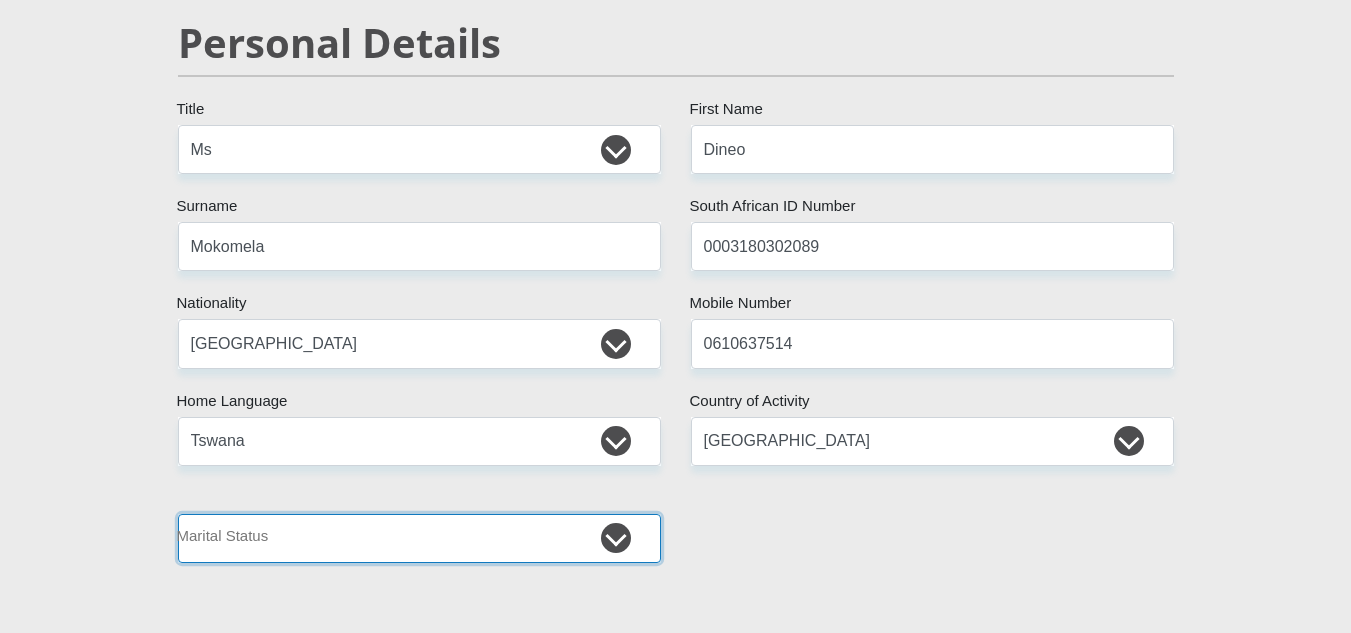 click on "Married ANC
Single
Divorced
Widowed
Married COP or Customary Law" at bounding box center [419, 538] 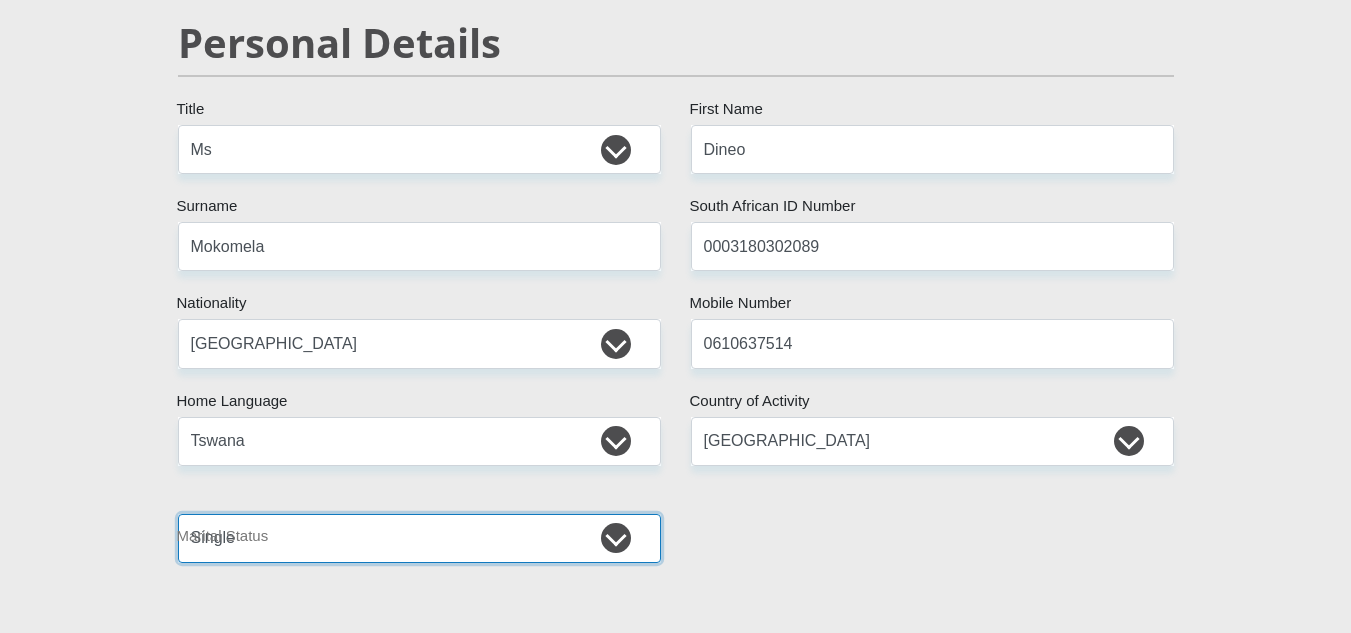 click on "Married ANC
Single
Divorced
Widowed
Married COP or Customary Law" at bounding box center [419, 538] 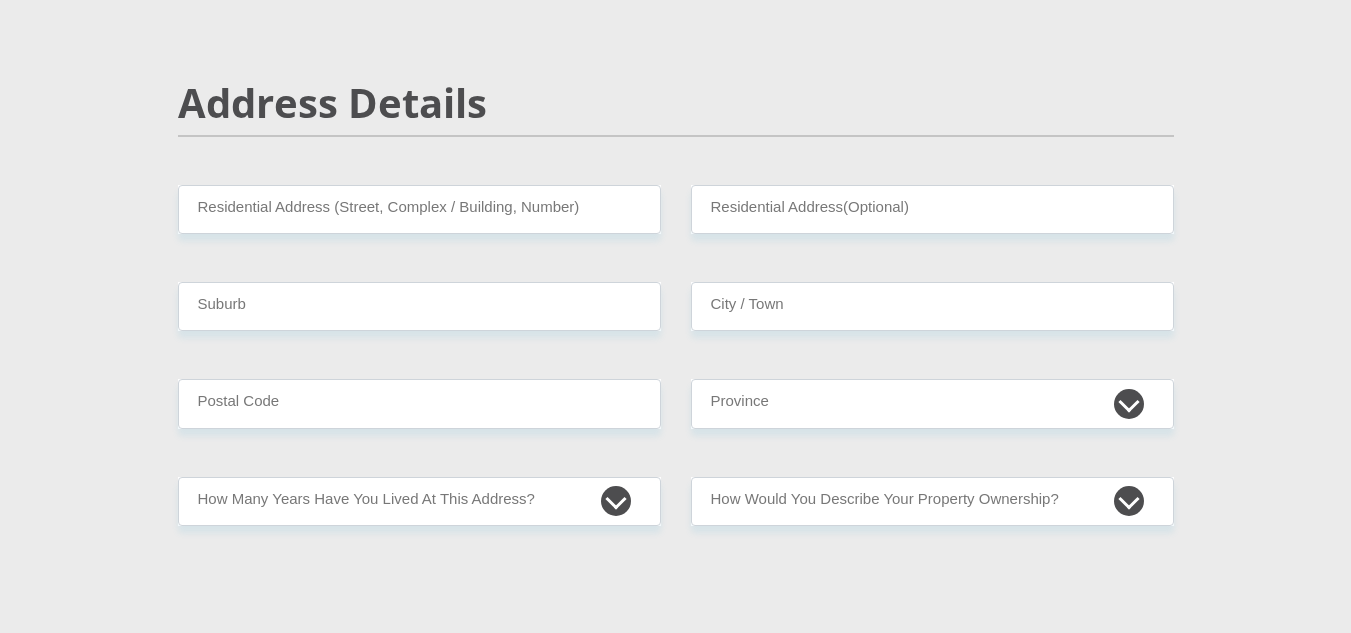 scroll, scrollTop: 827, scrollLeft: 0, axis: vertical 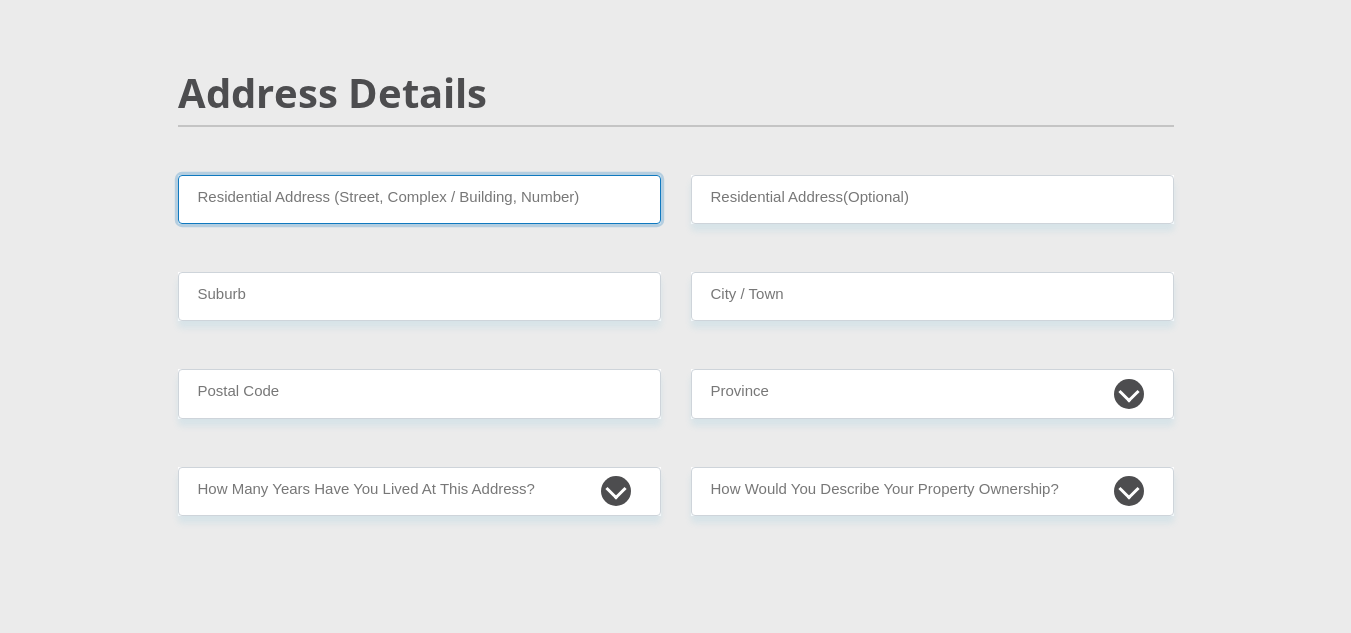 click on "Residential Address (Street, Complex / Building, Number)" at bounding box center [419, 199] 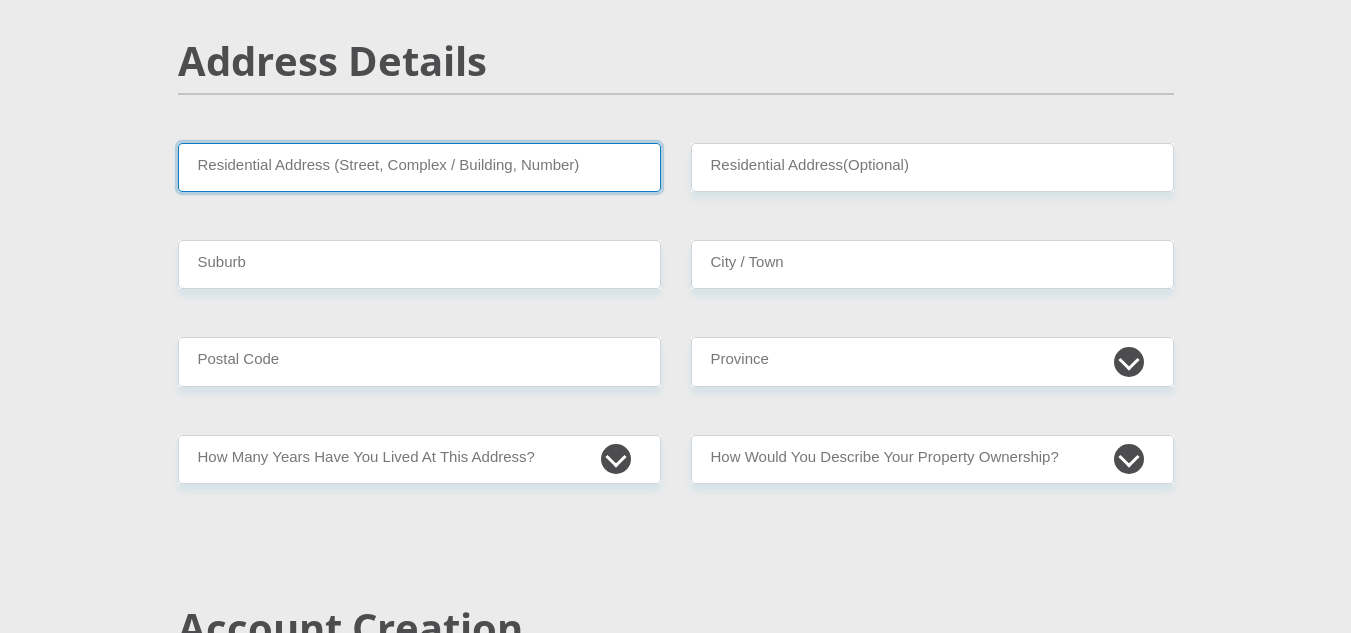 scroll, scrollTop: 849, scrollLeft: 0, axis: vertical 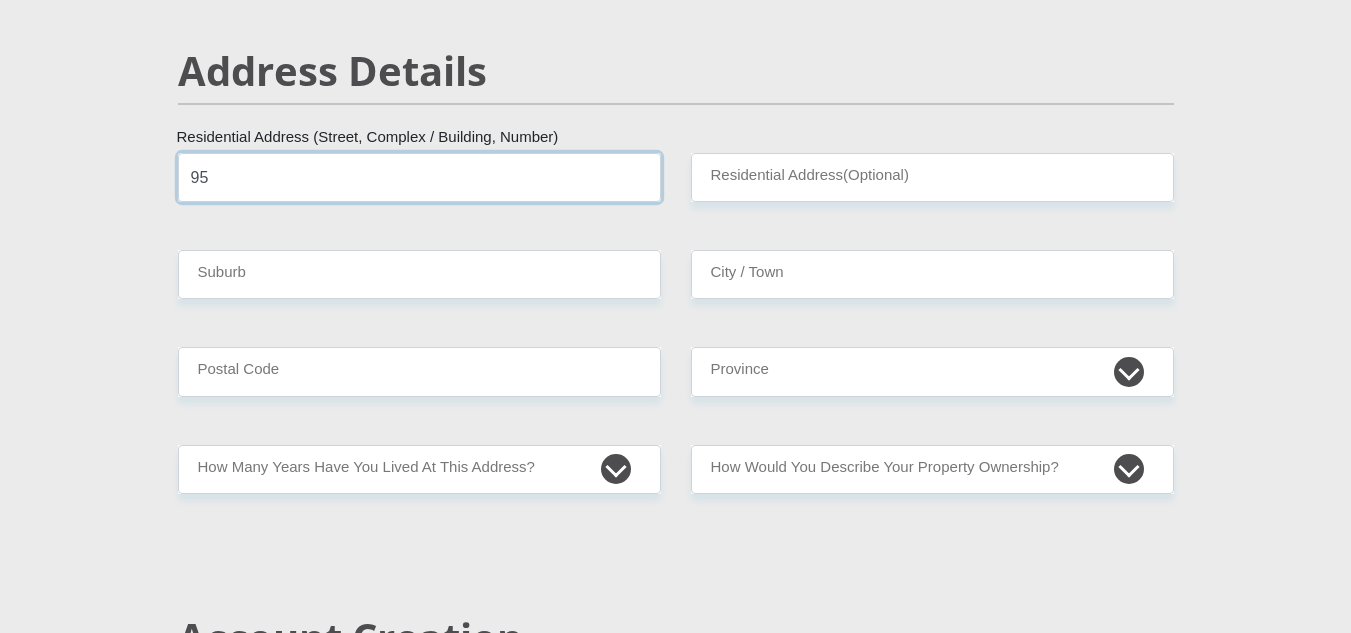 type on "9" 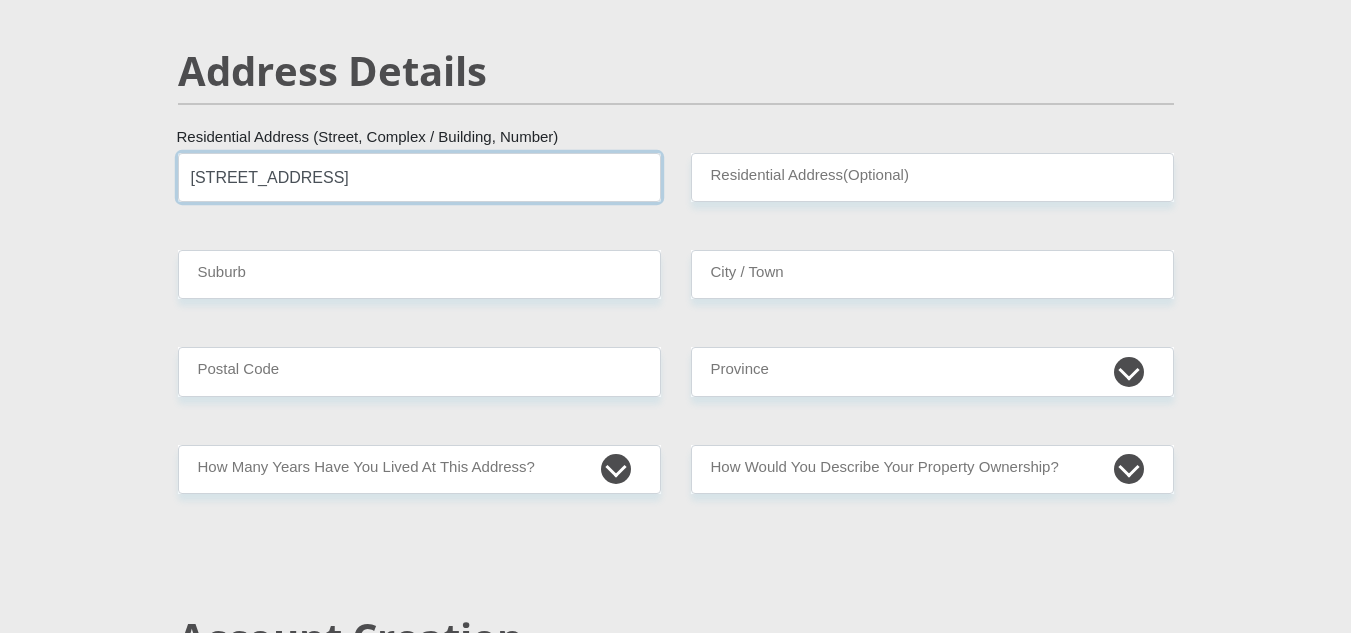 type on "[STREET_ADDRESS]" 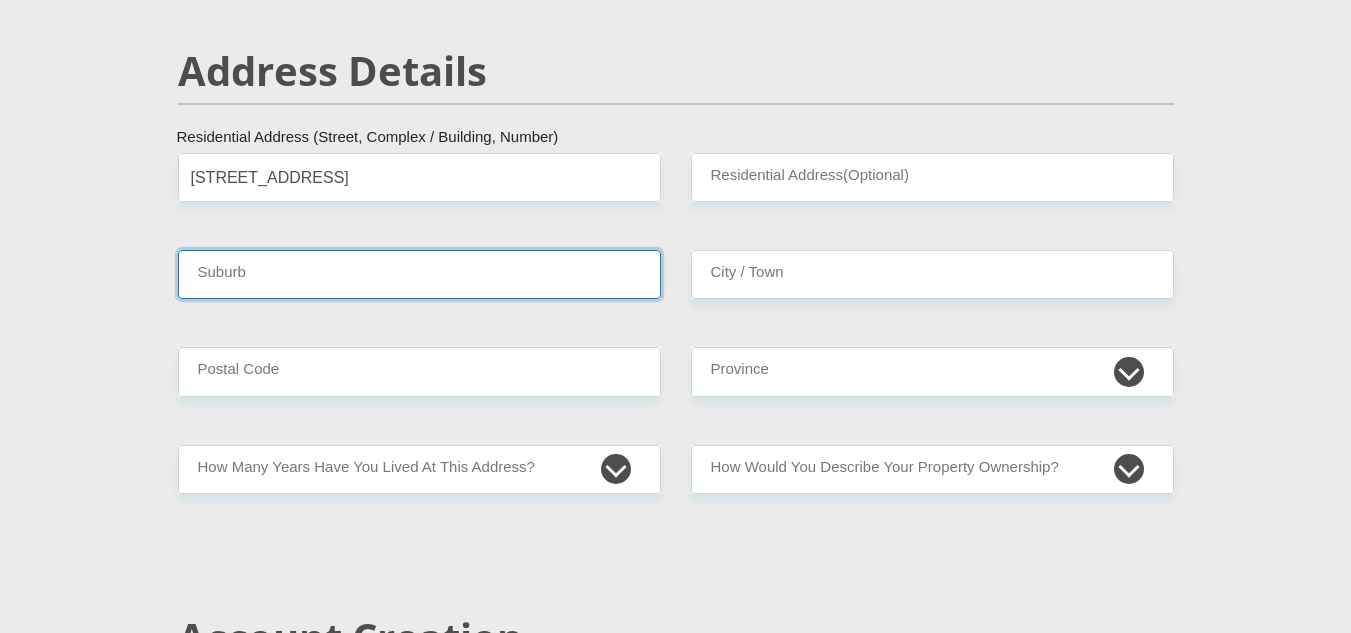 click on "Suburb" at bounding box center (419, 274) 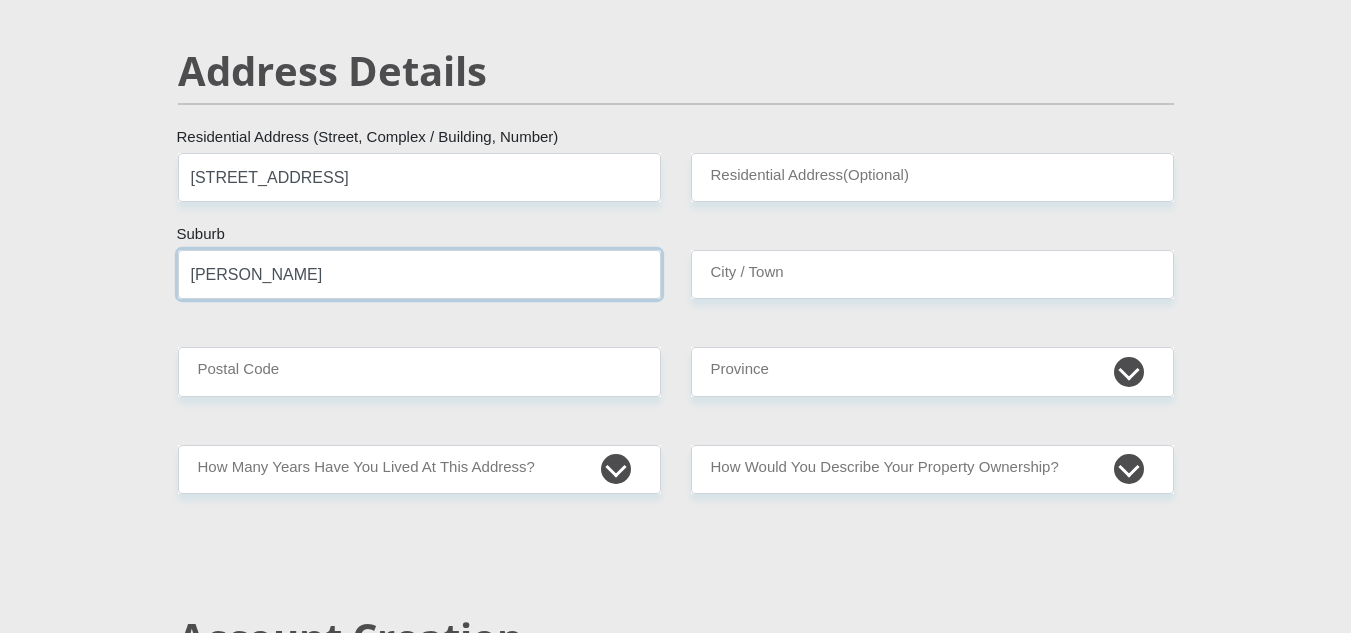 type on "[PERSON_NAME]" 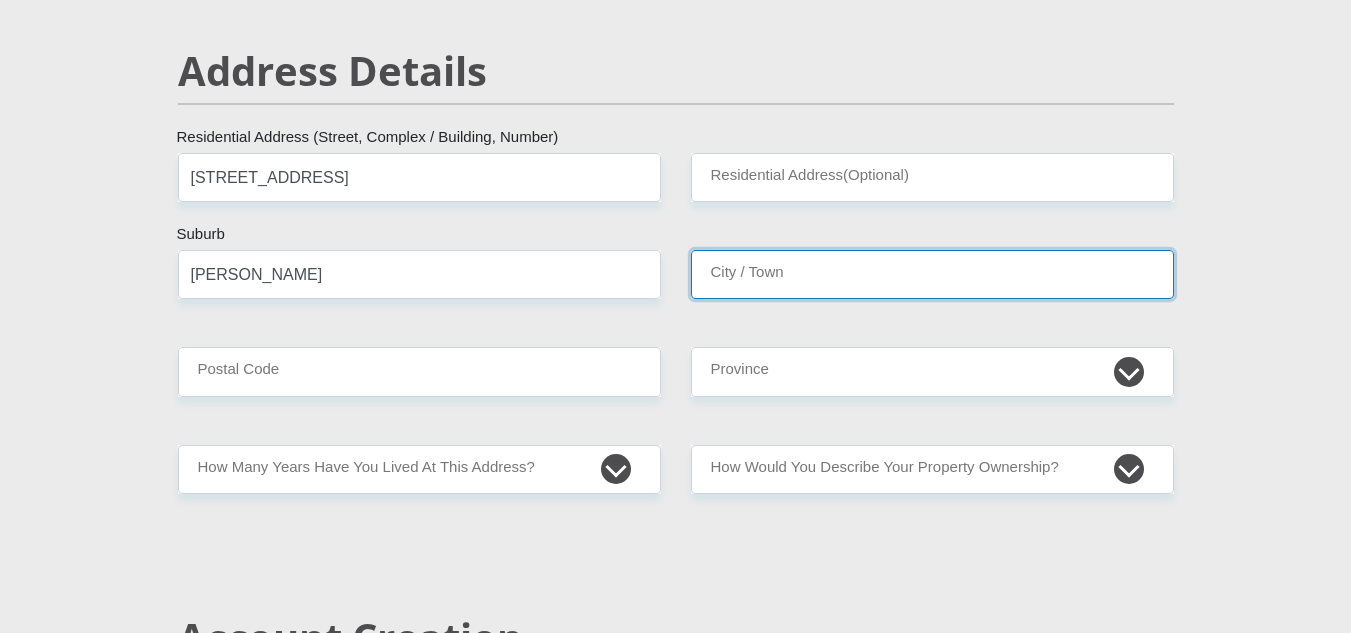 click on "City / Town" at bounding box center [932, 274] 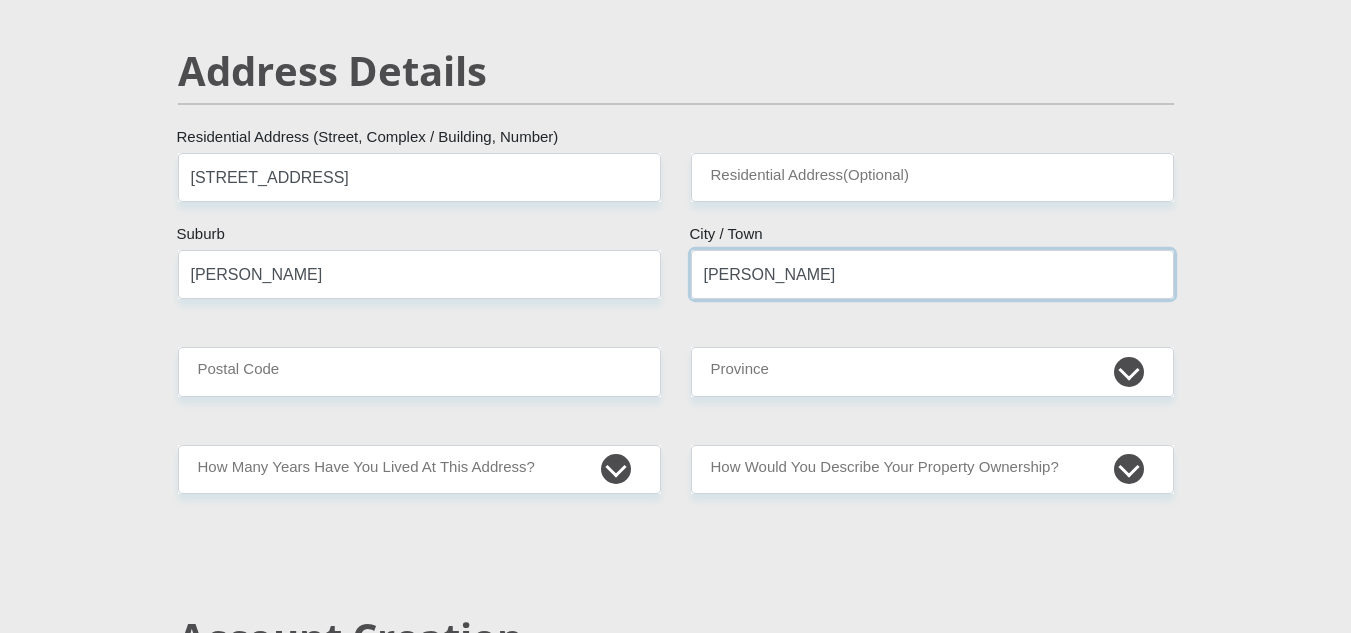 type on "[PERSON_NAME]" 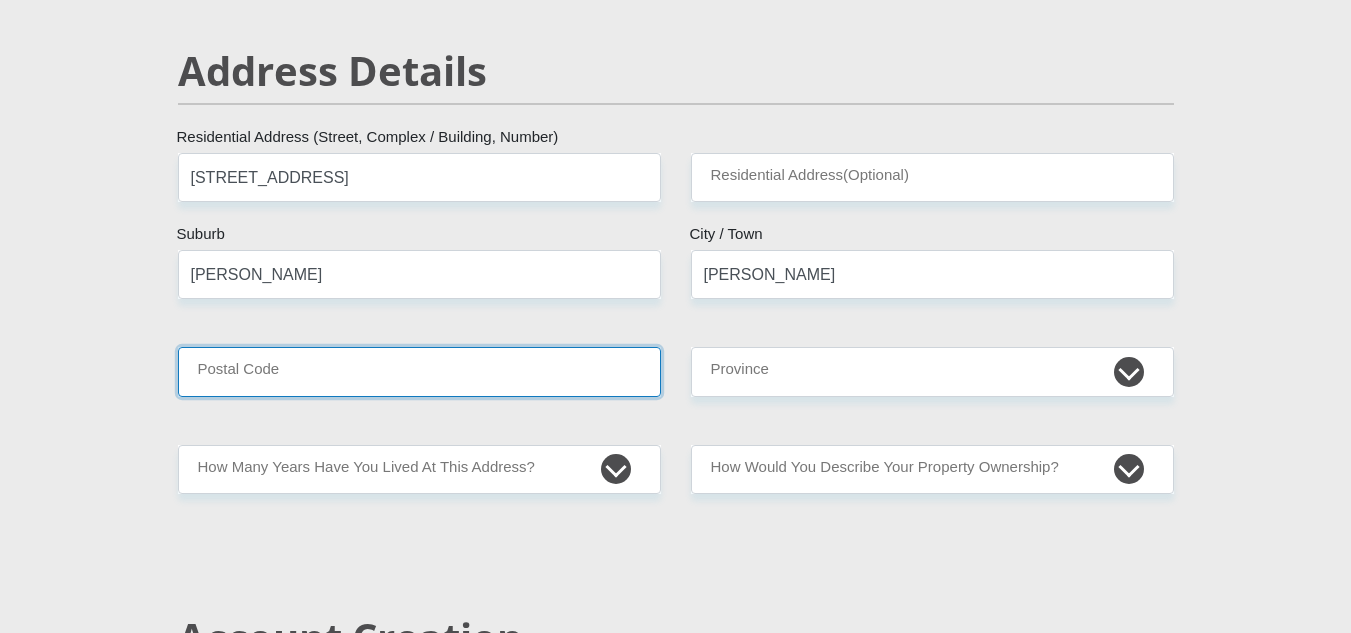 click on "Postal Code" at bounding box center (419, 371) 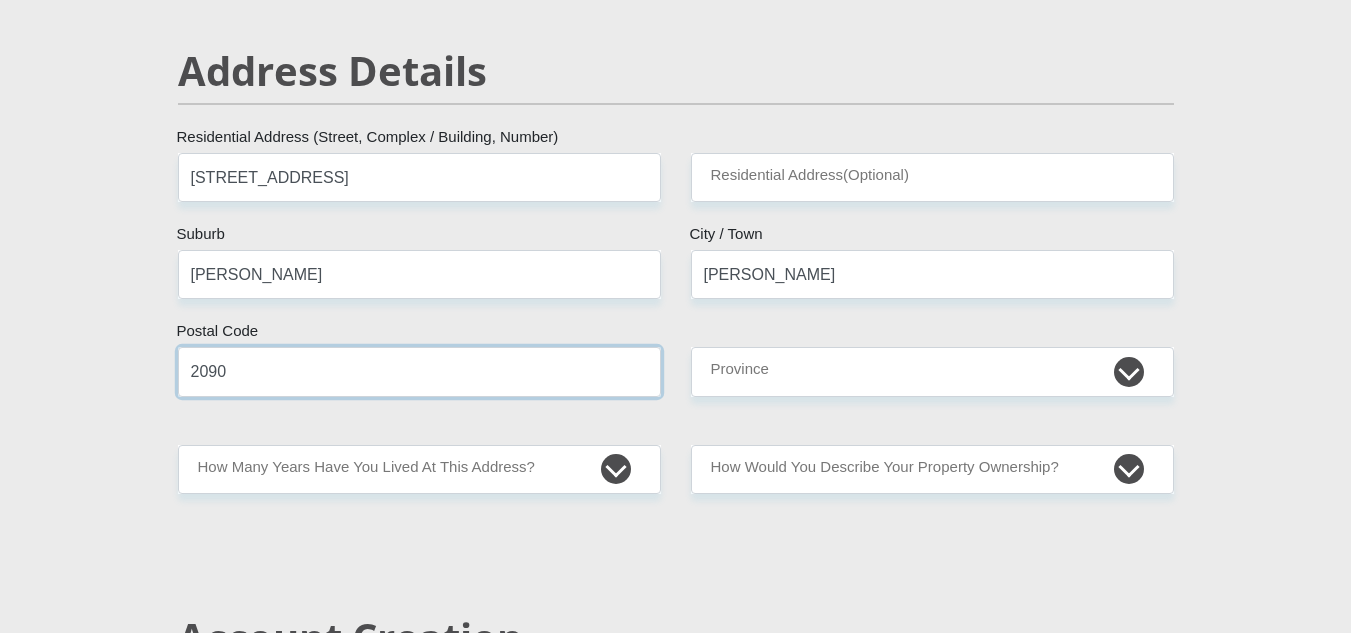 type on "2090" 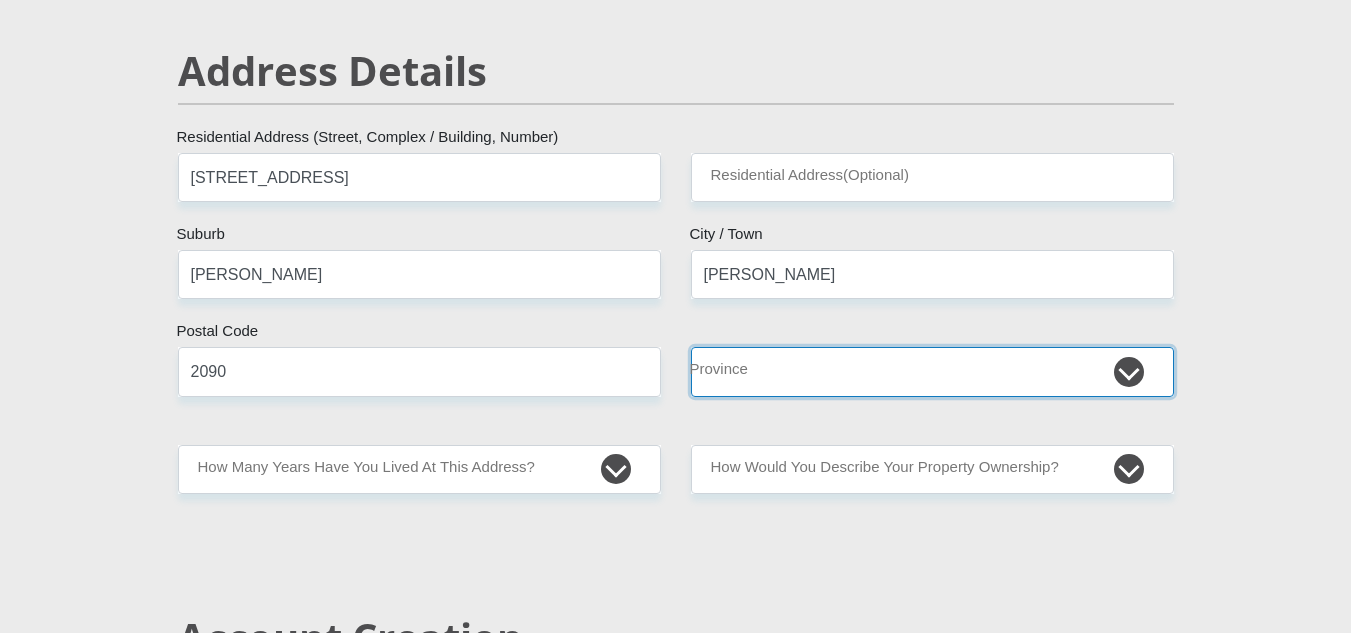 click on "Eastern Cape
Free State
[GEOGRAPHIC_DATA]
[GEOGRAPHIC_DATA][DATE]
[GEOGRAPHIC_DATA]
[GEOGRAPHIC_DATA]
[GEOGRAPHIC_DATA]
[GEOGRAPHIC_DATA]" at bounding box center [932, 371] 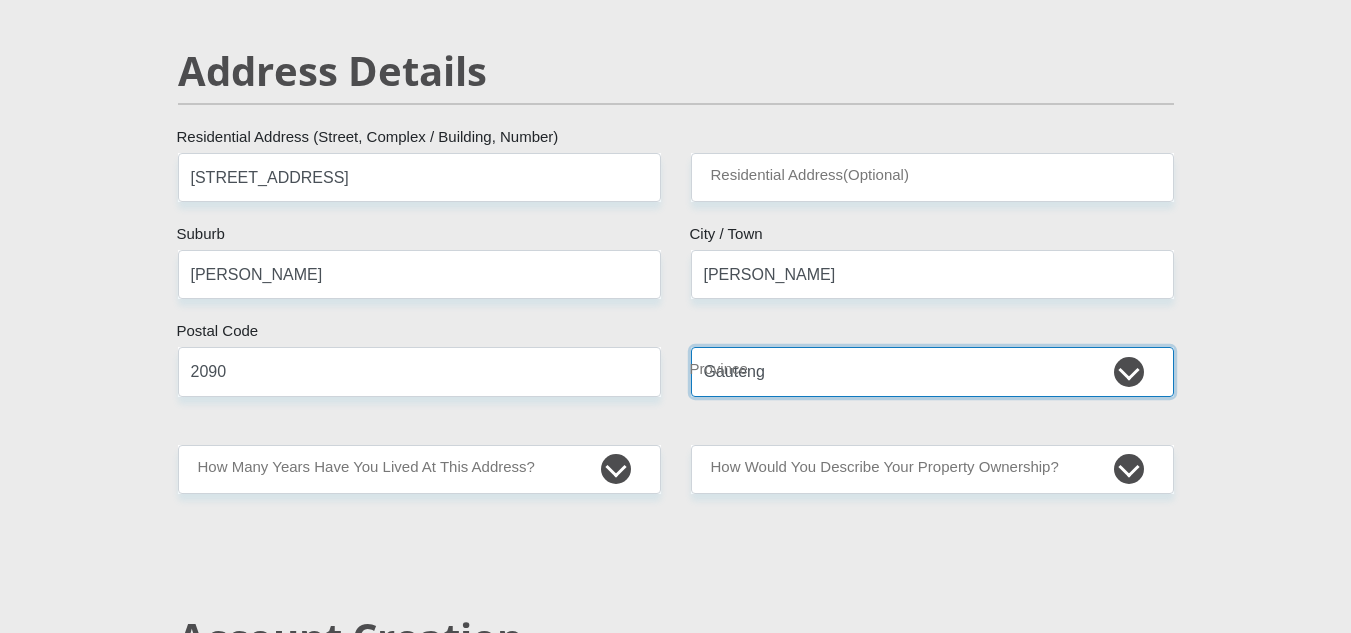 click on "Eastern Cape
Free State
[GEOGRAPHIC_DATA]
[GEOGRAPHIC_DATA][DATE]
[GEOGRAPHIC_DATA]
[GEOGRAPHIC_DATA]
[GEOGRAPHIC_DATA]
[GEOGRAPHIC_DATA]" at bounding box center [932, 371] 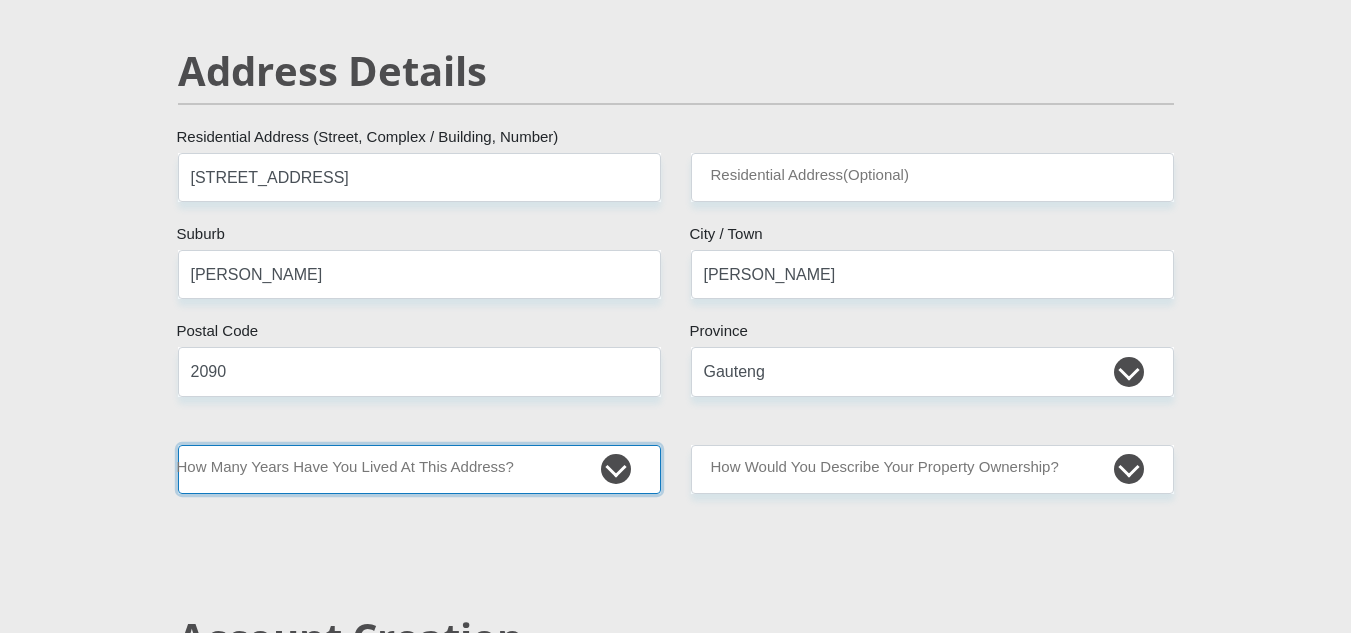 click on "less than 1 year
1-3 years
3-5 years
5+ years" at bounding box center [419, 469] 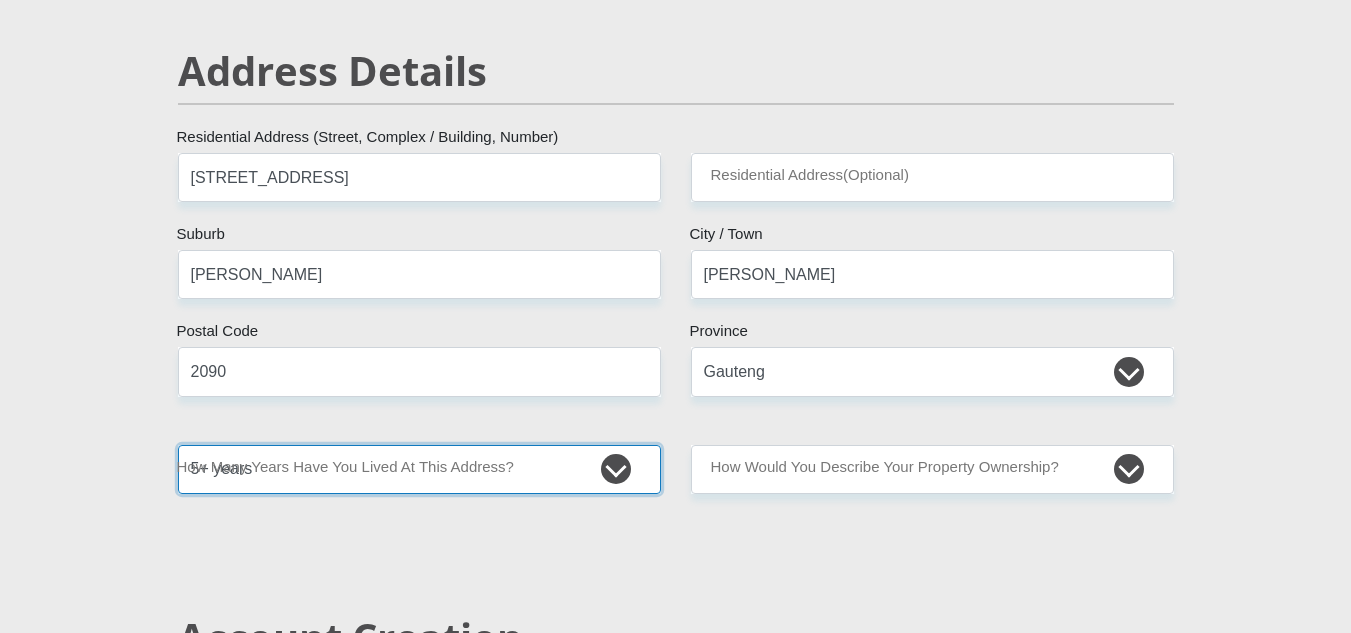 click on "less than 1 year
1-3 years
3-5 years
5+ years" at bounding box center (419, 469) 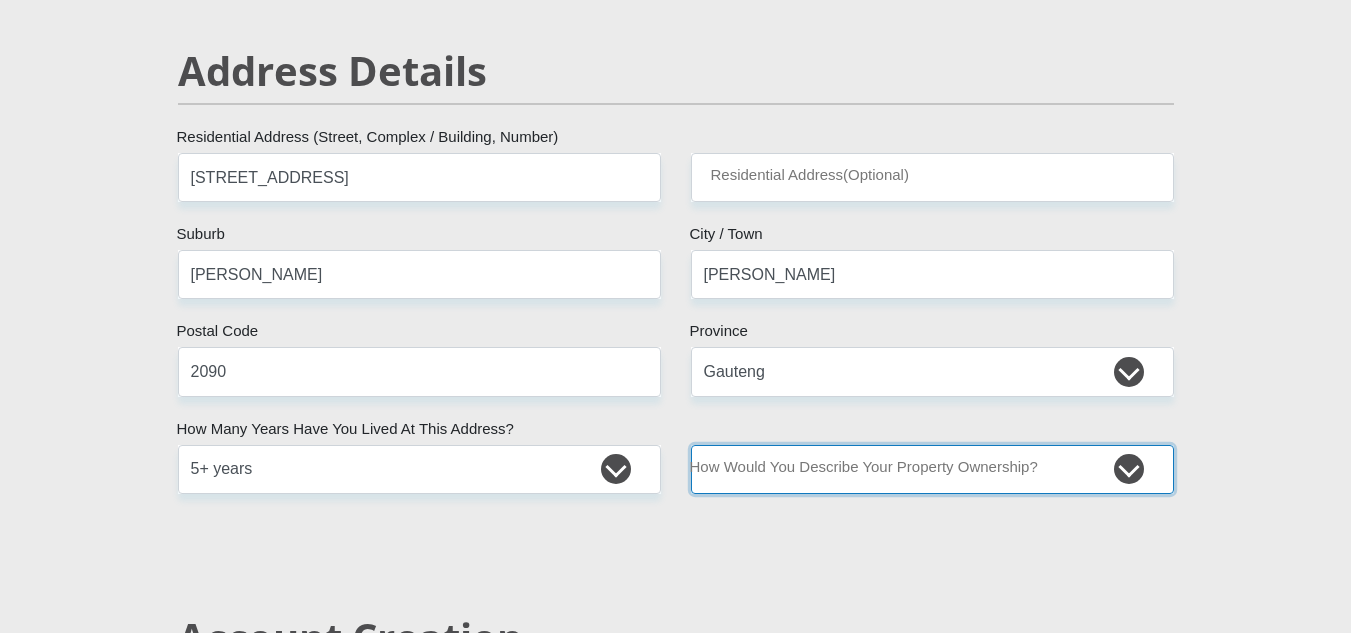click on "Owned
Rented
Family Owned
Company Dwelling" at bounding box center (932, 469) 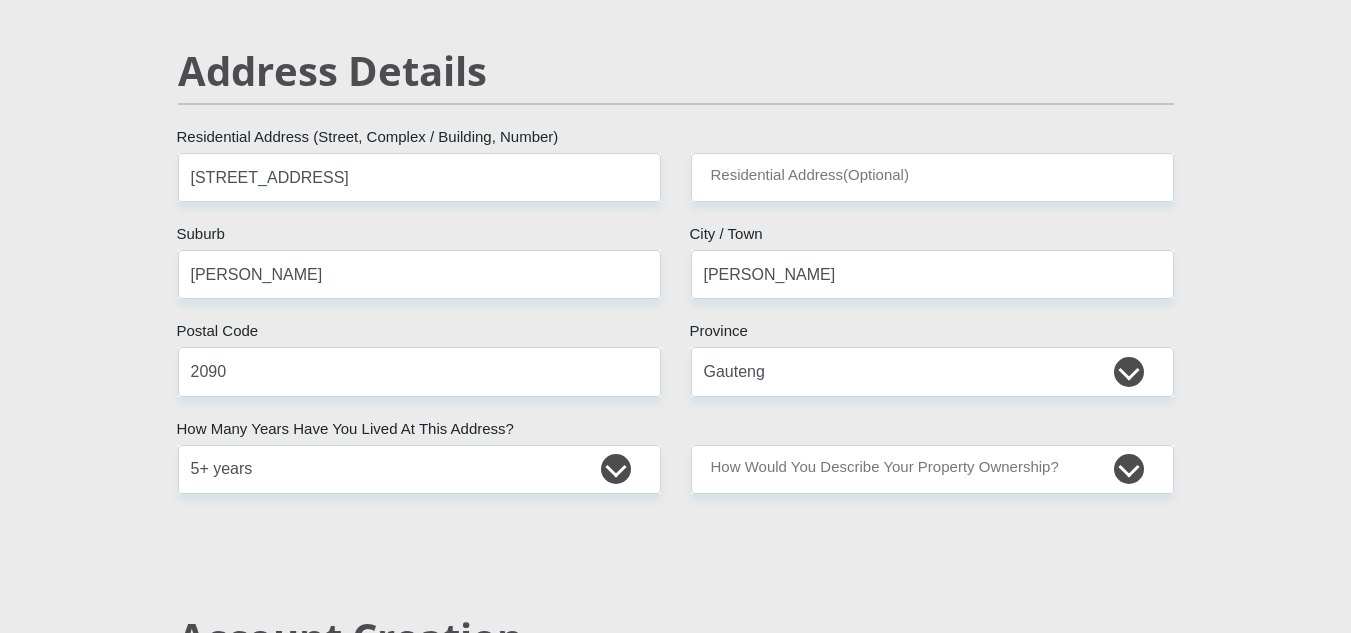 click on "Personal Details
Mr
Ms
Mrs
Dr
[PERSON_NAME]
Title
Dineo
First Name
Mokomela
Surname
0003180302089
South African ID Number
Please input valid ID number
[GEOGRAPHIC_DATA]
[GEOGRAPHIC_DATA]
[GEOGRAPHIC_DATA]
[GEOGRAPHIC_DATA]
[GEOGRAPHIC_DATA]
[GEOGRAPHIC_DATA] [GEOGRAPHIC_DATA]
[GEOGRAPHIC_DATA]
[GEOGRAPHIC_DATA]
[GEOGRAPHIC_DATA]
[GEOGRAPHIC_DATA]  [GEOGRAPHIC_DATA]" at bounding box center [675, 2355] 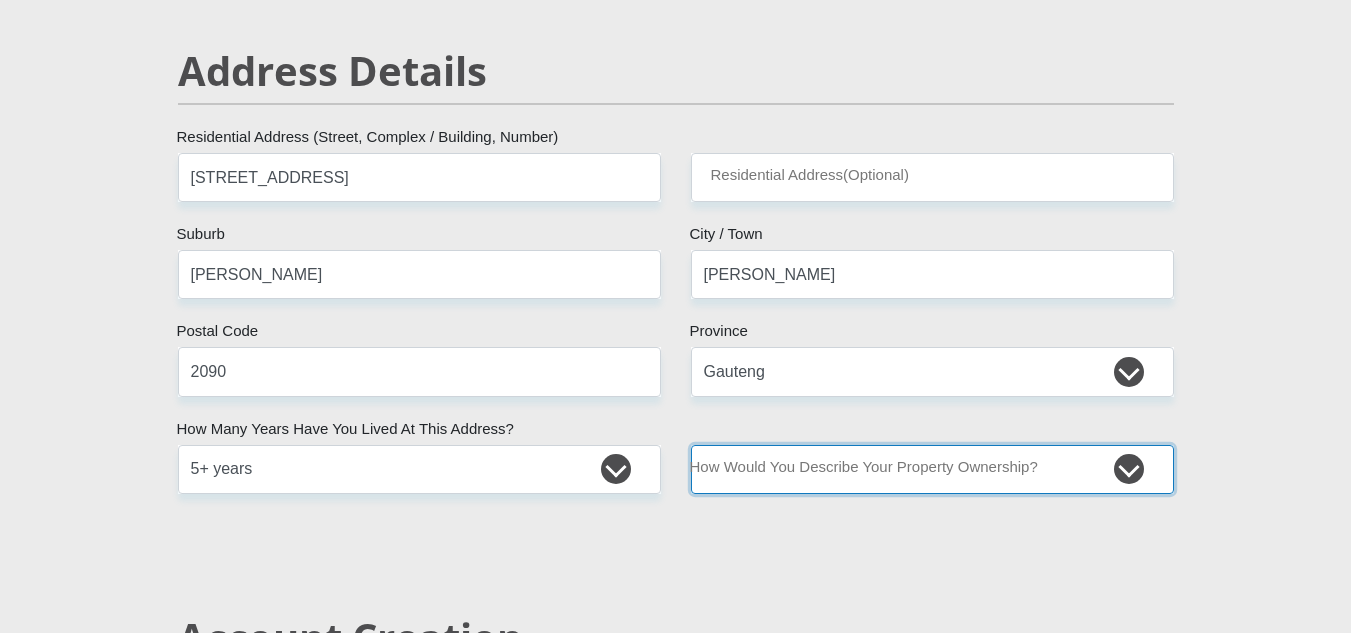 click on "Owned
Rented
Family Owned
Company Dwelling" at bounding box center (932, 469) 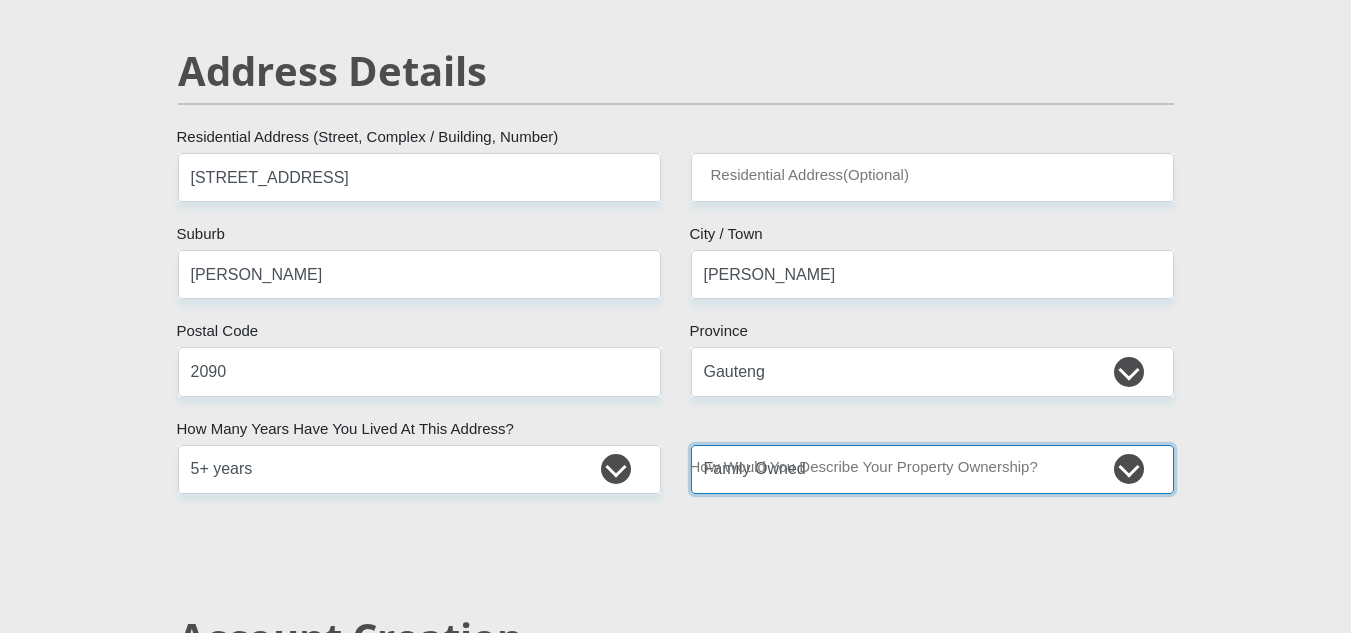 click on "Owned
Rented
Family Owned
Company Dwelling" at bounding box center [932, 469] 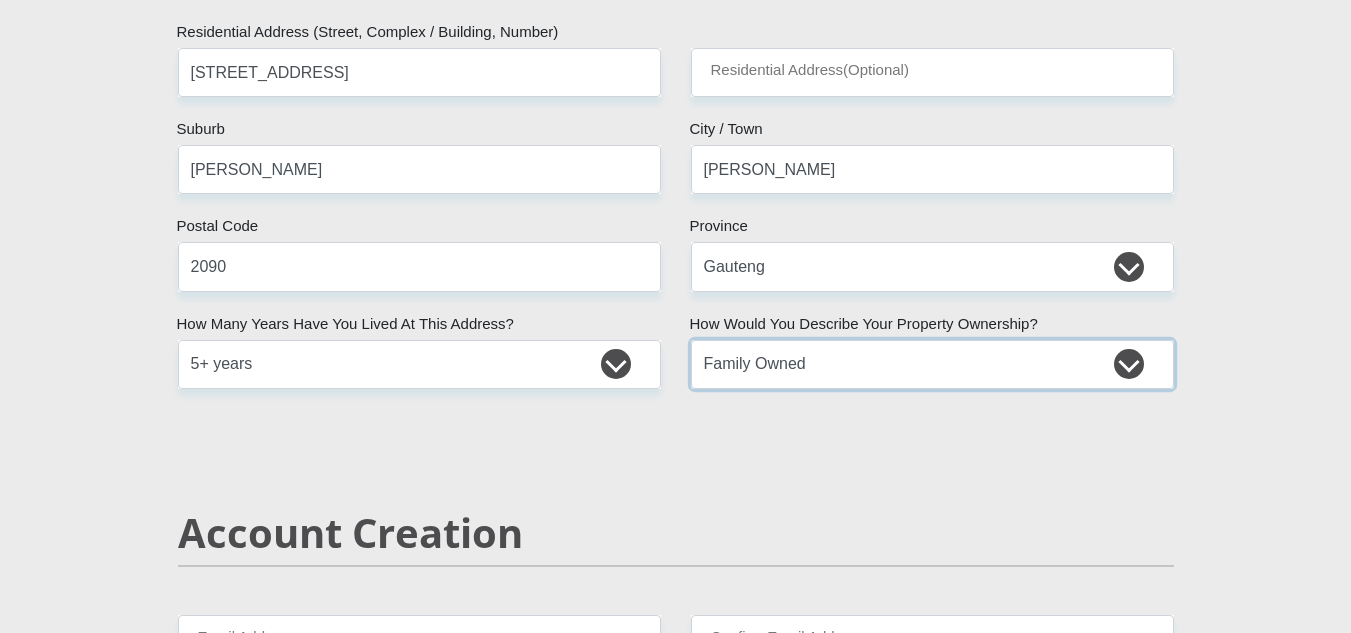 scroll, scrollTop: 956, scrollLeft: 0, axis: vertical 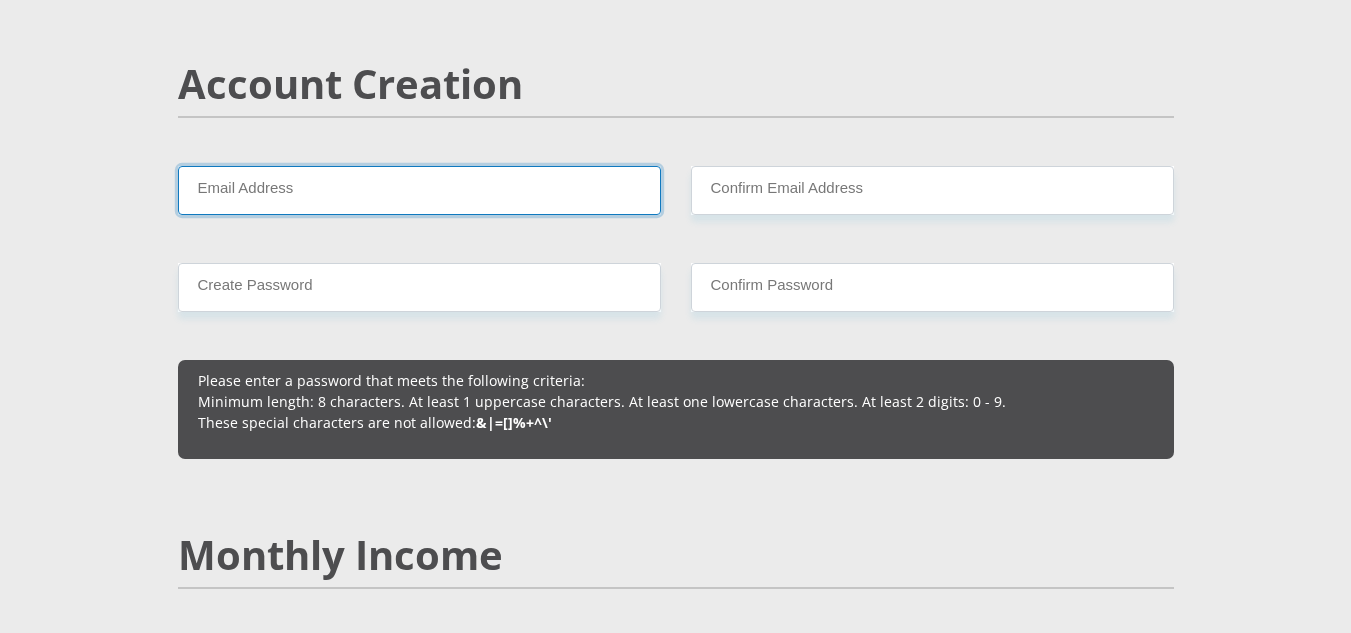 click on "Email Address" at bounding box center (419, 190) 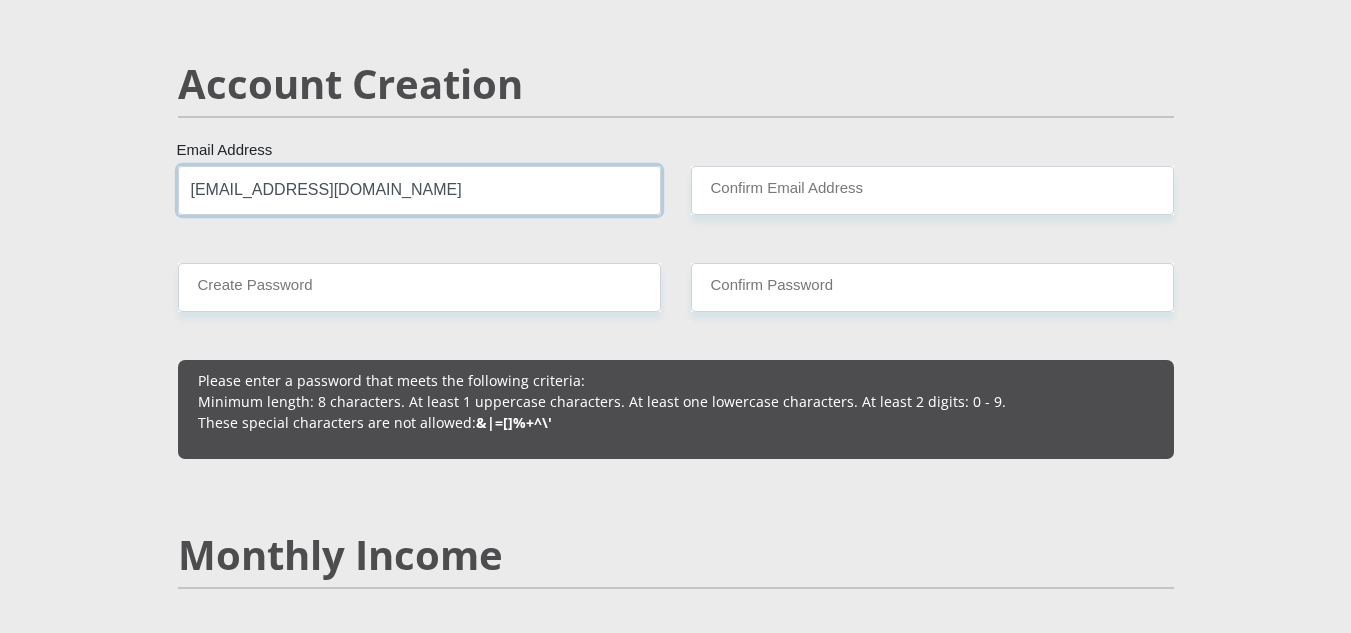 type on "[EMAIL_ADDRESS][DOMAIN_NAME]" 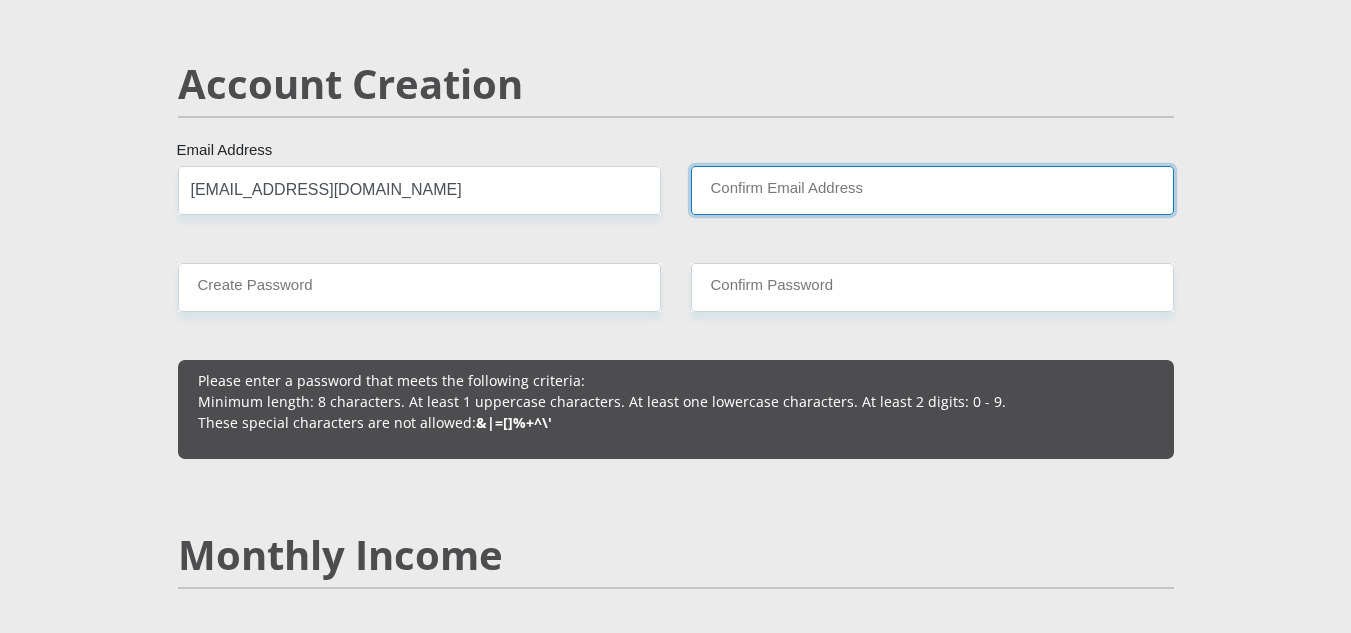 click on "Confirm Email Address" at bounding box center [932, 190] 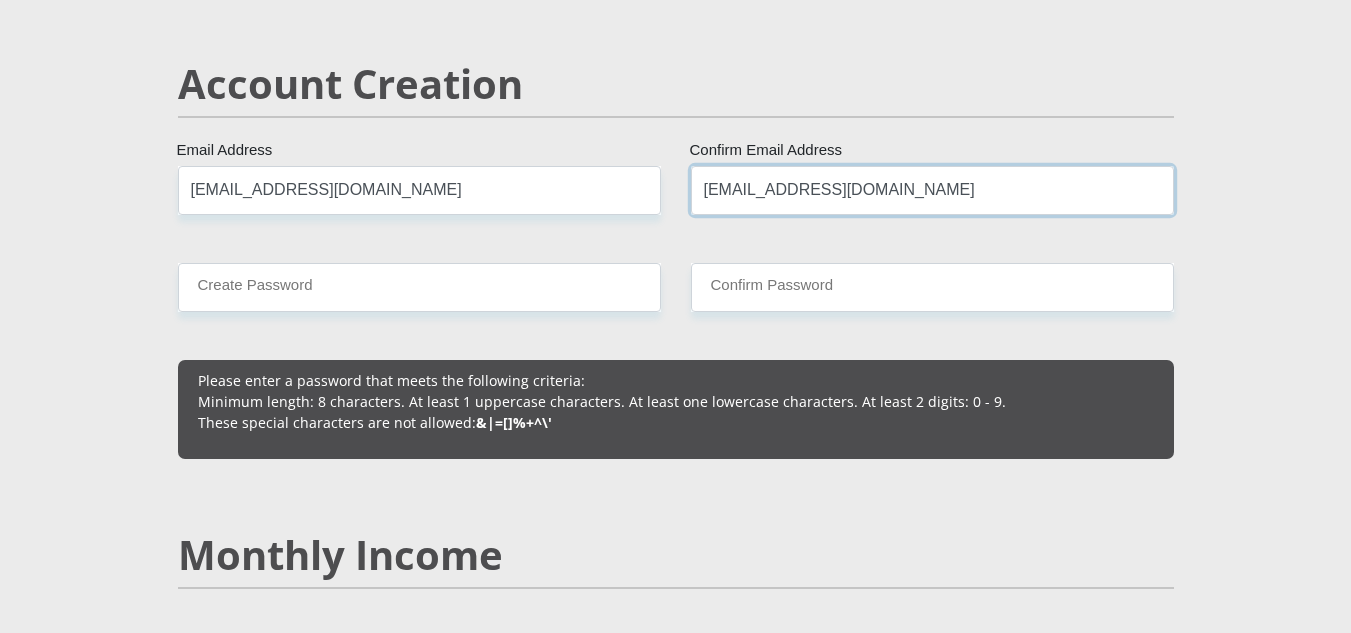 type on "[EMAIL_ADDRESS][DOMAIN_NAME]" 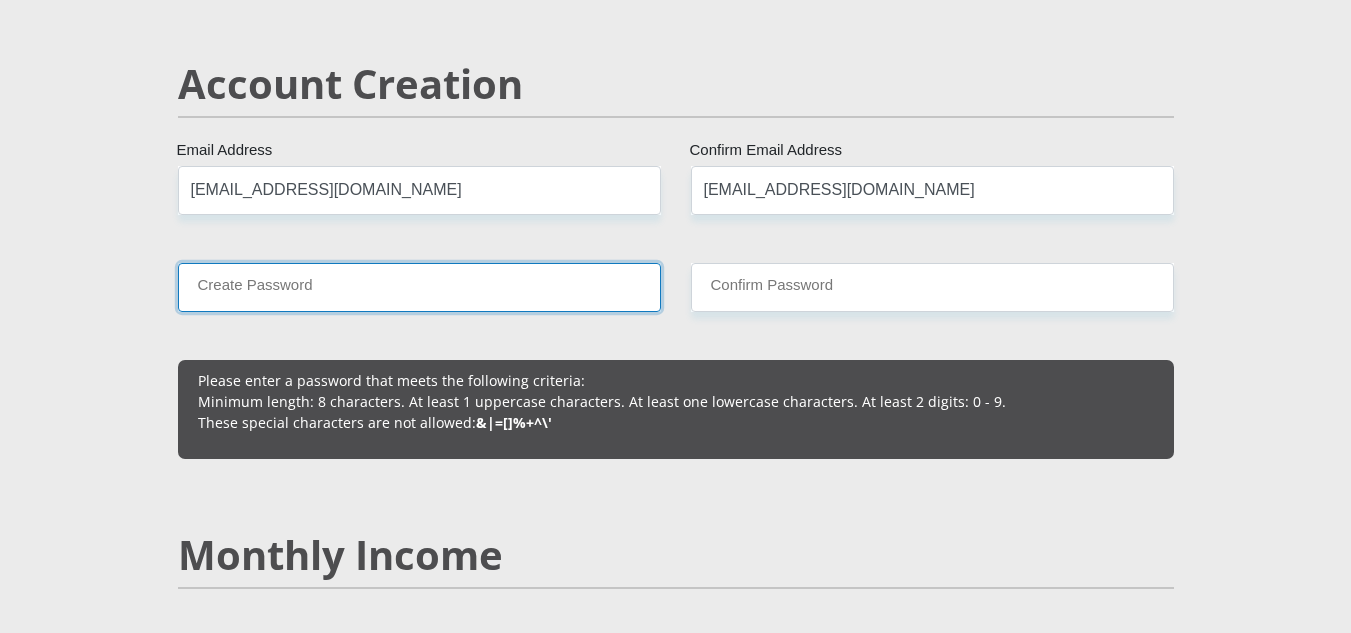 click on "Create Password" at bounding box center [419, 287] 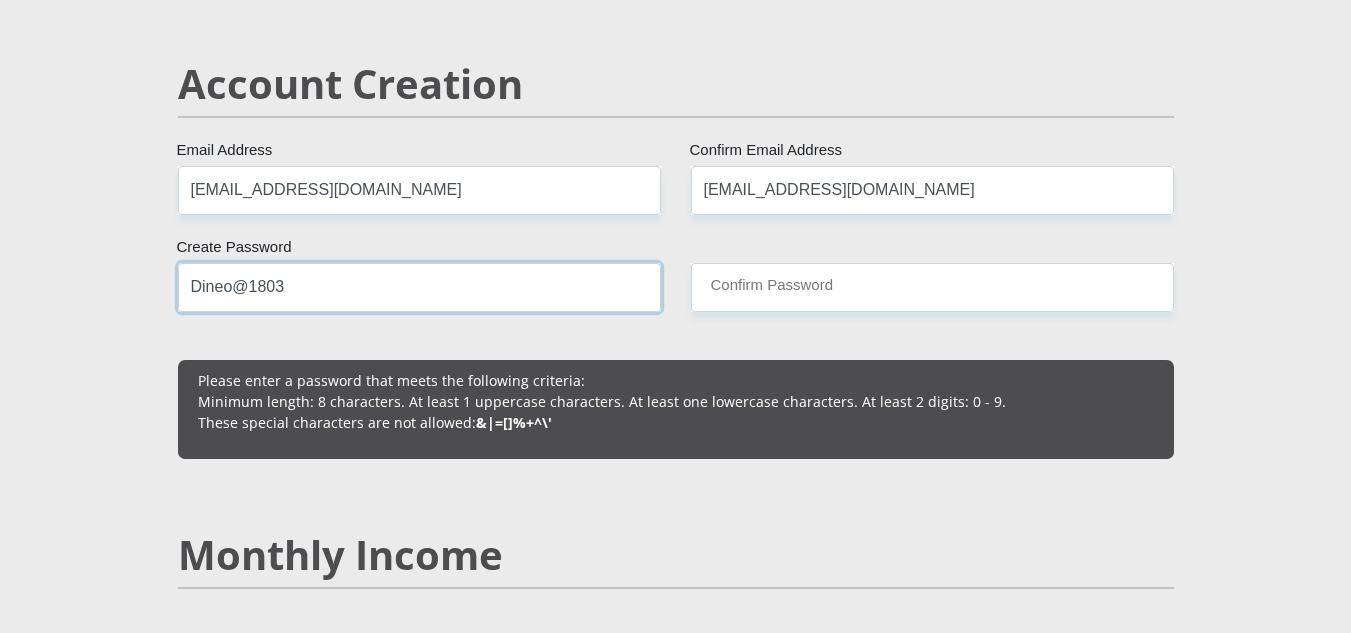 type on "Dineo@1803" 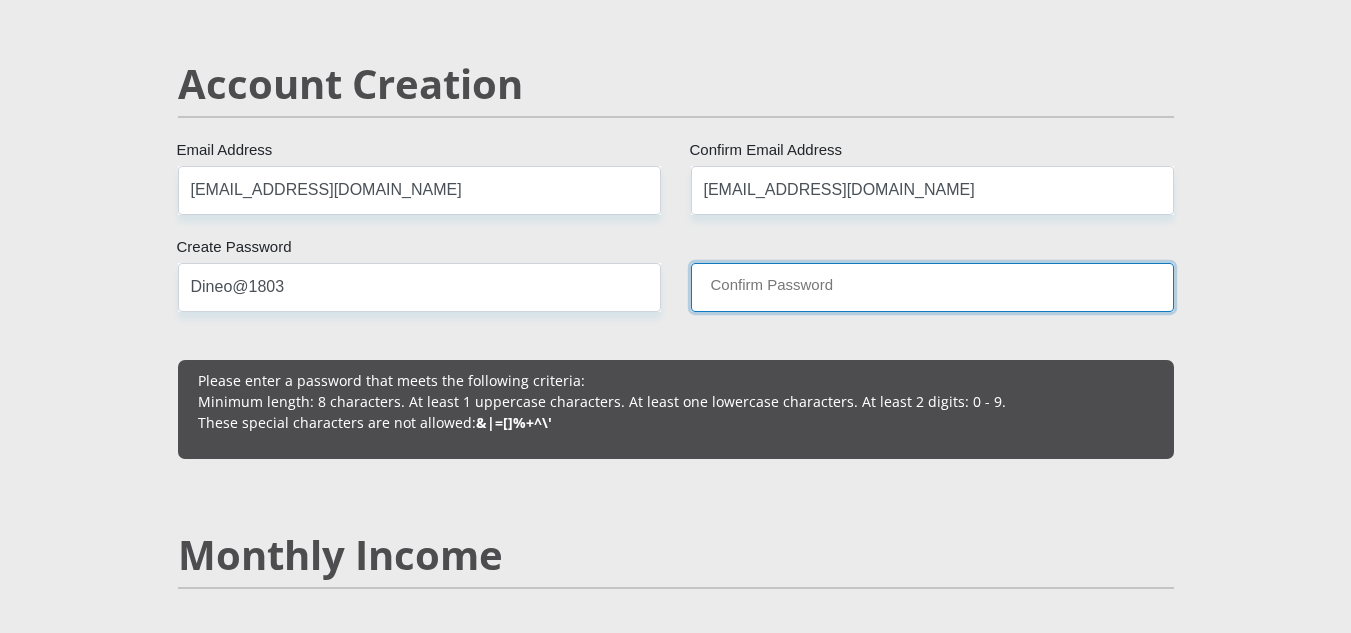 click on "Confirm Password" at bounding box center (932, 287) 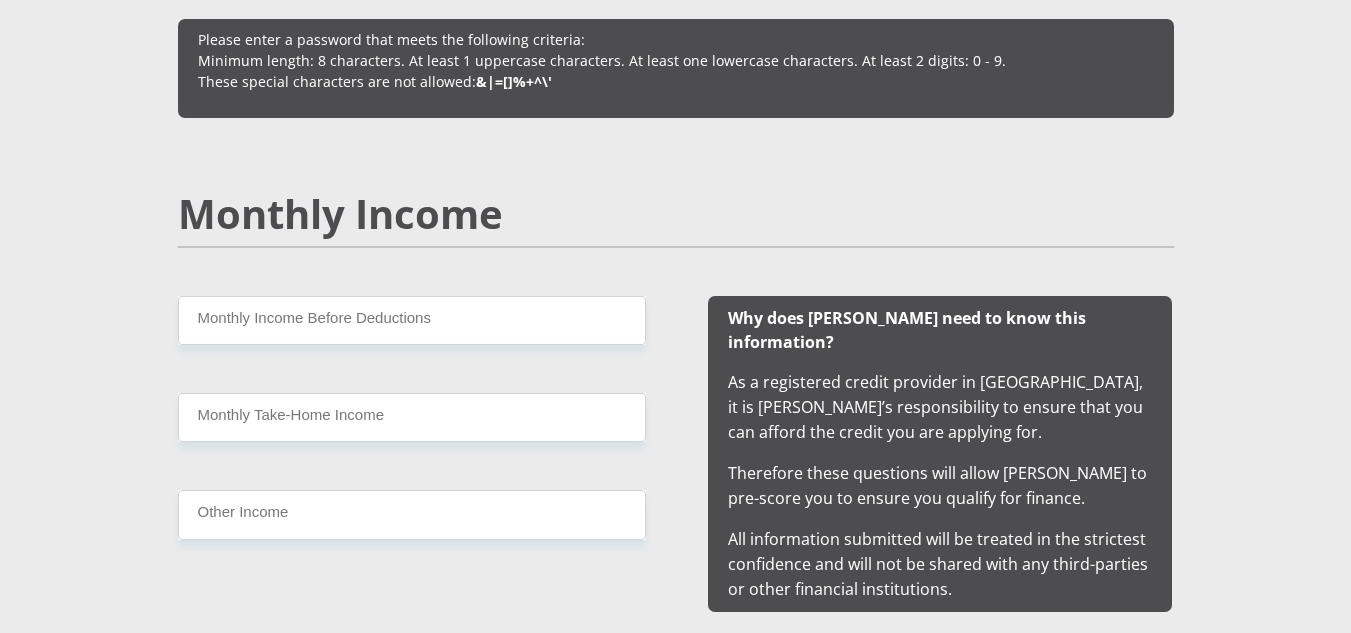 scroll, scrollTop: 1808, scrollLeft: 0, axis: vertical 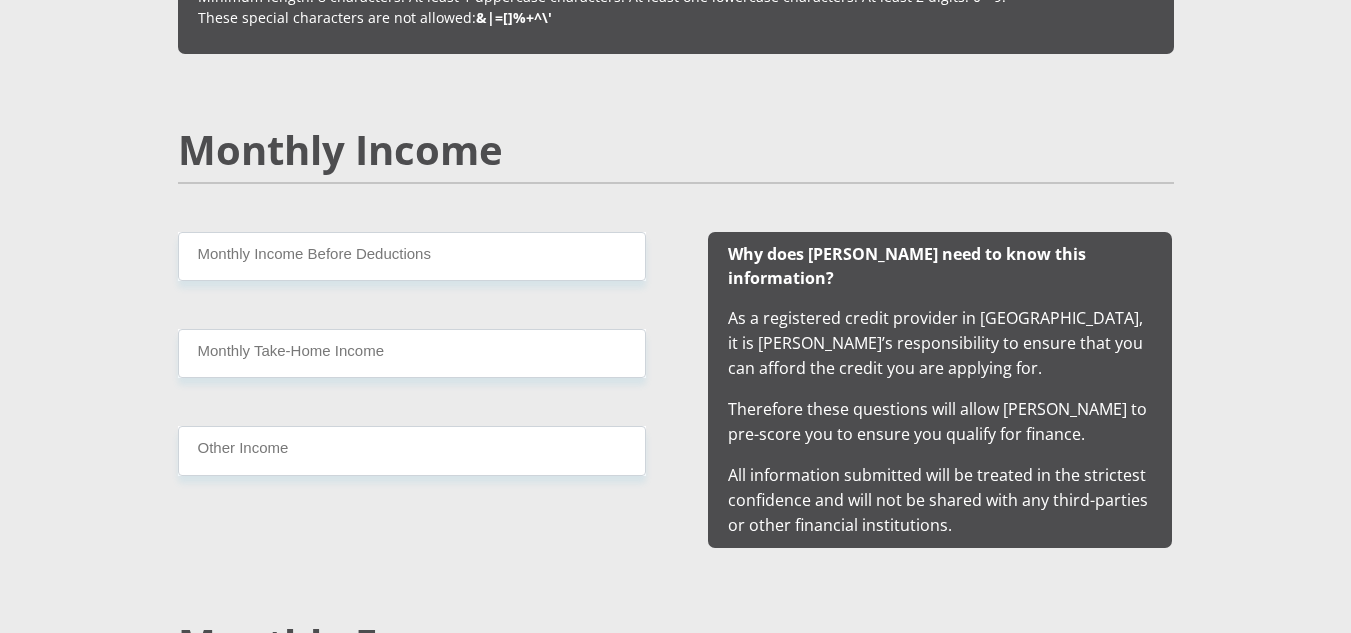 type on "Dineo@1803" 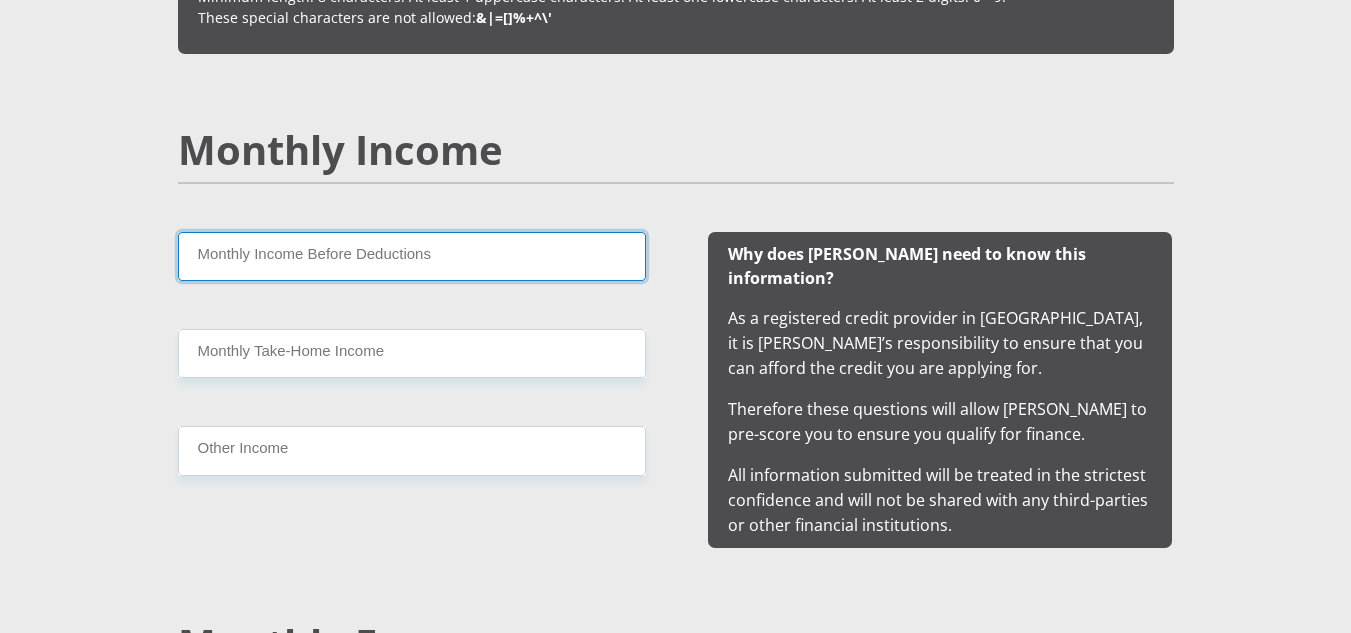click on "Monthly Income Before Deductions" at bounding box center (412, 256) 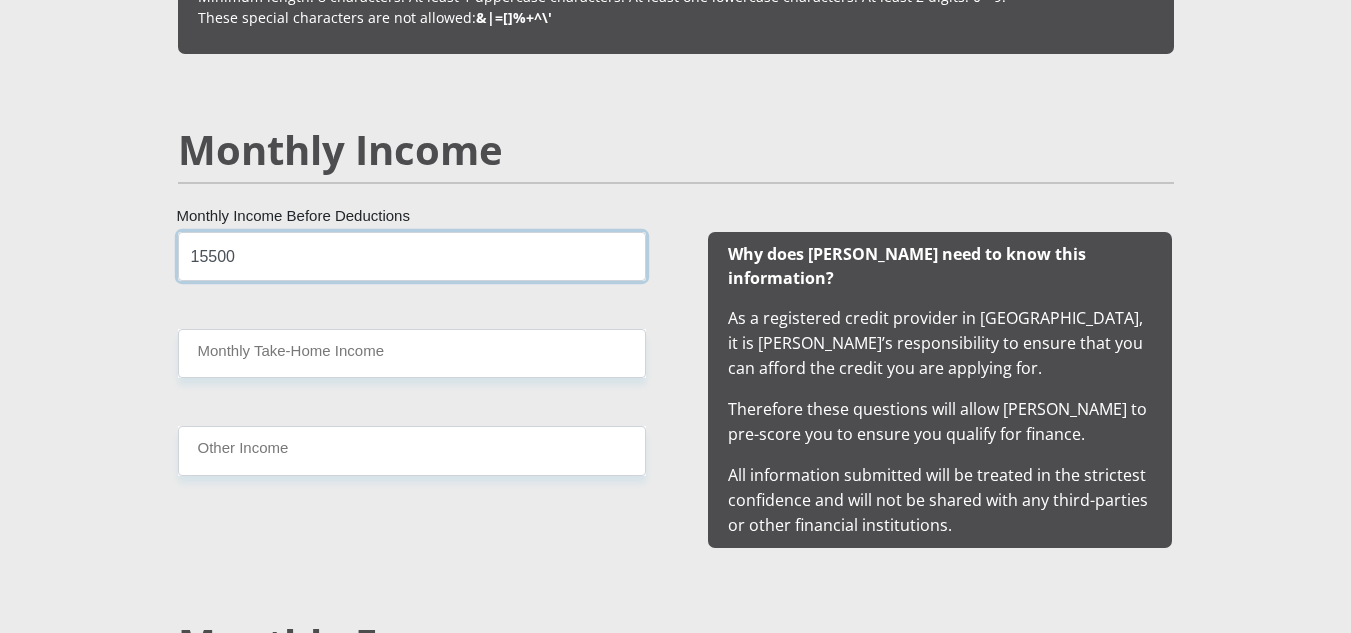 type on "15500" 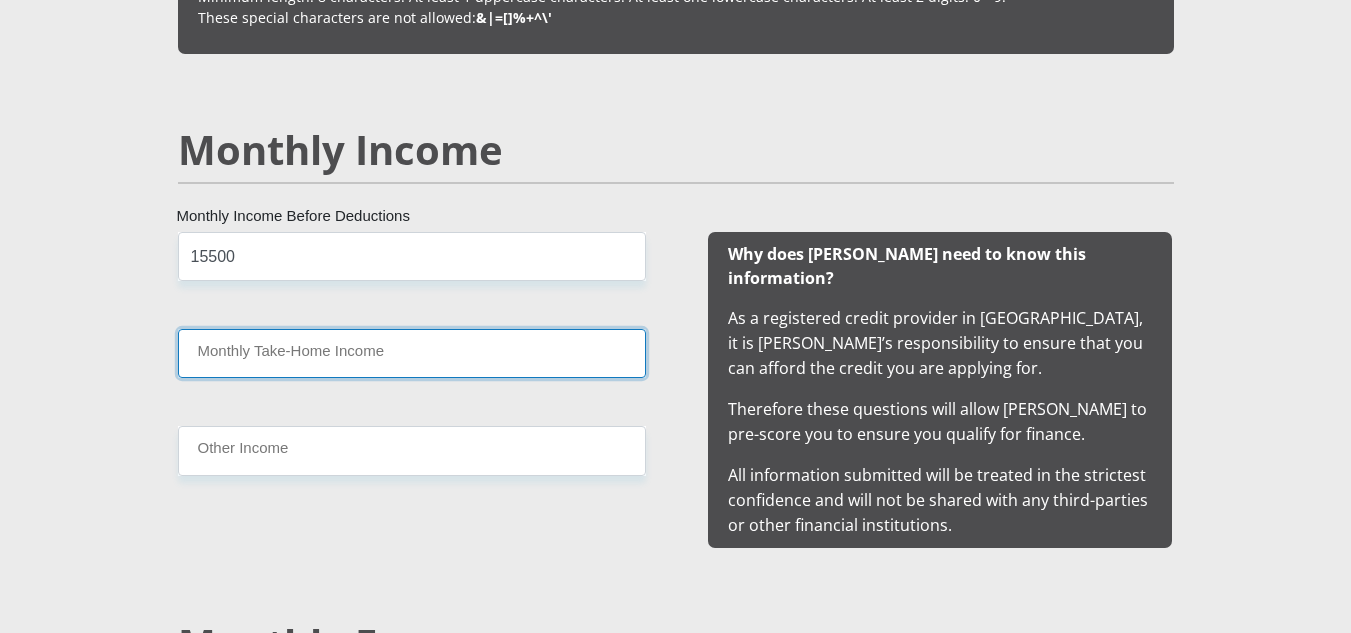 click on "Monthly Take-Home Income" at bounding box center (412, 353) 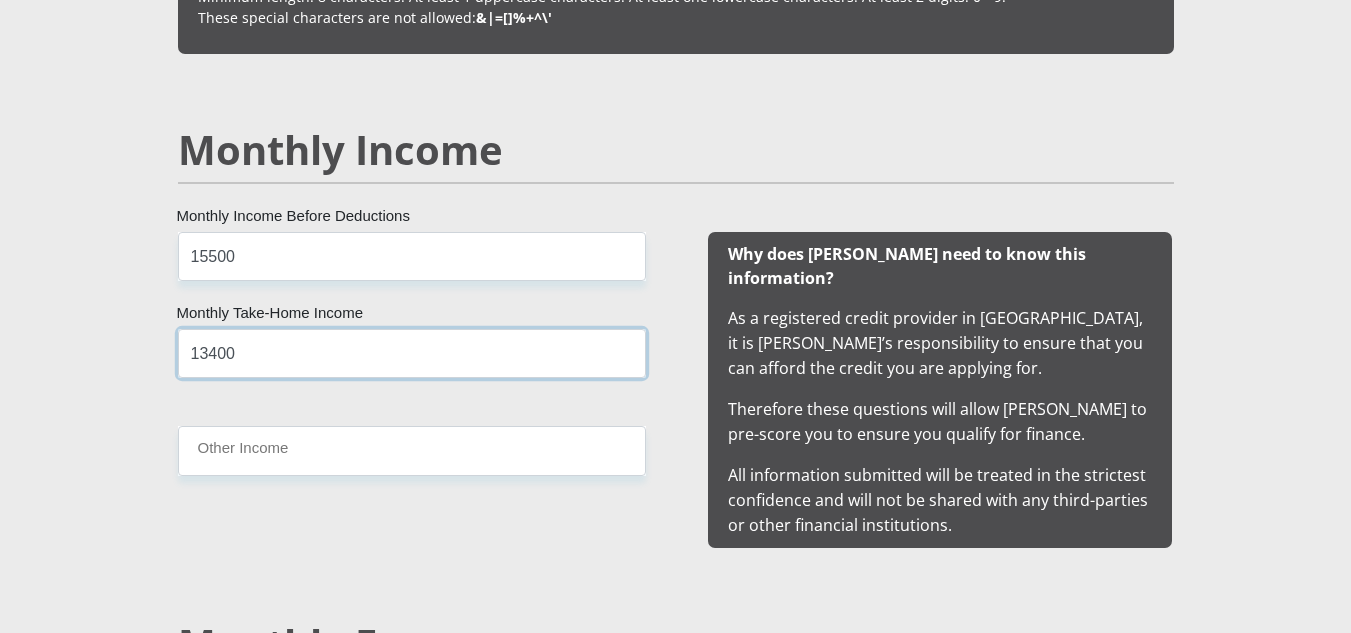 type on "13400" 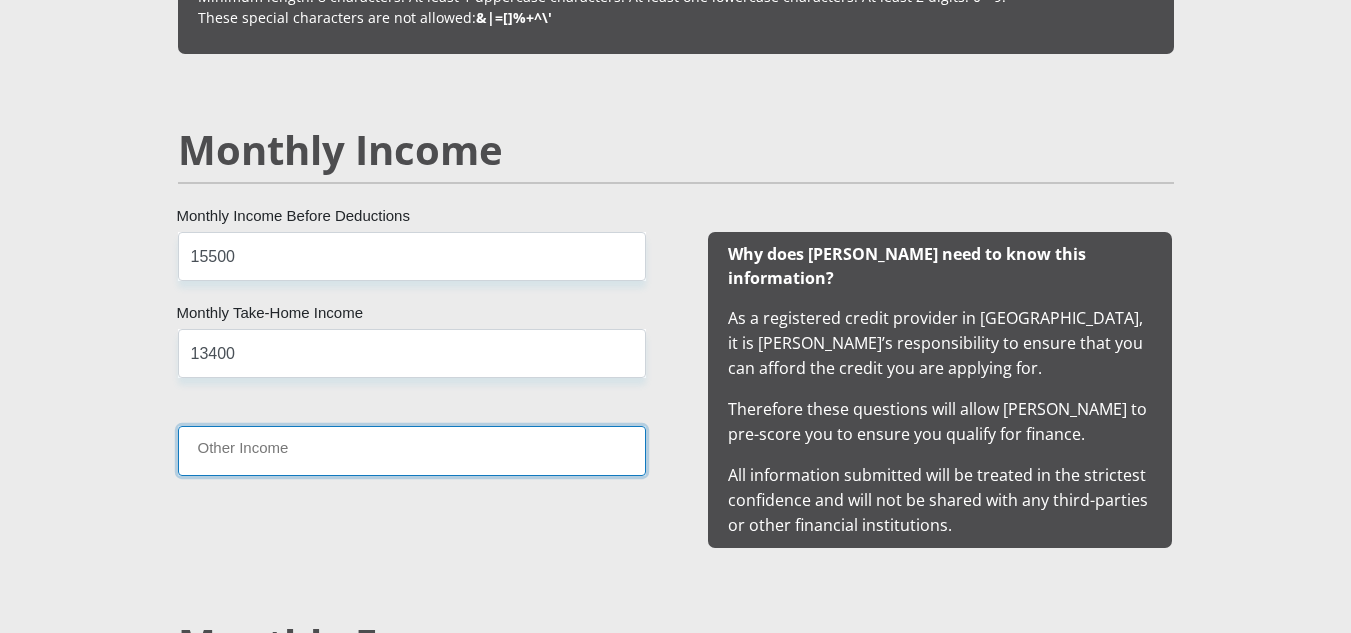 click on "Other Income" at bounding box center [412, 450] 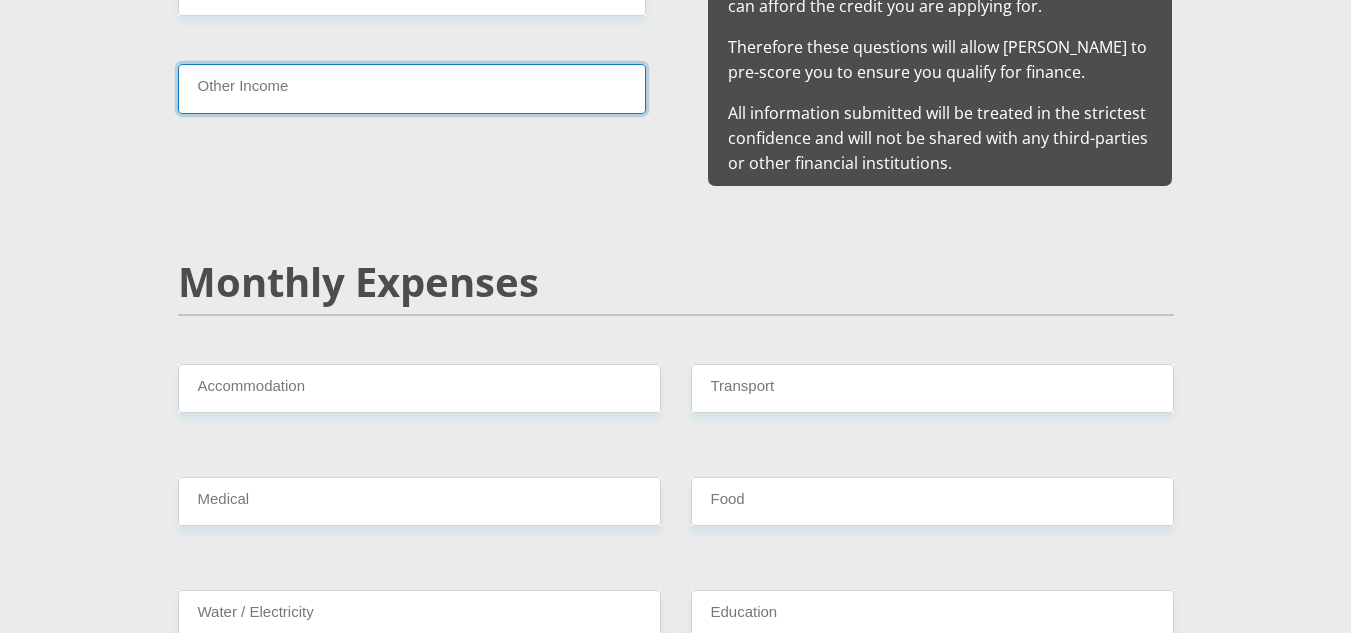 scroll, scrollTop: 2447, scrollLeft: 0, axis: vertical 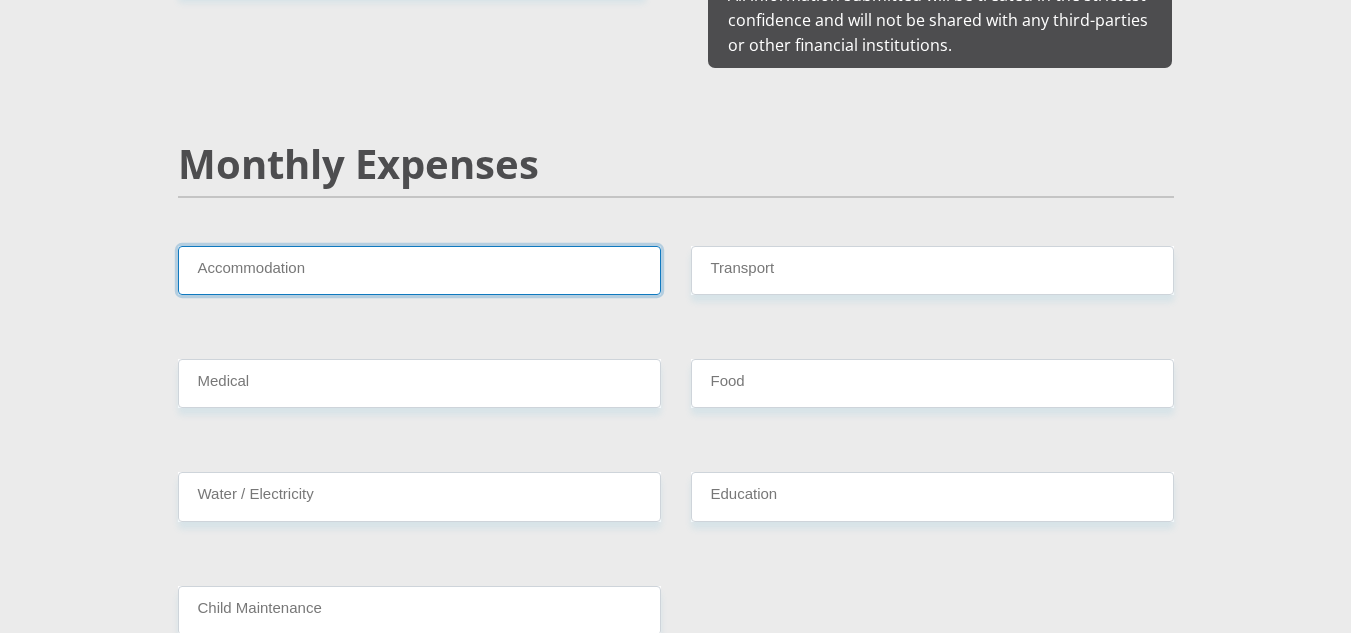 click on "Accommodation" at bounding box center [419, 270] 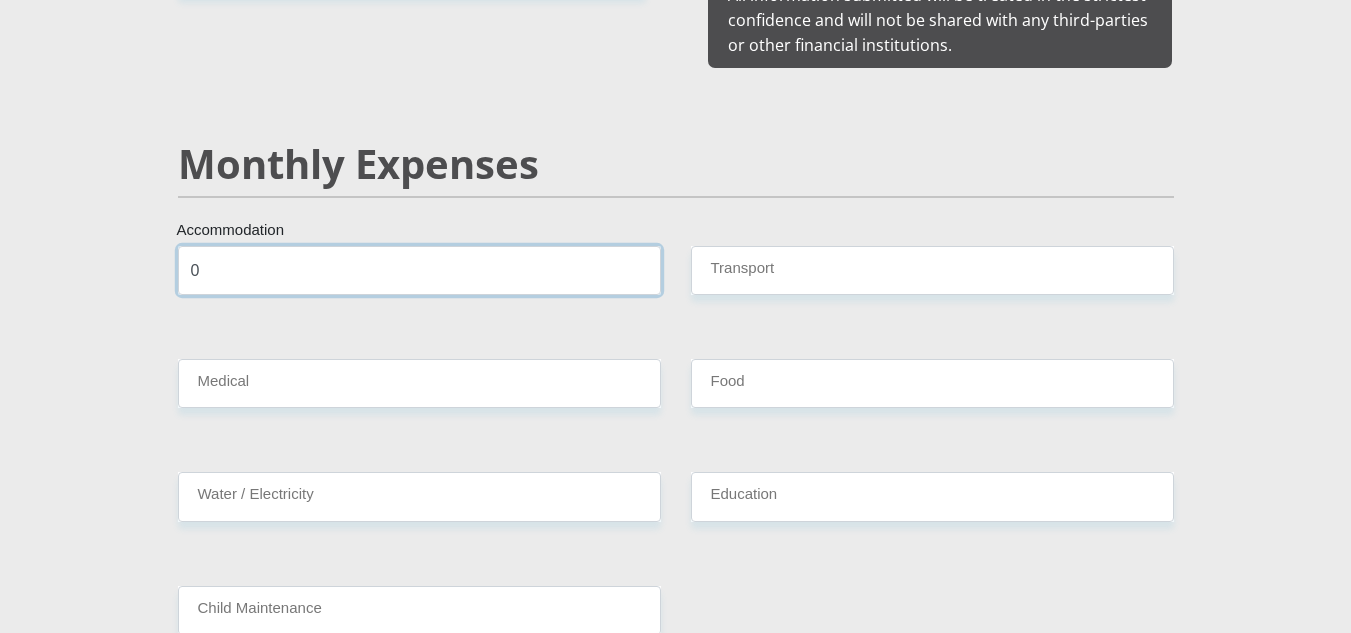 type on "0" 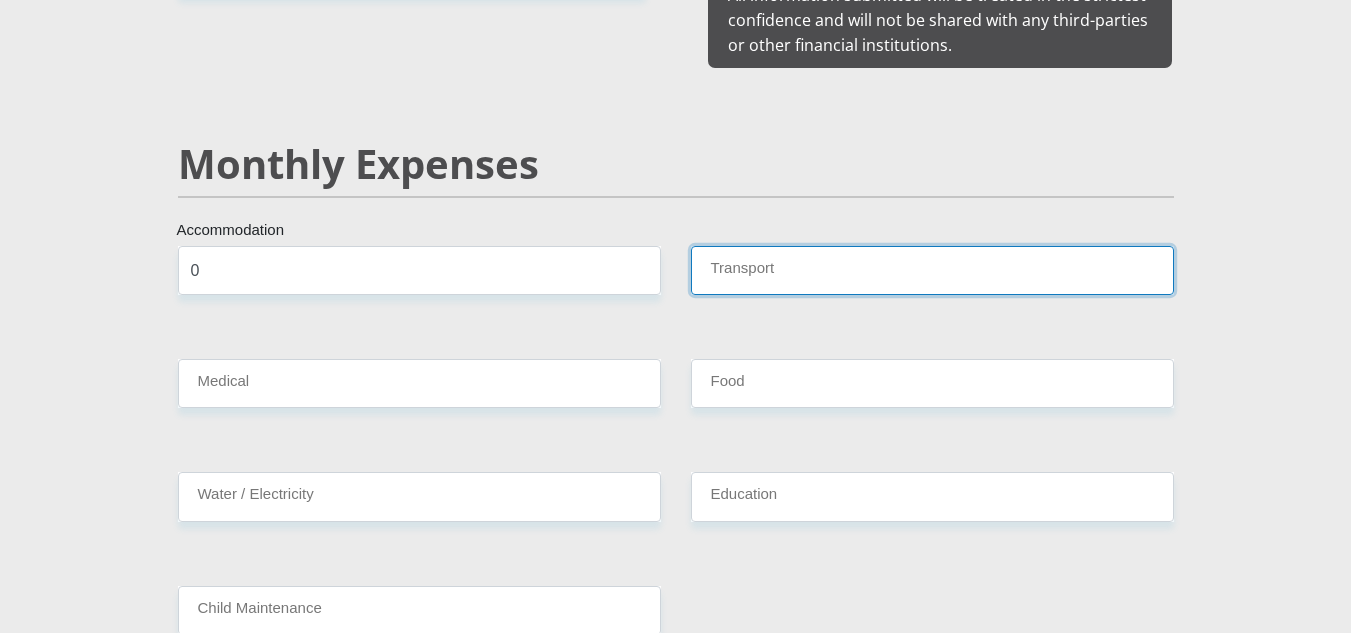 click on "Transport" at bounding box center (932, 270) 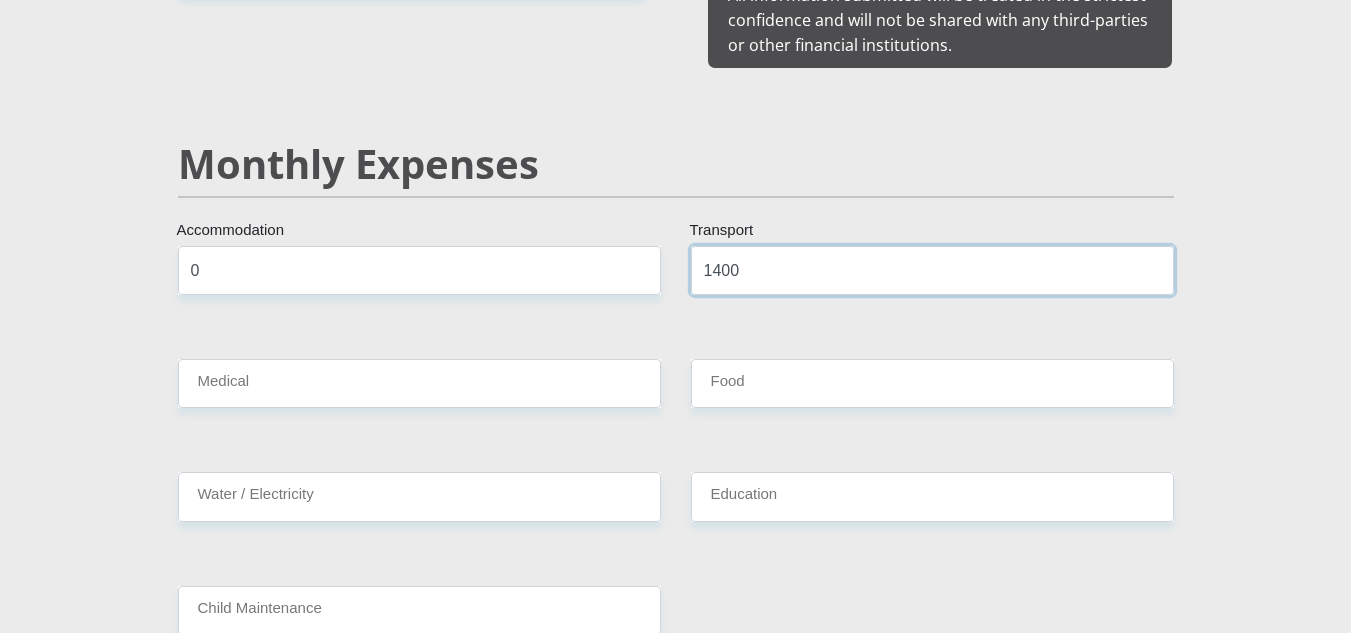 type on "1400" 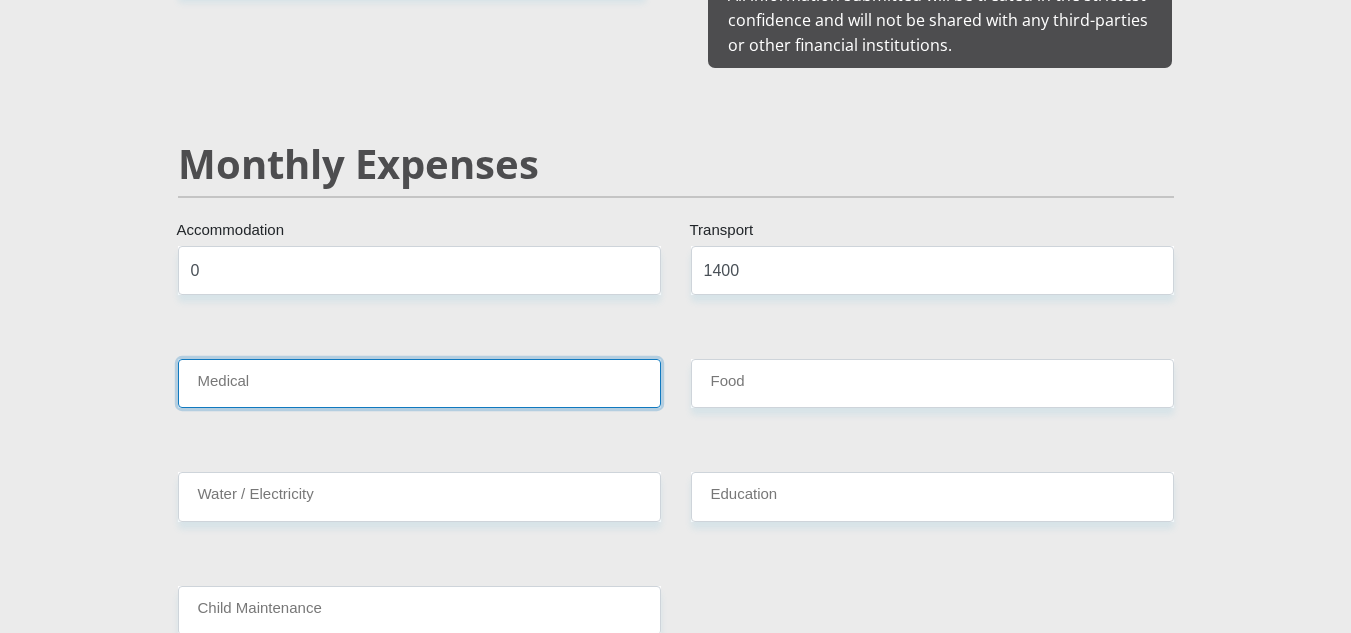 click on "Medical" at bounding box center [419, 383] 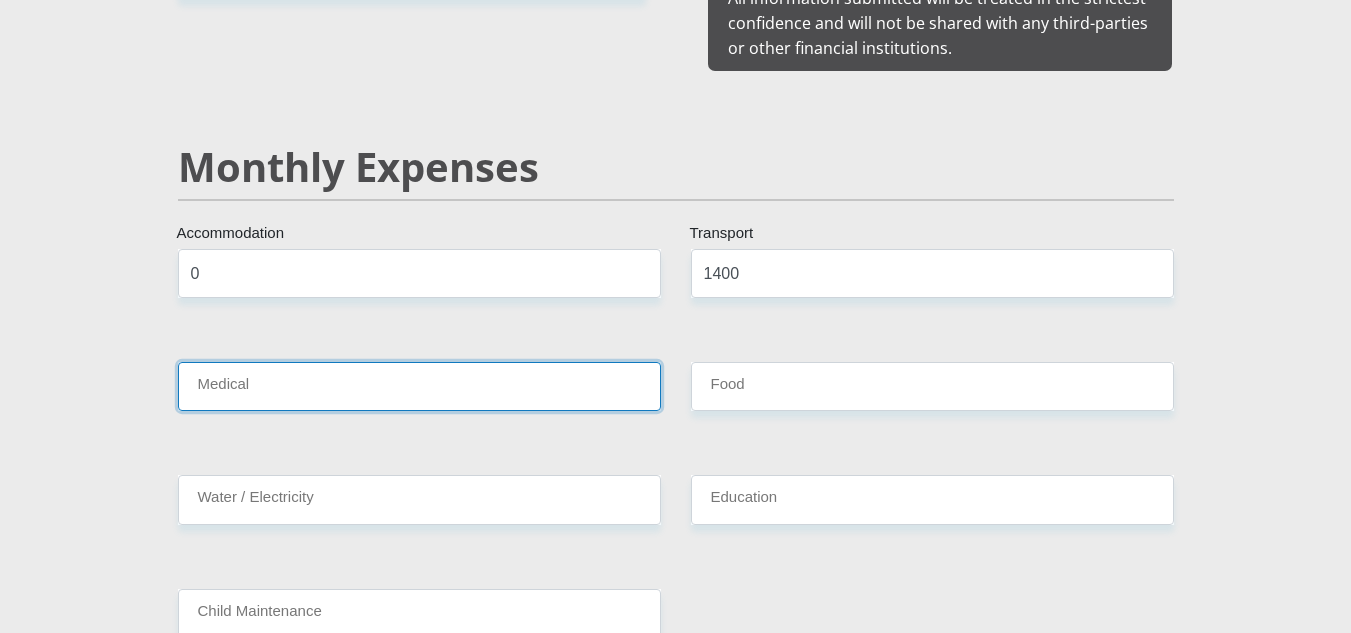 scroll, scrollTop: 2287, scrollLeft: 0, axis: vertical 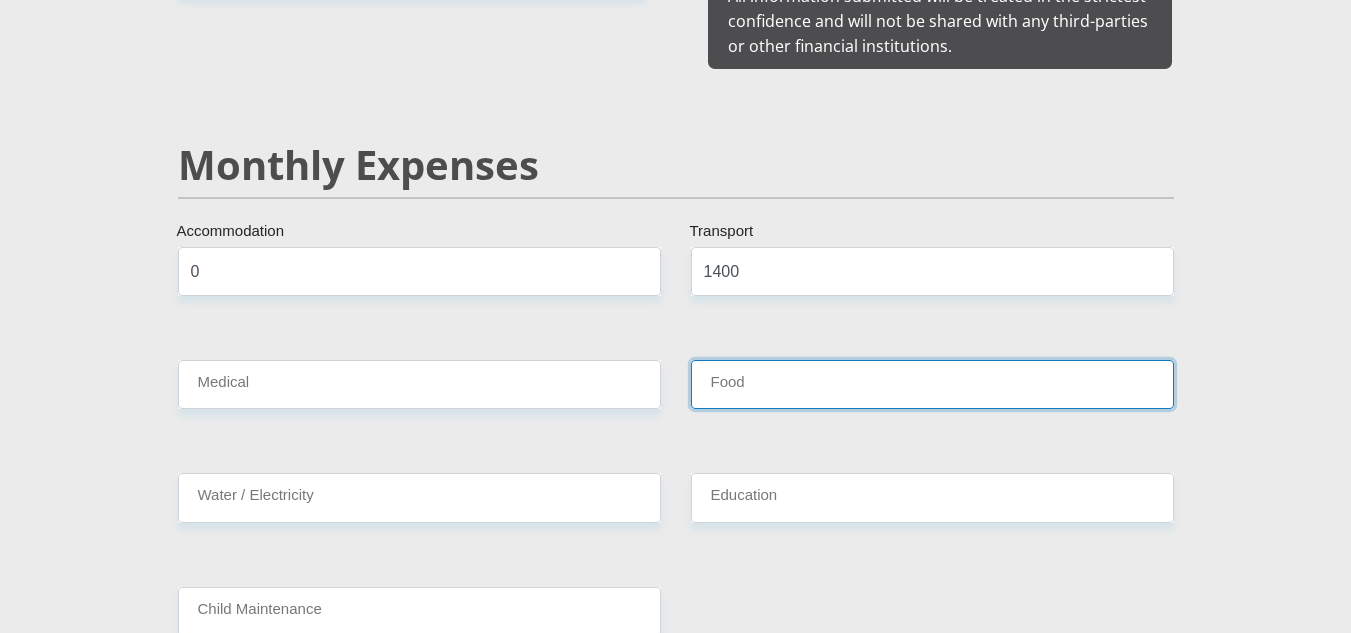 click on "Food" at bounding box center (932, 384) 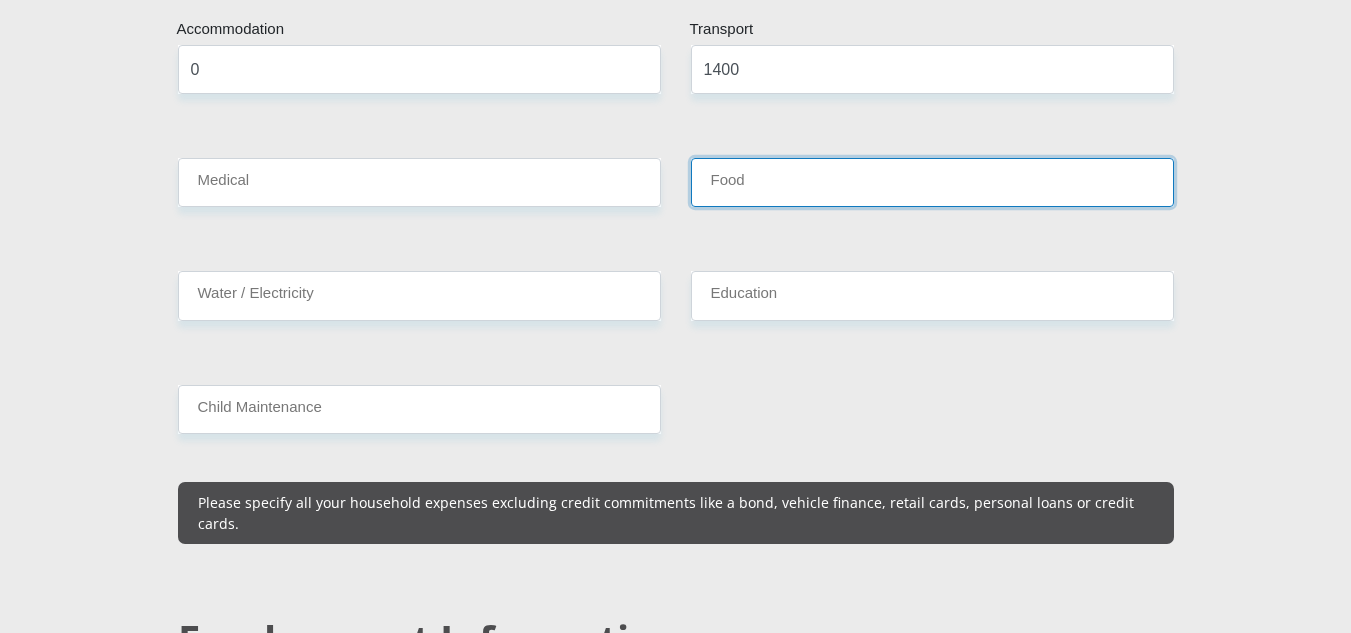 scroll, scrollTop: 2521, scrollLeft: 0, axis: vertical 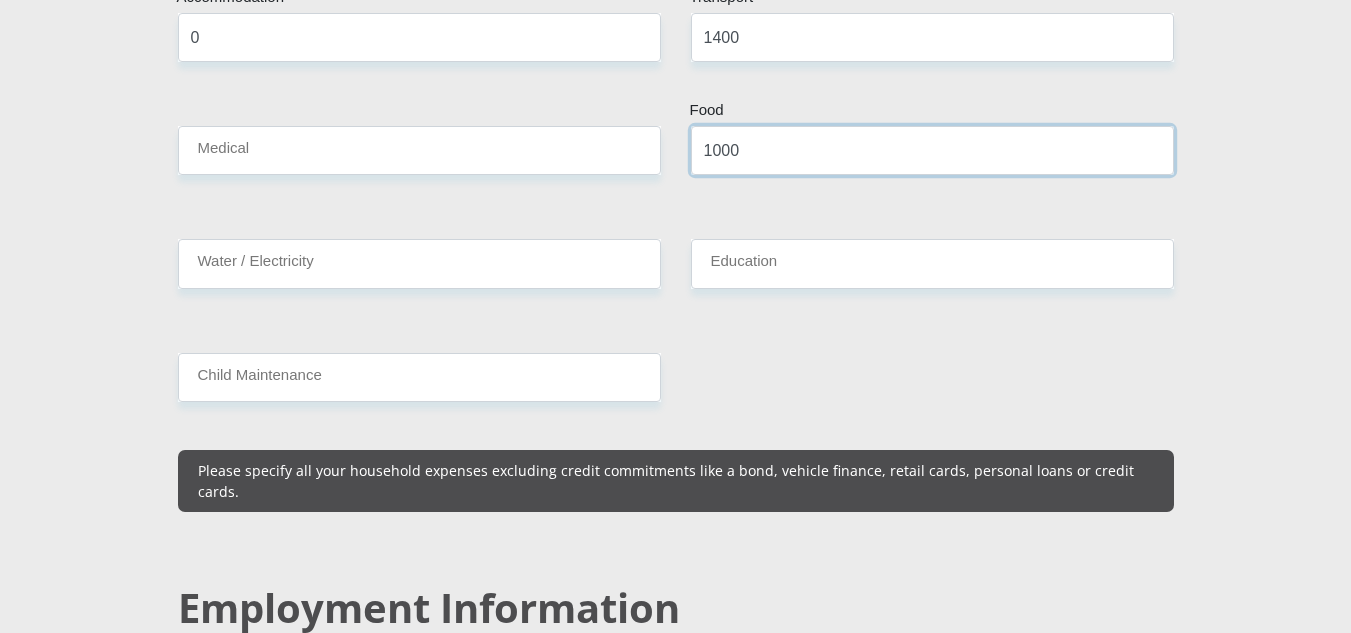 type on "1000" 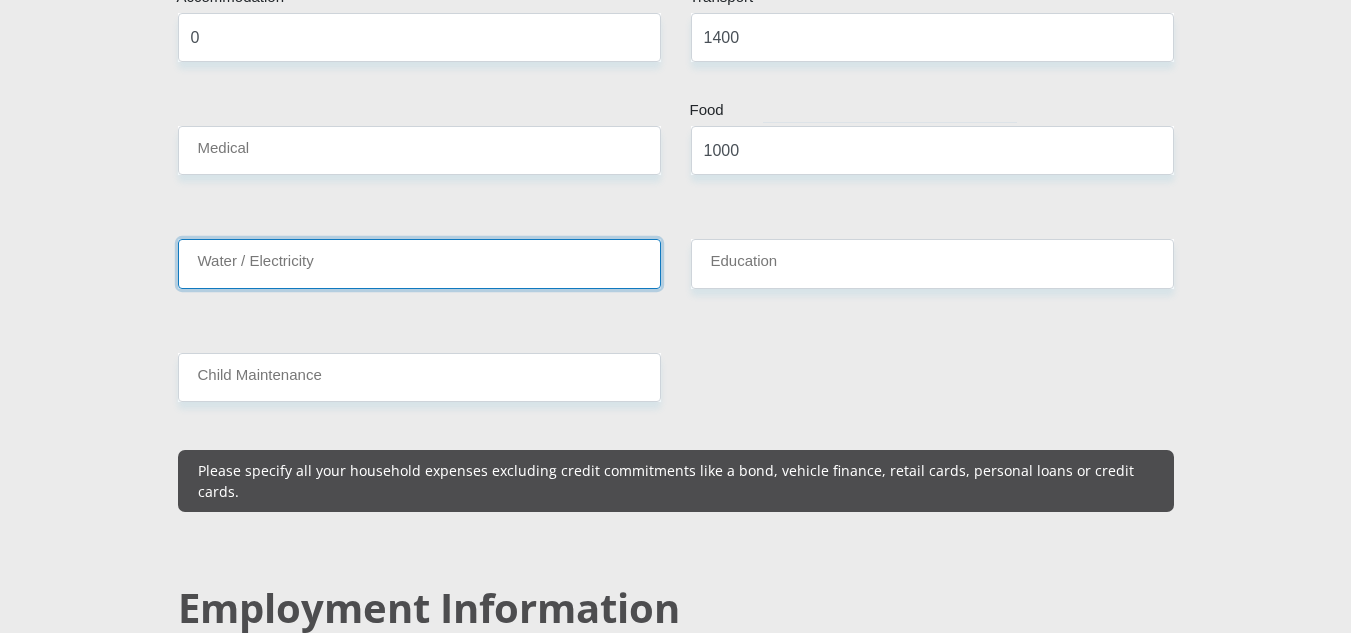 click on "Water / Electricity" at bounding box center (419, 263) 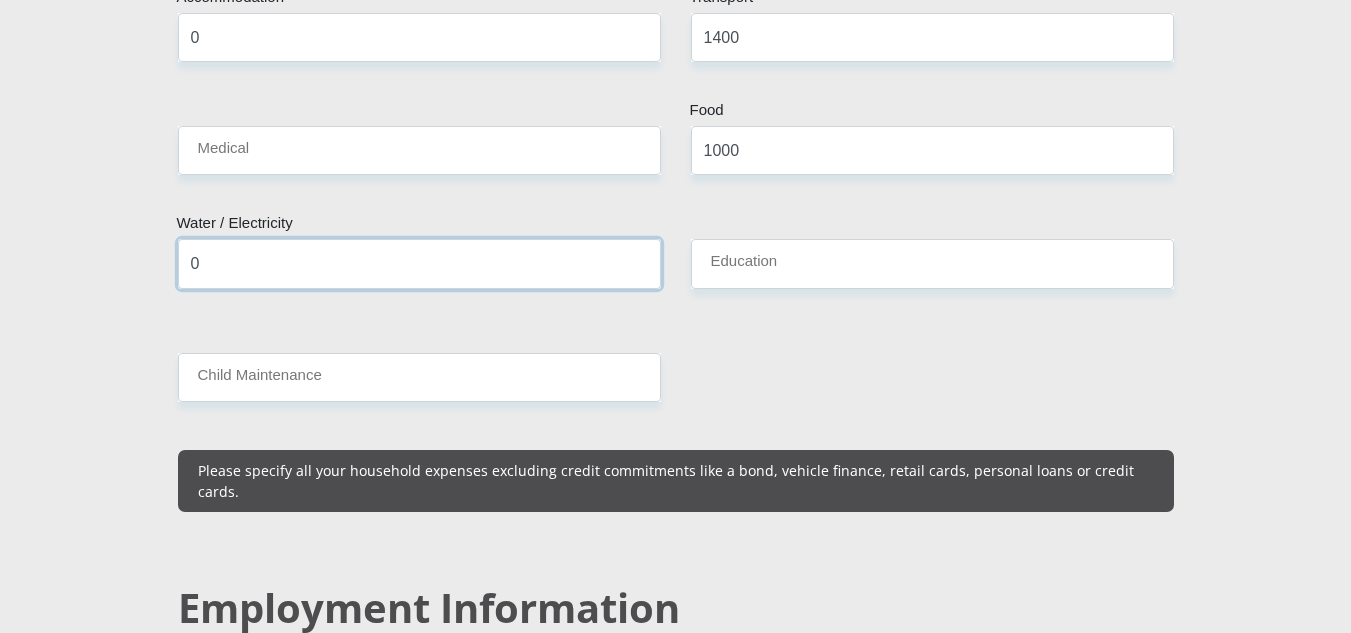 type on "0" 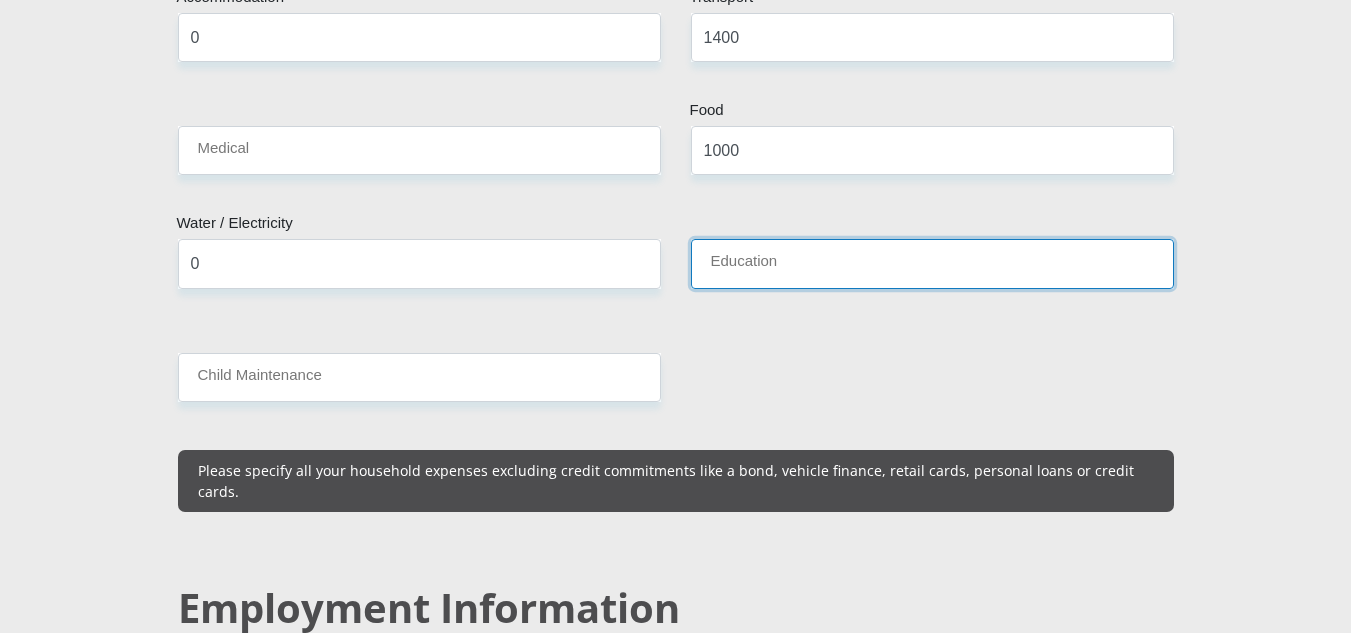 click on "Education" at bounding box center (932, 263) 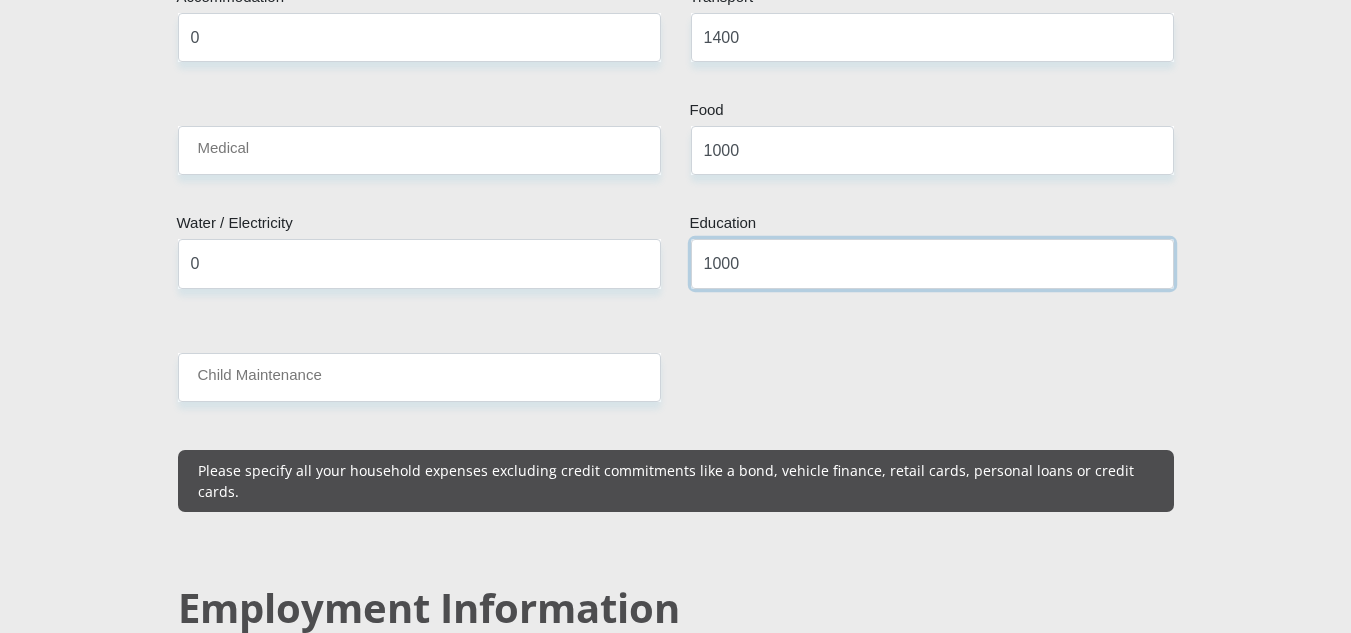type on "1000" 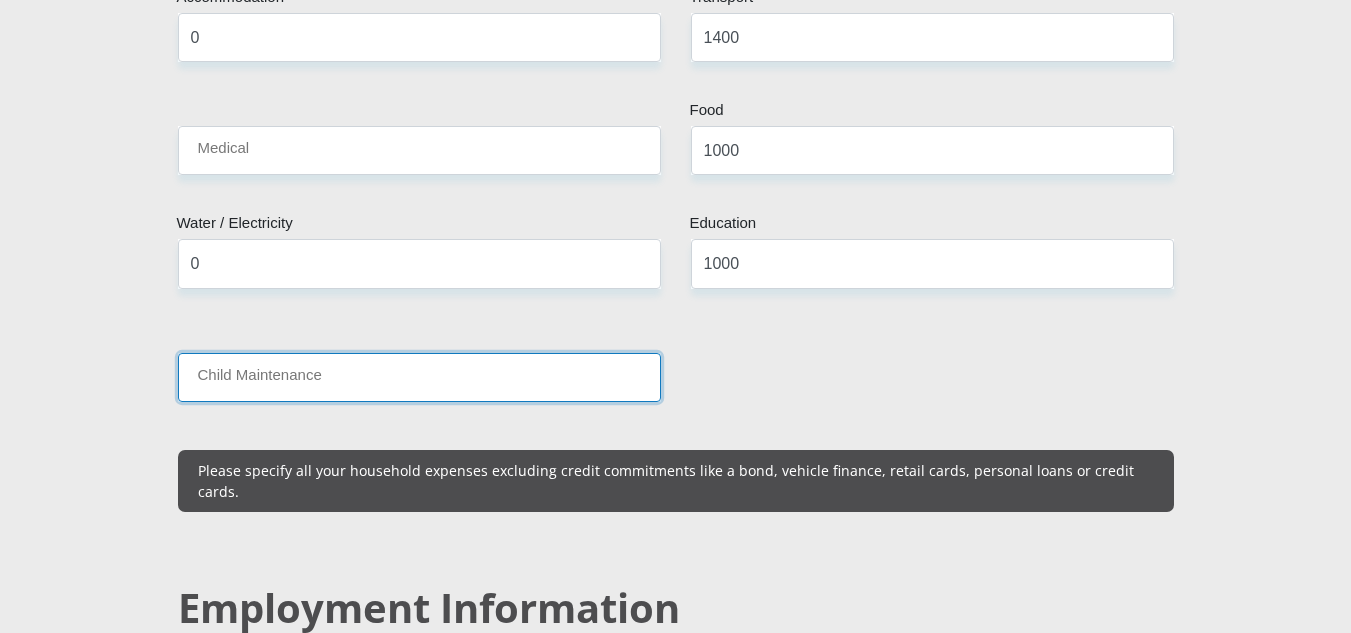 click on "Child Maintenance" at bounding box center [419, 377] 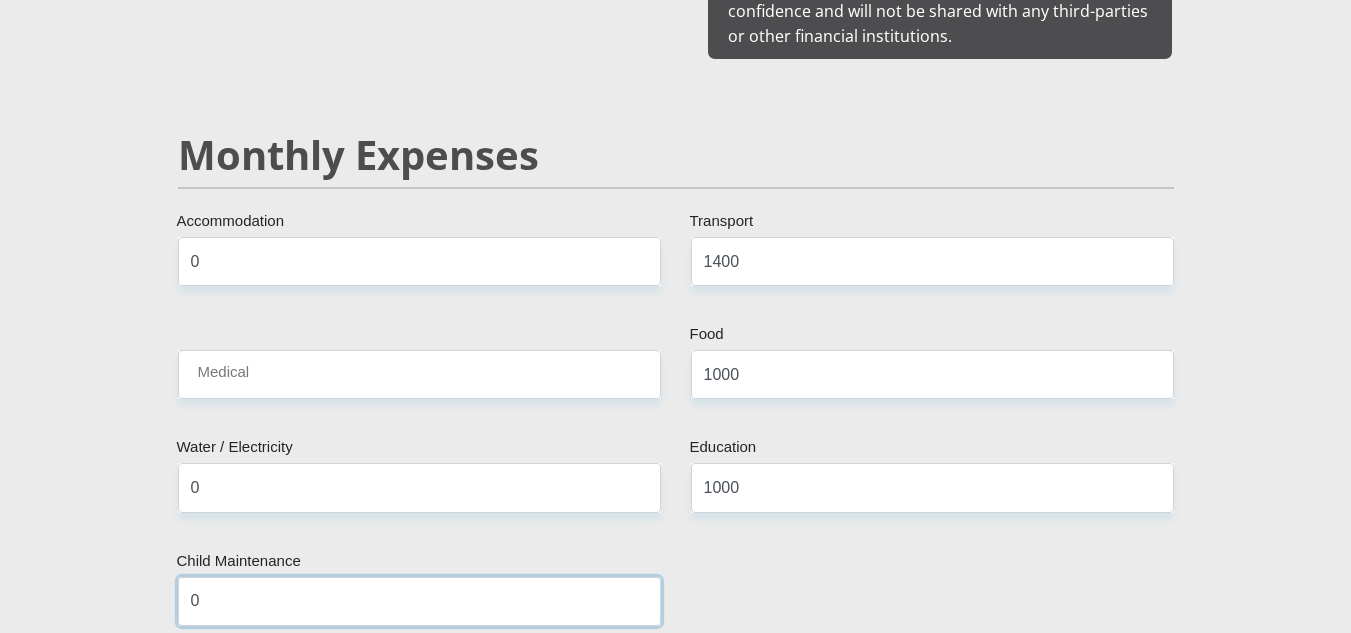 scroll, scrollTop: 2287, scrollLeft: 0, axis: vertical 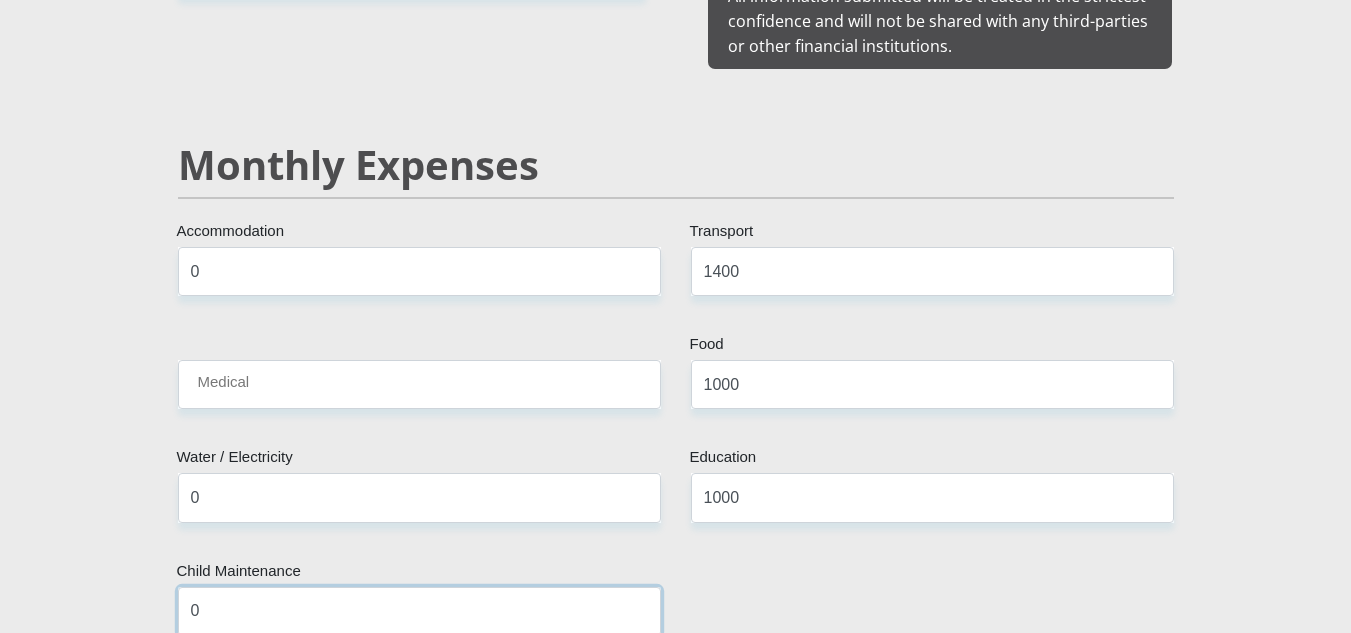 type on "0" 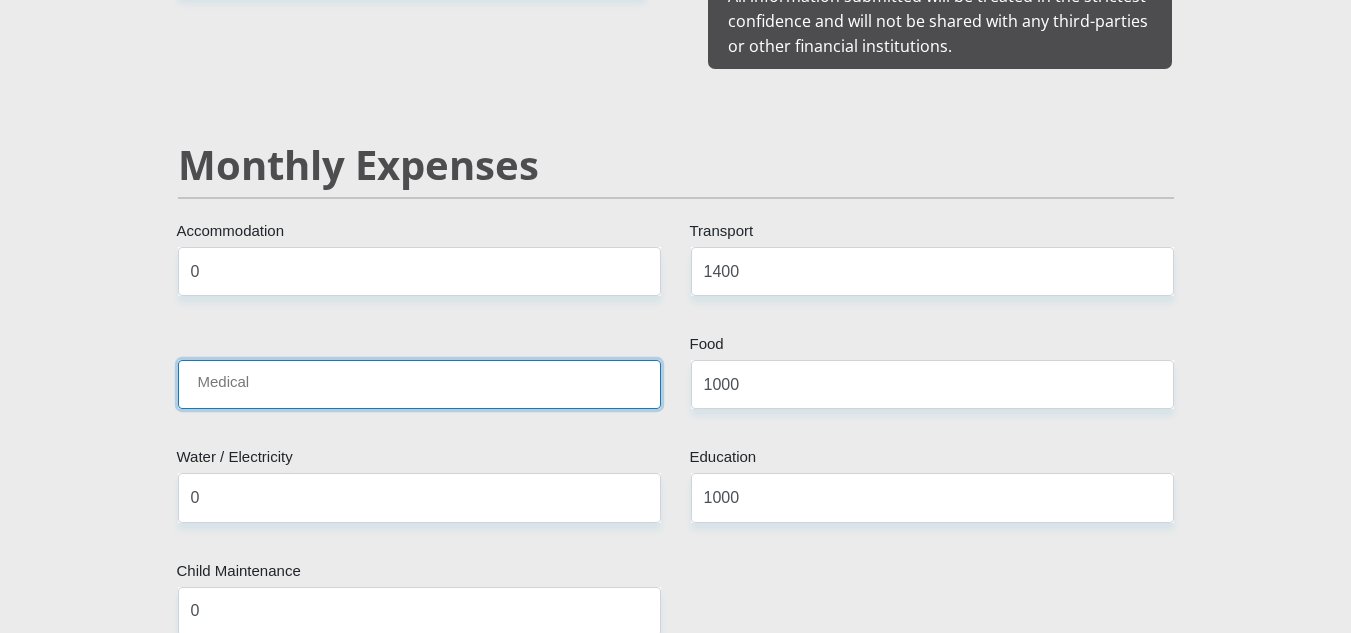 click on "Medical" at bounding box center (419, 384) 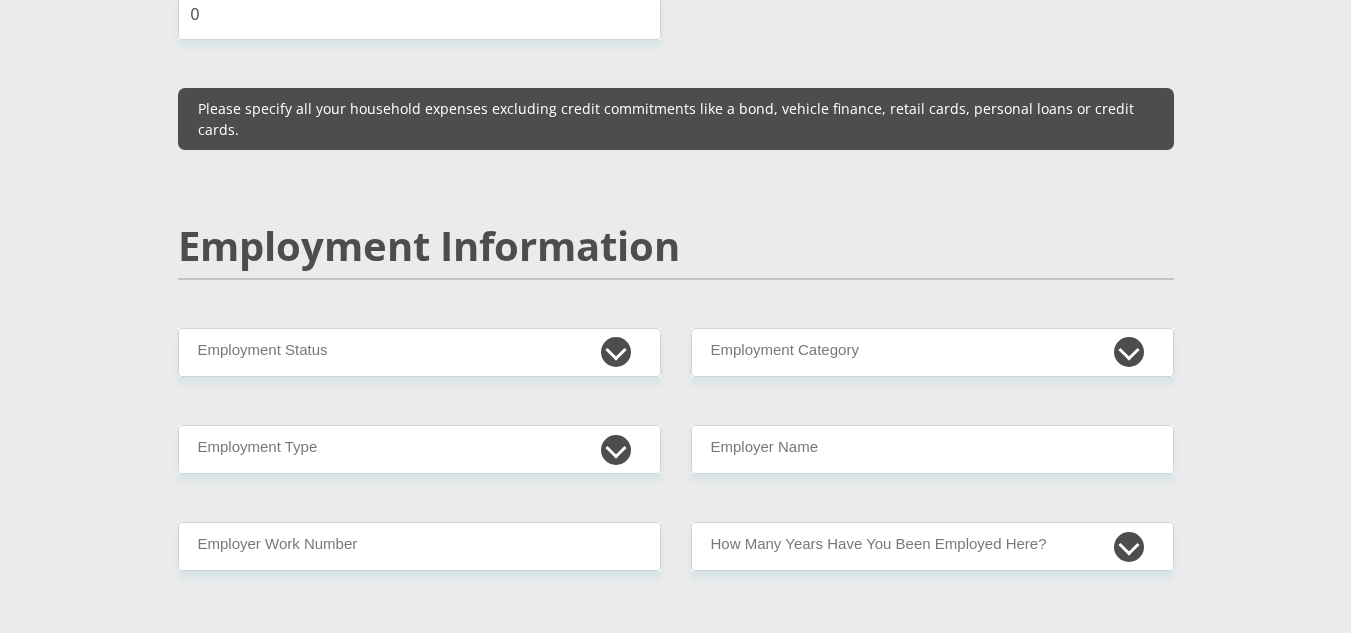 scroll, scrollTop: 2894, scrollLeft: 0, axis: vertical 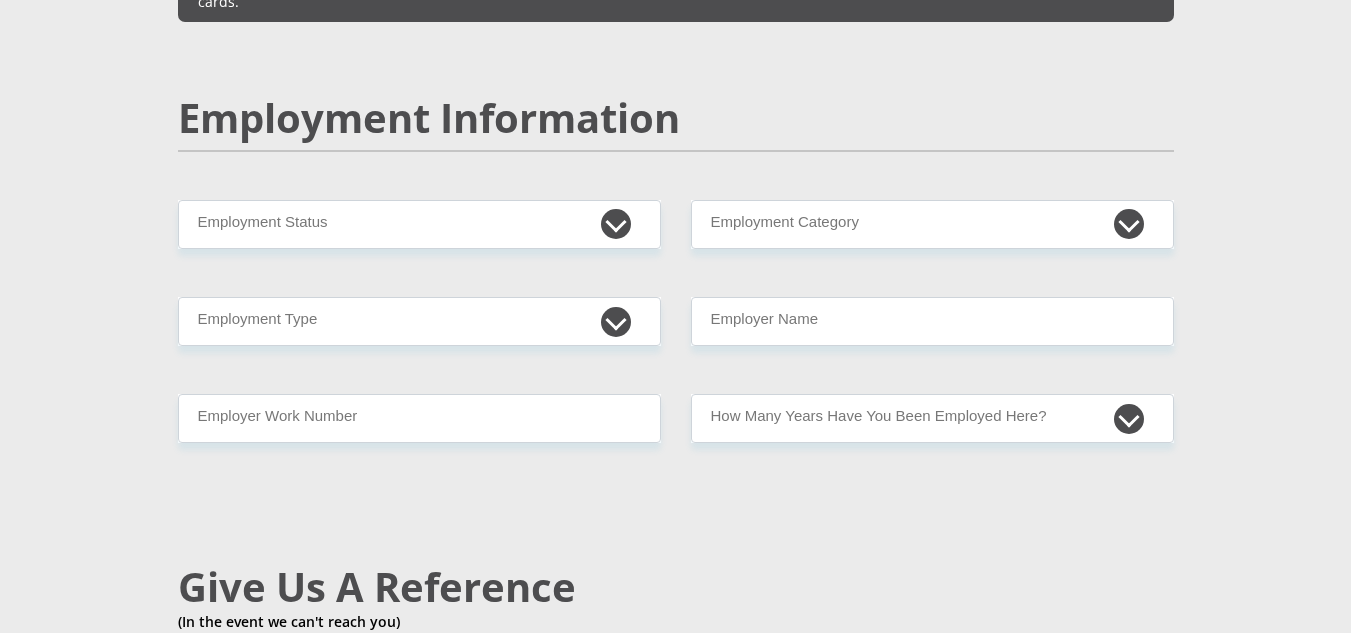type on "0" 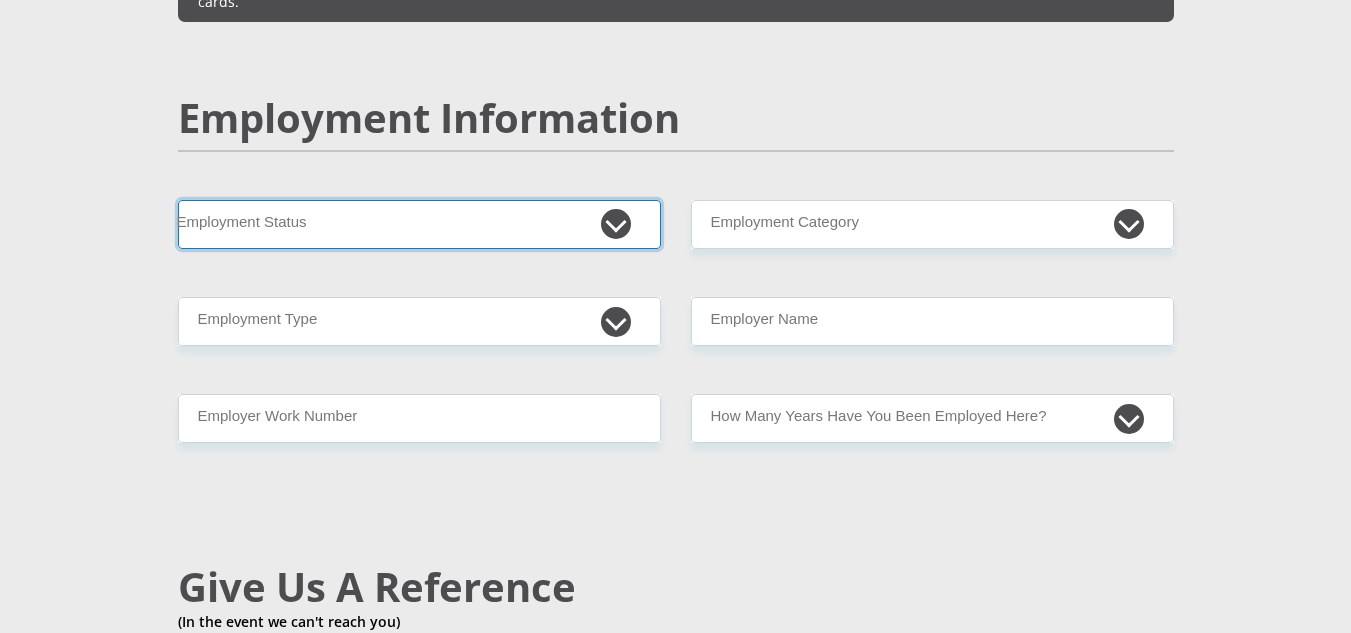 click on "Permanent/Full-time
Part-time/Casual
[DEMOGRAPHIC_DATA] Worker
Self-Employed
Housewife
Retired
Student
Medically Boarded
Disability
Unemployed" at bounding box center (419, 224) 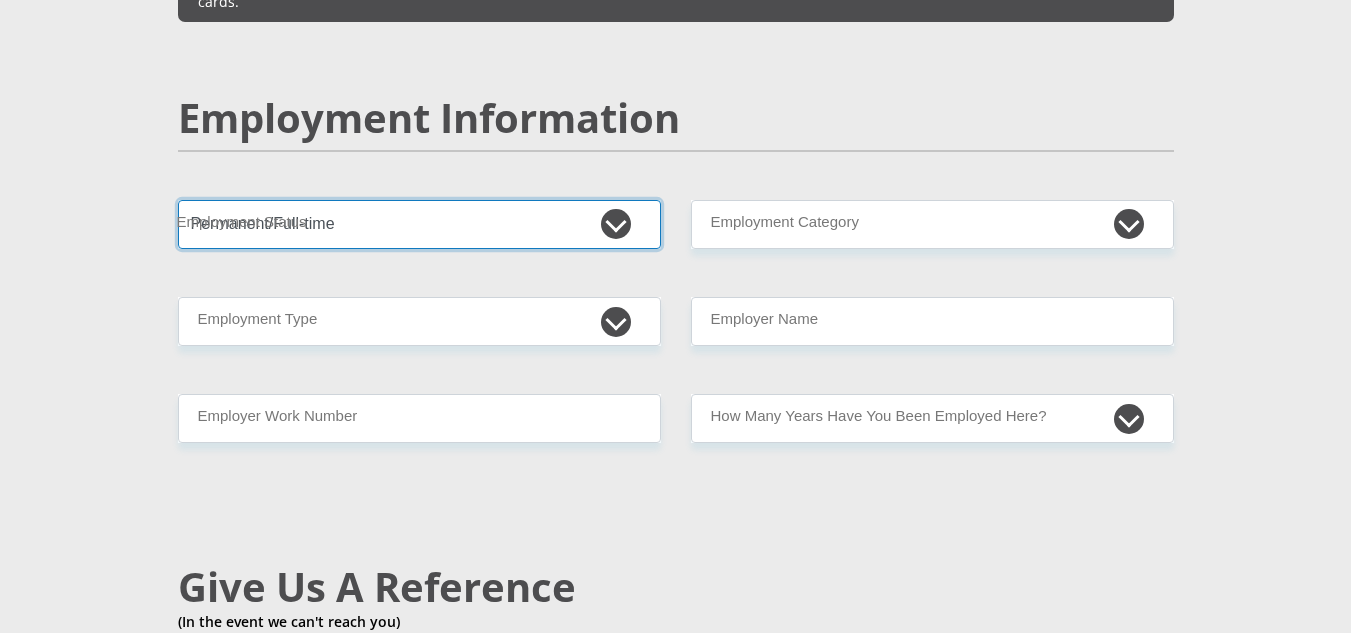 click on "Permanent/Full-time
Part-time/Casual
[DEMOGRAPHIC_DATA] Worker
Self-Employed
Housewife
Retired
Student
Medically Boarded
Disability
Unemployed" at bounding box center [419, 224] 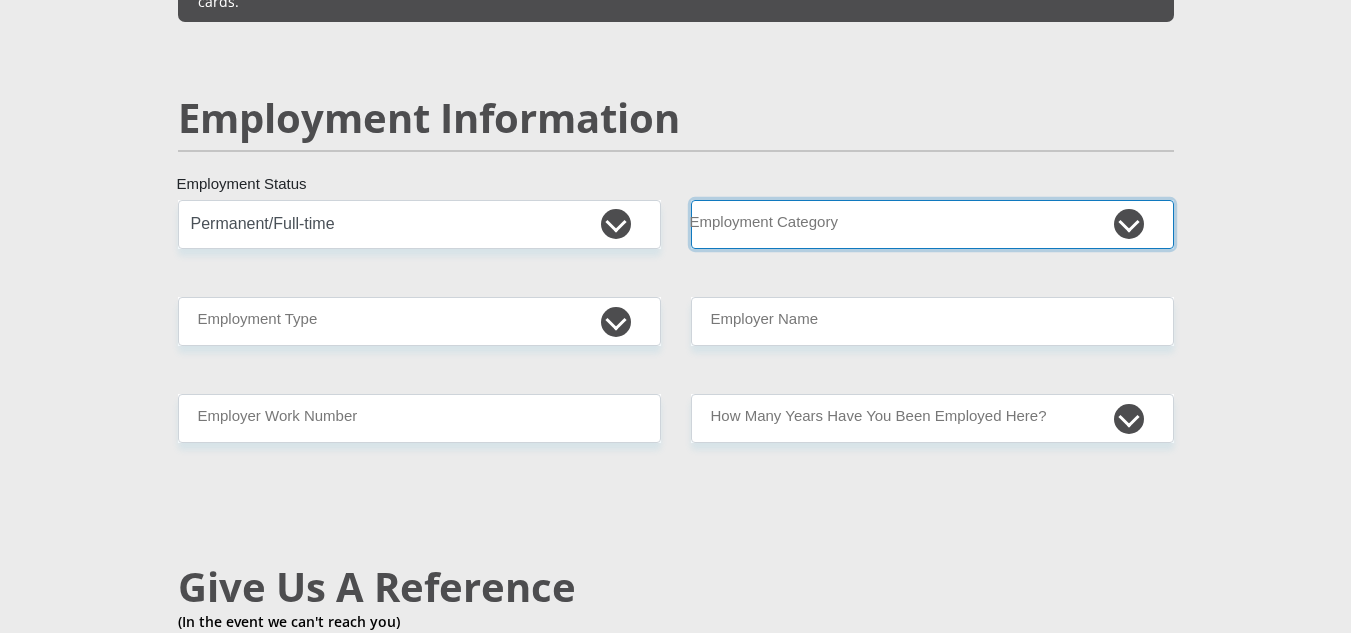 click on "AGRICULTURE
ALCOHOL & TOBACCO
CONSTRUCTION MATERIALS
METALLURGY
EQUIPMENT FOR RENEWABLE ENERGY
SPECIALIZED CONTRACTORS
CAR
GAMING (INCL. INTERNET
OTHER WHOLESALE
UNLICENSED PHARMACEUTICALS
CURRENCY EXCHANGE HOUSES
OTHER FINANCIAL INSTITUTIONS & INSURANCE
REAL ESTATE AGENTS
OIL & GAS
OTHER MATERIALS (E.G. IRON ORE)
PRECIOUS STONES & PRECIOUS METALS
POLITICAL ORGANIZATIONS
RELIGIOUS ORGANIZATIONS(NOT SECTS)
ACTI. HAVING BUSINESS DEAL WITH PUBLIC ADMINISTRATION
LAUNDROMATS" at bounding box center [932, 224] 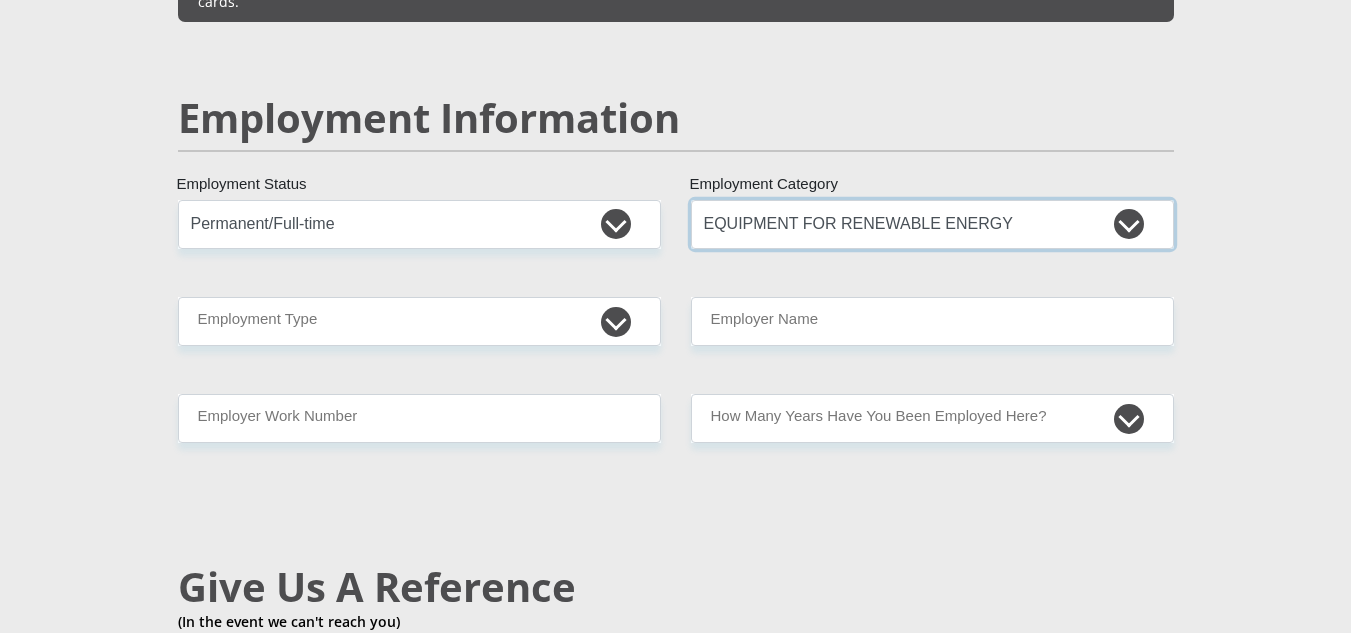 click on "AGRICULTURE
ALCOHOL & TOBACCO
CONSTRUCTION MATERIALS
METALLURGY
EQUIPMENT FOR RENEWABLE ENERGY
SPECIALIZED CONTRACTORS
CAR
GAMING (INCL. INTERNET
OTHER WHOLESALE
UNLICENSED PHARMACEUTICALS
CURRENCY EXCHANGE HOUSES
OTHER FINANCIAL INSTITUTIONS & INSURANCE
REAL ESTATE AGENTS
OIL & GAS
OTHER MATERIALS (E.G. IRON ORE)
PRECIOUS STONES & PRECIOUS METALS
POLITICAL ORGANIZATIONS
RELIGIOUS ORGANIZATIONS(NOT SECTS)
ACTI. HAVING BUSINESS DEAL WITH PUBLIC ADMINISTRATION
LAUNDROMATS" at bounding box center (932, 224) 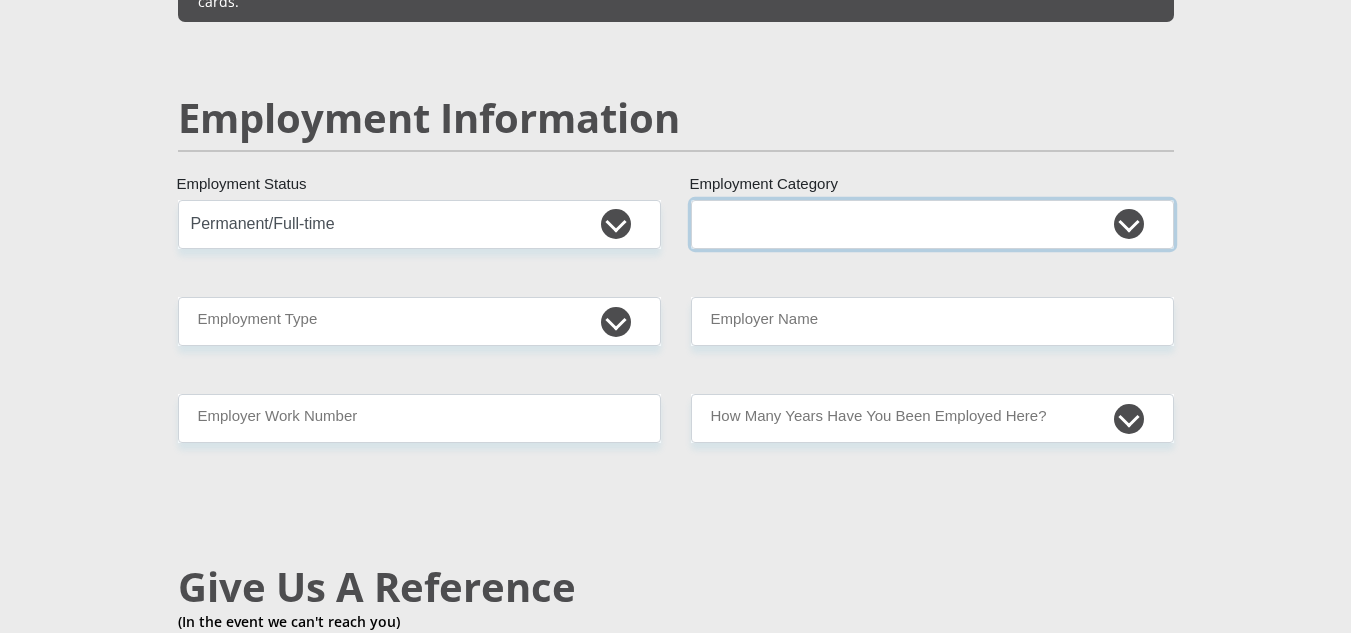 click on "AGRICULTURE
ALCOHOL & TOBACCO
CONSTRUCTION MATERIALS
METALLURGY
EQUIPMENT FOR RENEWABLE ENERGY
SPECIALIZED CONTRACTORS
CAR
GAMING (INCL. INTERNET
OTHER WHOLESALE
UNLICENSED PHARMACEUTICALS
CURRENCY EXCHANGE HOUSES
OTHER FINANCIAL INSTITUTIONS & INSURANCE
REAL ESTATE AGENTS
OIL & GAS
OTHER MATERIALS (E.G. IRON ORE)
PRECIOUS STONES & PRECIOUS METALS
POLITICAL ORGANIZATIONS
RELIGIOUS ORGANIZATIONS(NOT SECTS)
ACTI. HAVING BUSINESS DEAL WITH PUBLIC ADMINISTRATION
LAUNDROMATS" at bounding box center (932, 224) 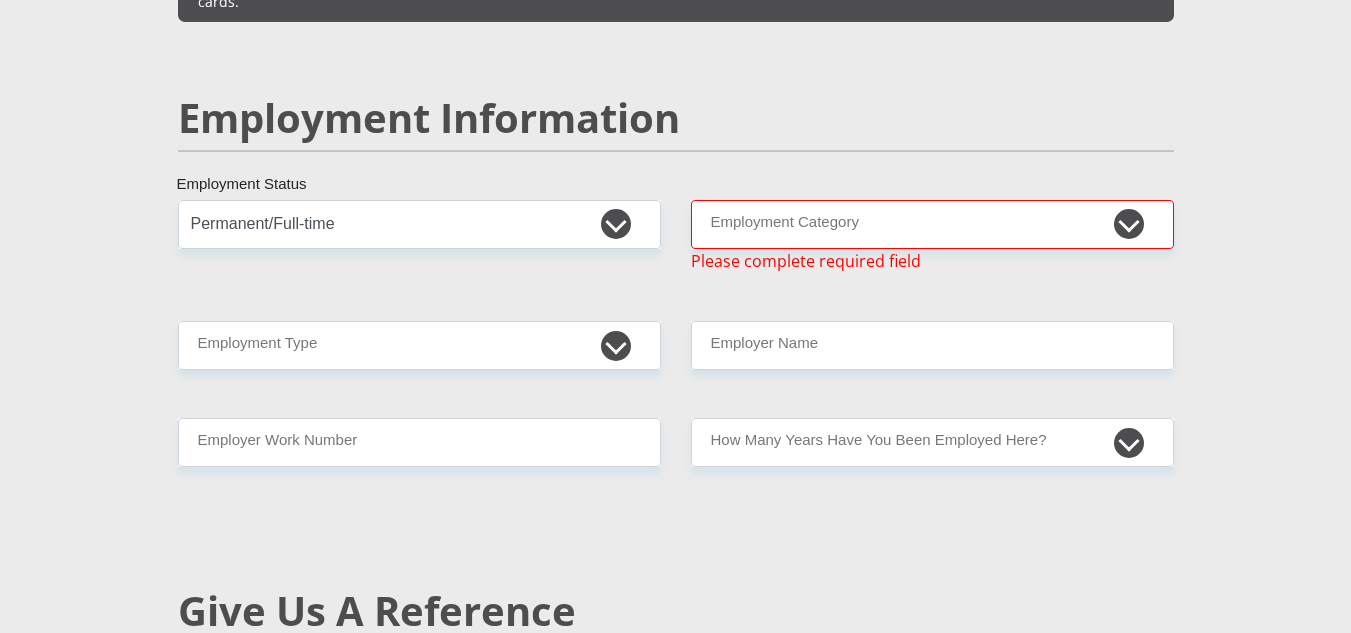 click on "Please complete required field" at bounding box center (806, 261) 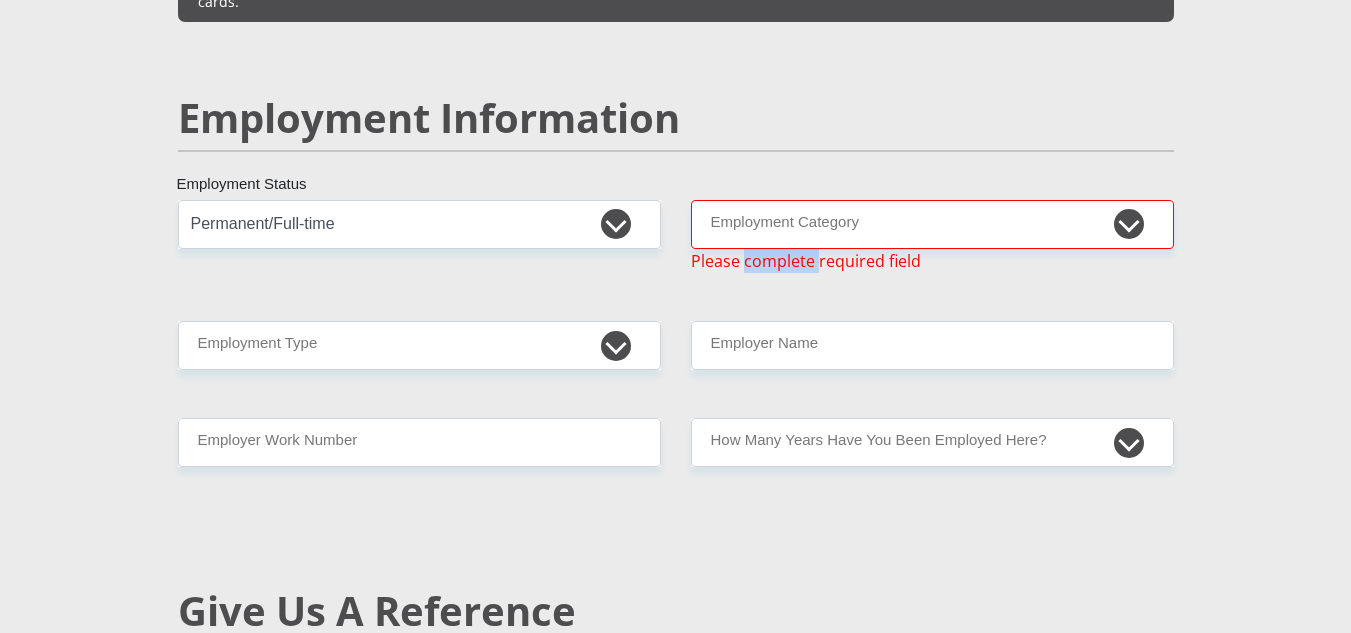click on "Please complete required field" at bounding box center [806, 261] 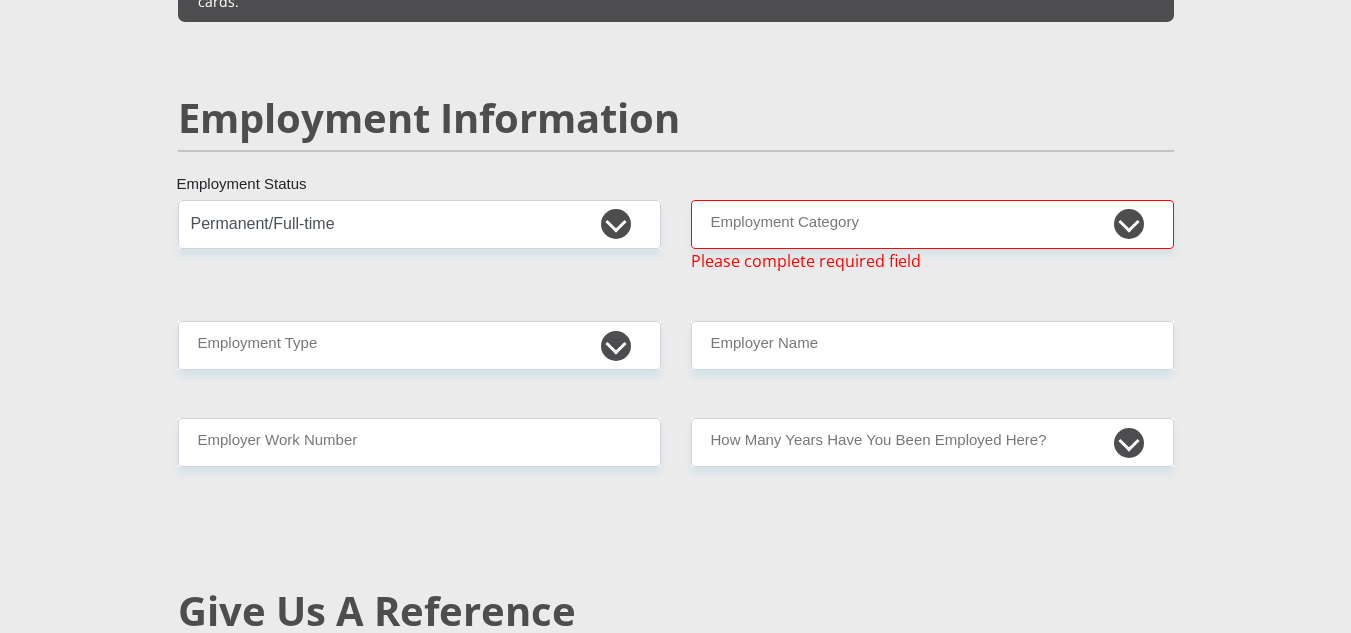 click on "Mr
Ms
Mrs
Dr
[PERSON_NAME]
Title
Dineo
First Name
Mokomela
Surname
0003180302089
South African ID Number
Please input valid ID number
[GEOGRAPHIC_DATA]
[GEOGRAPHIC_DATA]
[GEOGRAPHIC_DATA]
[GEOGRAPHIC_DATA]
[GEOGRAPHIC_DATA]
[GEOGRAPHIC_DATA] [GEOGRAPHIC_DATA]
[GEOGRAPHIC_DATA]
[GEOGRAPHIC_DATA]
[GEOGRAPHIC_DATA]
[GEOGRAPHIC_DATA]
[GEOGRAPHIC_DATA]
[GEOGRAPHIC_DATA]
[GEOGRAPHIC_DATA]" at bounding box center [676, 191] 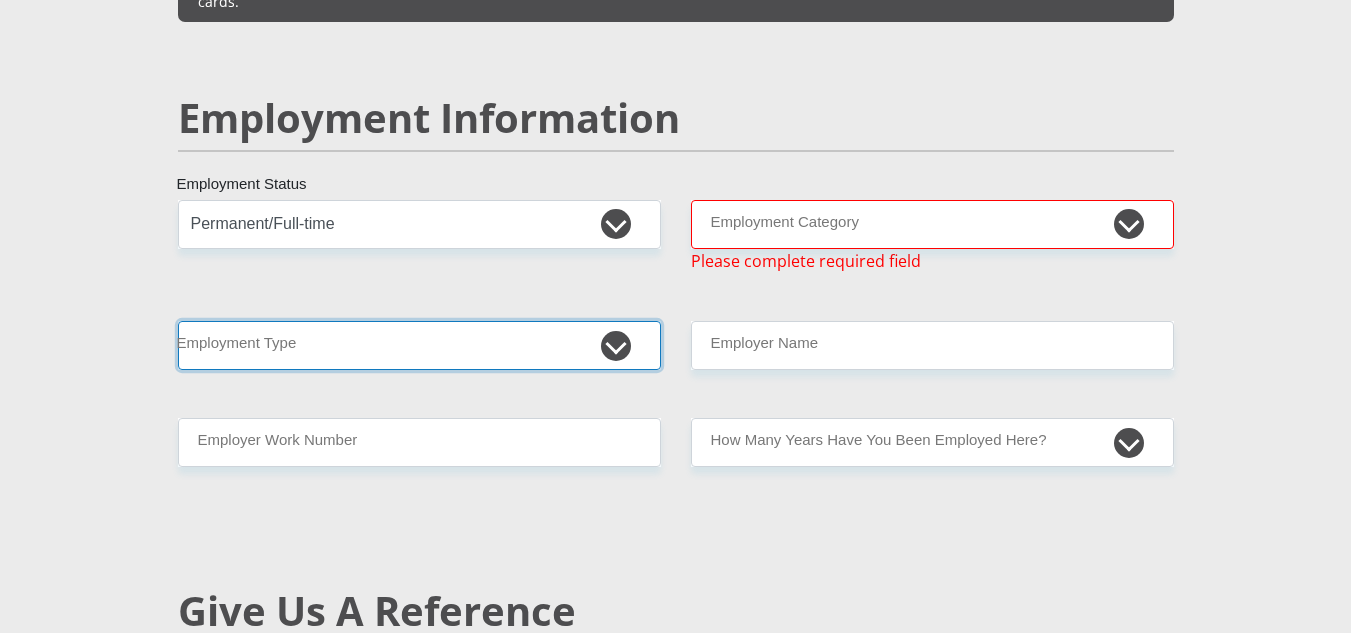 click on "College/Lecturer
Craft Seller
Creative
Driver
Executive
Farmer
Forces - Non Commissioned
Forces - Officer
Hawker
Housewife
Labourer
Licenced Professional
Manager
Miner
Non Licenced Professional
Office Staff/Clerk
Outside Worker
Pensioner
Permanent Teacher
Production/Manufacturing
Sales
Self-Employed
Semi-Professional Worker
Service Industry  Social Worker  Student" at bounding box center [419, 345] 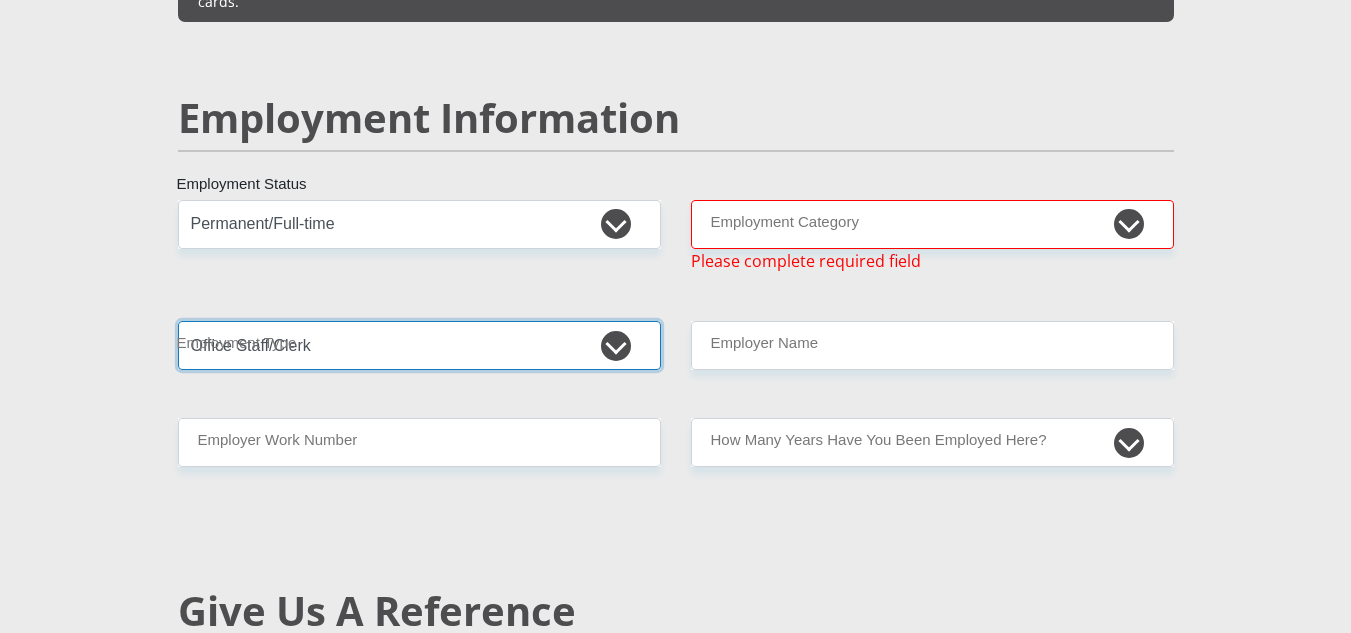 click on "College/Lecturer
Craft Seller
Creative
Driver
Executive
Farmer
Forces - Non Commissioned
Forces - Officer
Hawker
Housewife
Labourer
Licenced Professional
Manager
Miner
Non Licenced Professional
Office Staff/Clerk
Outside Worker
Pensioner
Permanent Teacher
Production/Manufacturing
Sales
Self-Employed
Semi-Professional Worker
Service Industry  Social Worker  Student" at bounding box center [419, 345] 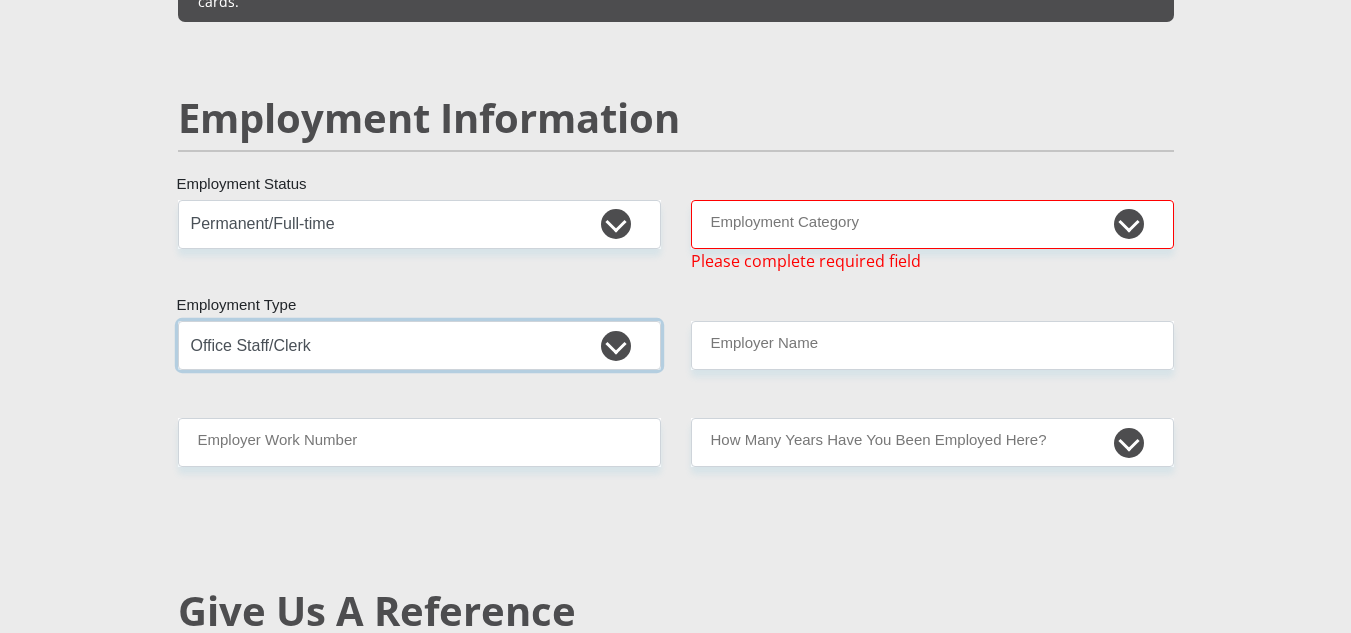 click on "College/Lecturer
Craft Seller
Creative
Driver
Executive
Farmer
Forces - Non Commissioned
Forces - Officer
Hawker
Housewife
Labourer
Licenced Professional
Manager
Miner
Non Licenced Professional
Office Staff/Clerk
Outside Worker
Pensioner
Permanent Teacher
Production/Manufacturing
Sales
Self-Employed
Semi-Professional Worker
Service Industry  Social Worker  Student" at bounding box center (419, 345) 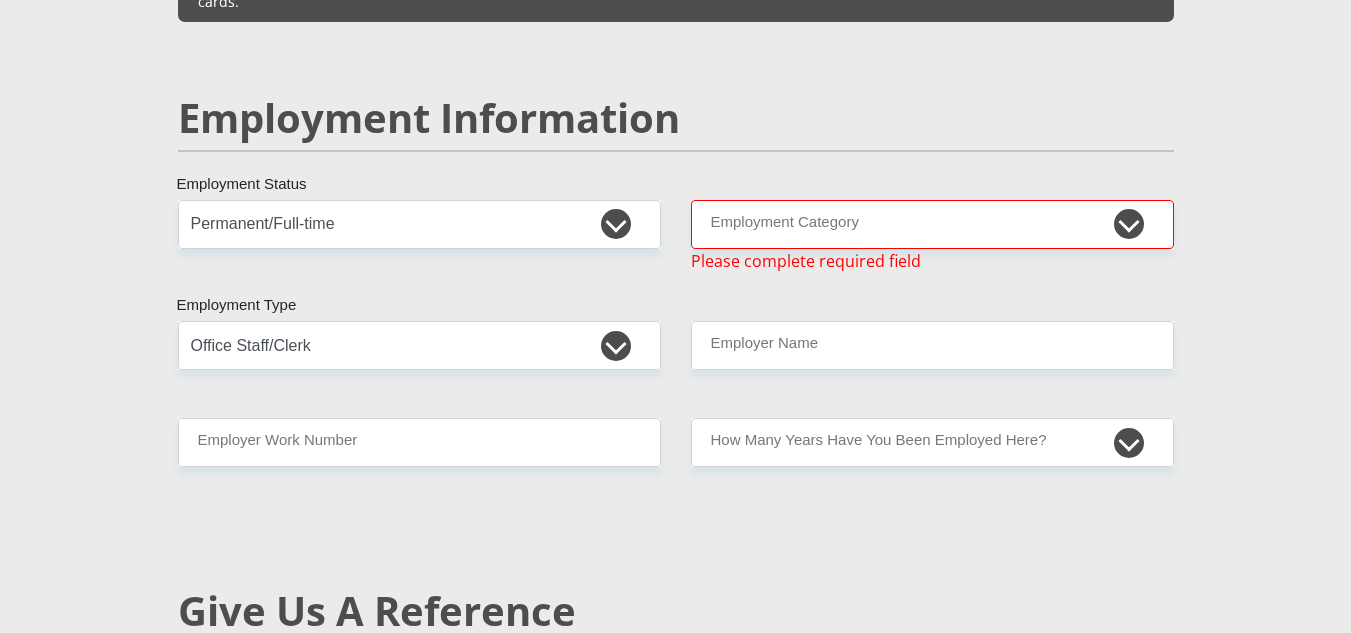click on "Personal Details
Mr
Ms
Mrs
Dr
[PERSON_NAME]
Title
Dineo
First Name
Mokomela
Surname
0003180302089
South African ID Number
Please input valid ID number
[GEOGRAPHIC_DATA]
[GEOGRAPHIC_DATA]
[GEOGRAPHIC_DATA]
[GEOGRAPHIC_DATA]
[GEOGRAPHIC_DATA]
[GEOGRAPHIC_DATA] [GEOGRAPHIC_DATA]
[GEOGRAPHIC_DATA]
[GEOGRAPHIC_DATA]
[GEOGRAPHIC_DATA]
[GEOGRAPHIC_DATA]  [GEOGRAPHIC_DATA]" at bounding box center [675, 205] 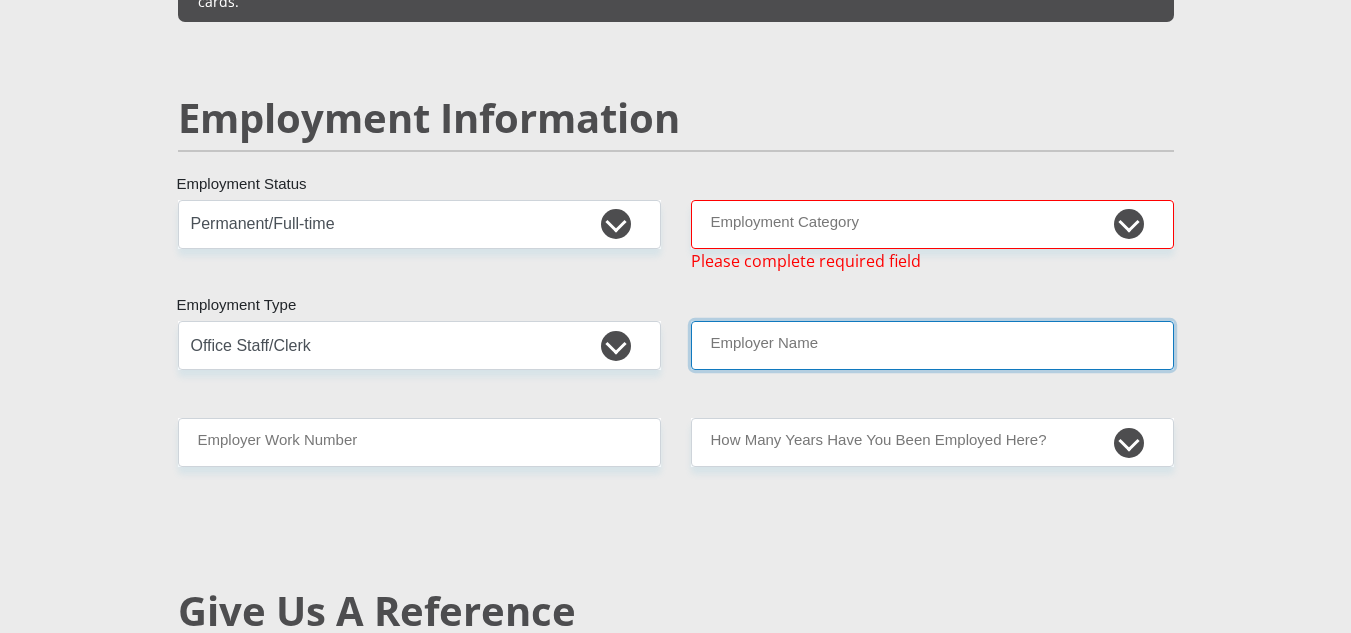 click on "Employer Name" at bounding box center (932, 345) 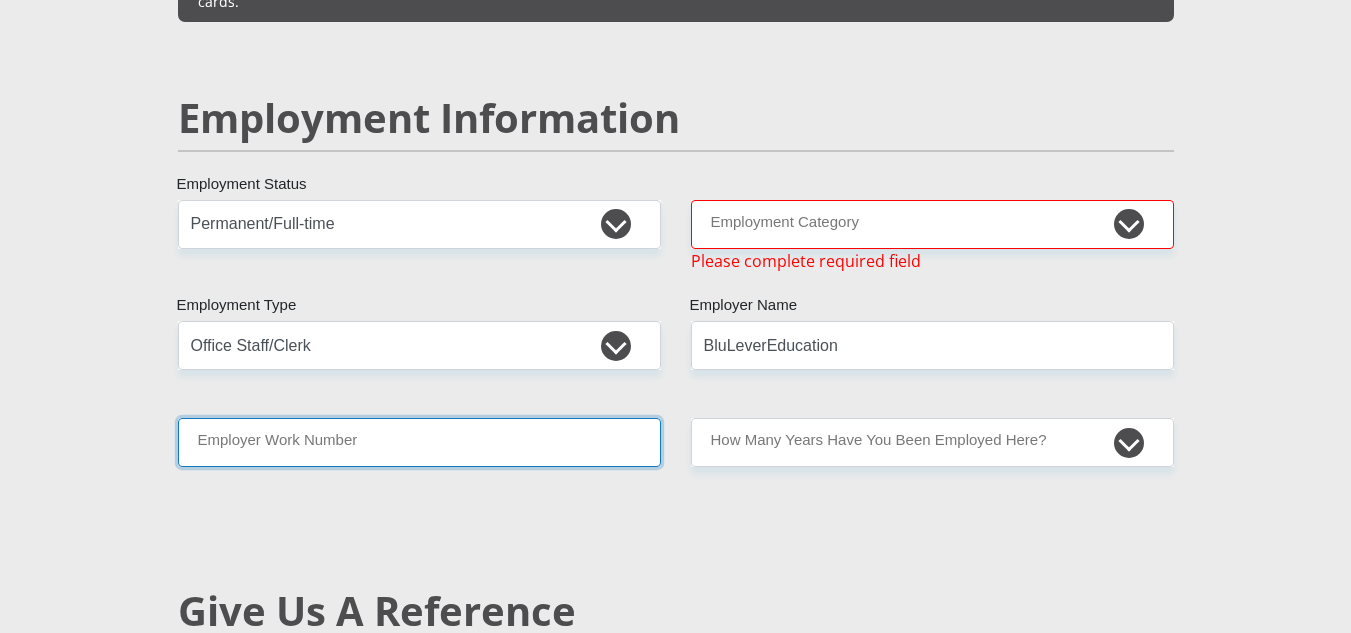 click on "Employer Work Number" at bounding box center (419, 442) 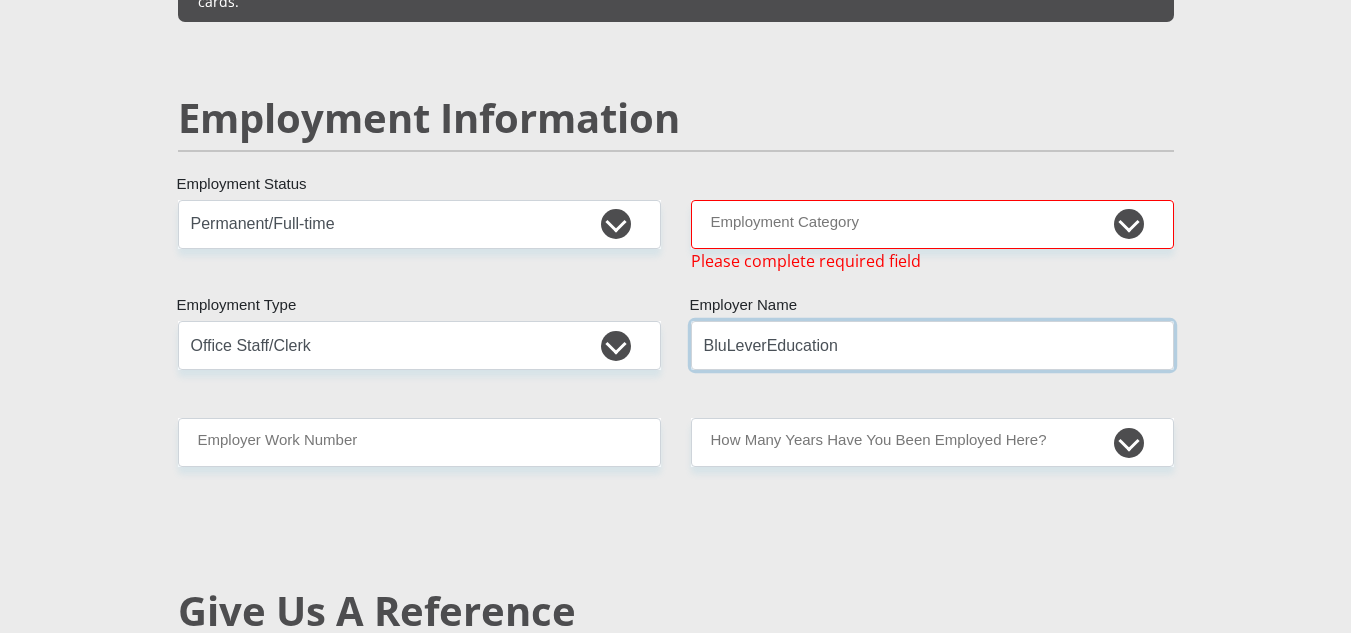 click on "BluLeverEducation" at bounding box center [932, 345] 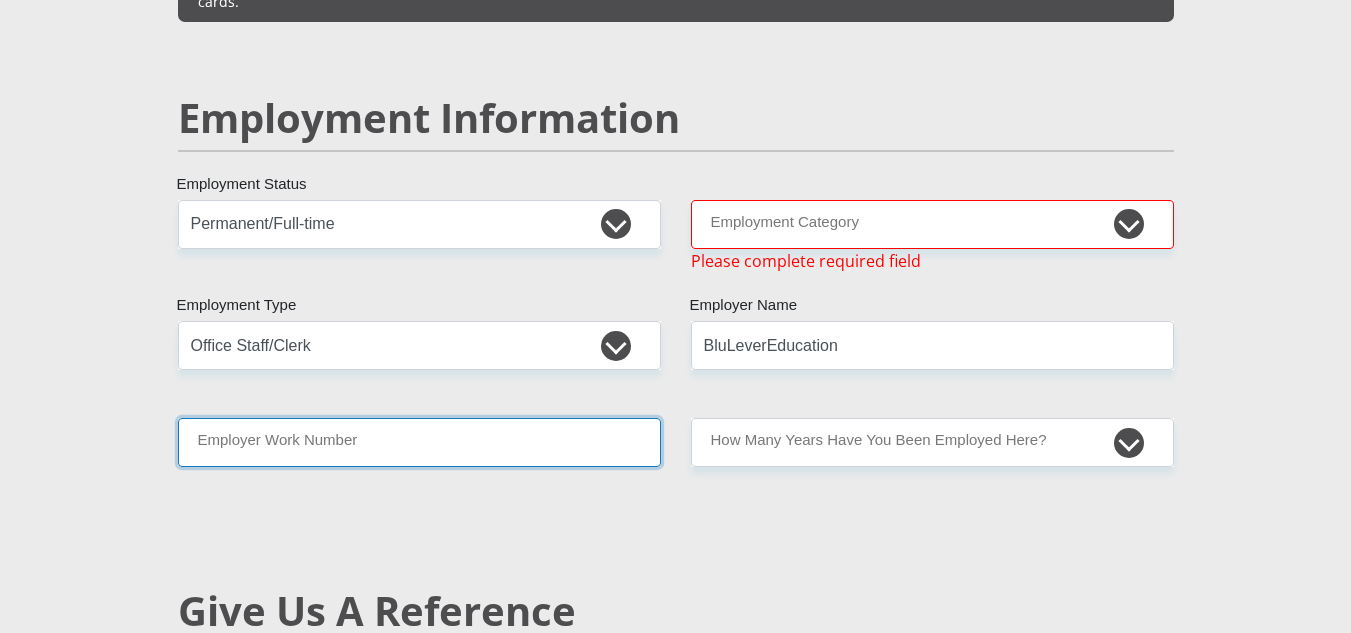 click on "Employer Work Number" at bounding box center [419, 442] 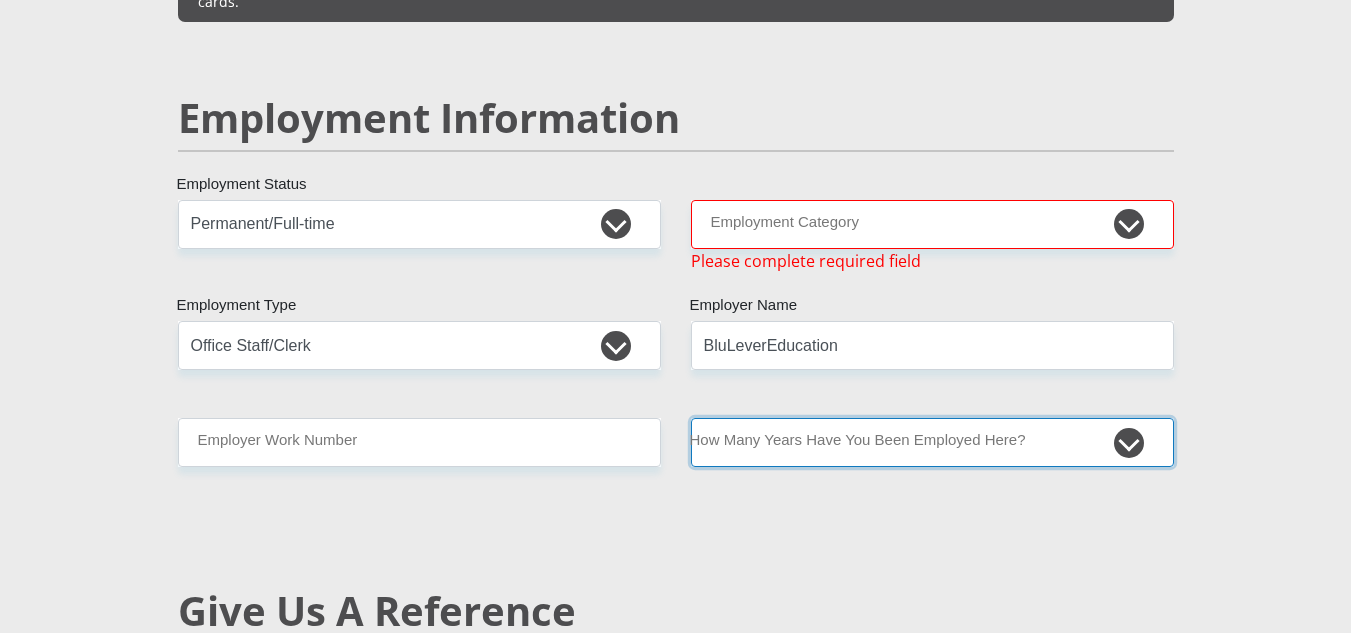 click on "less than 1 year
1-3 years
3-5 years
5+ years" at bounding box center (932, 442) 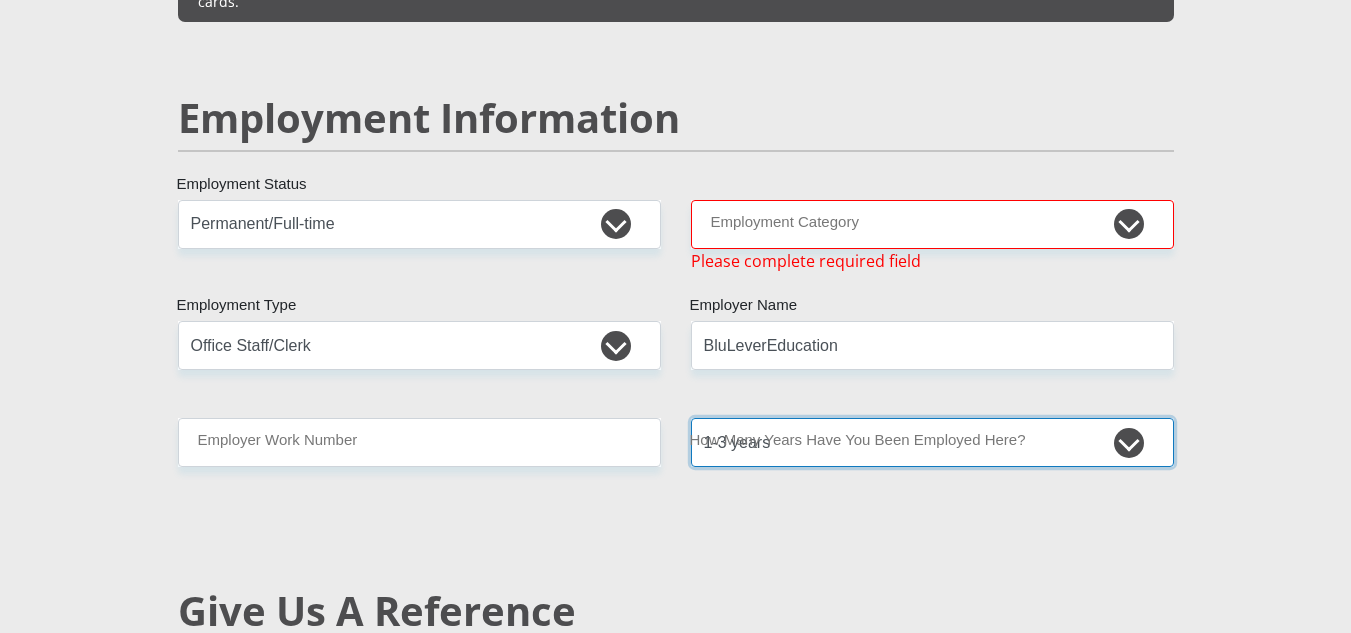 click on "less than 1 year
1-3 years
3-5 years
5+ years" at bounding box center [932, 442] 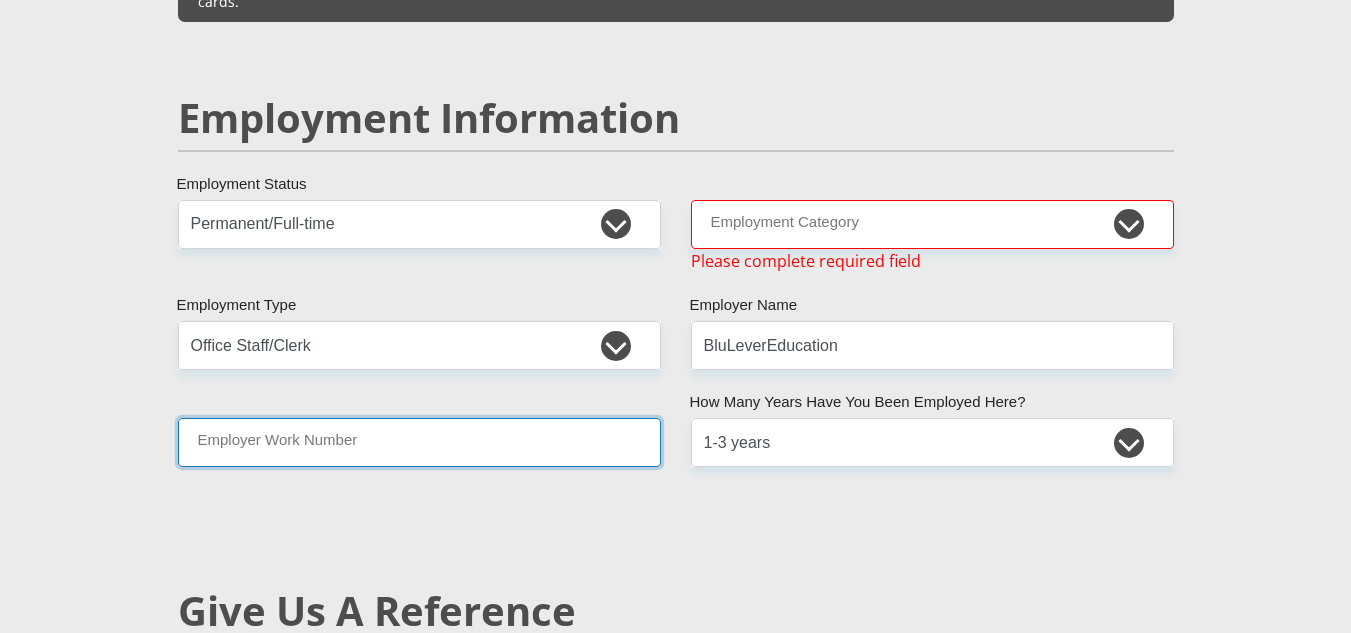 click on "Employer Work Number" at bounding box center [419, 442] 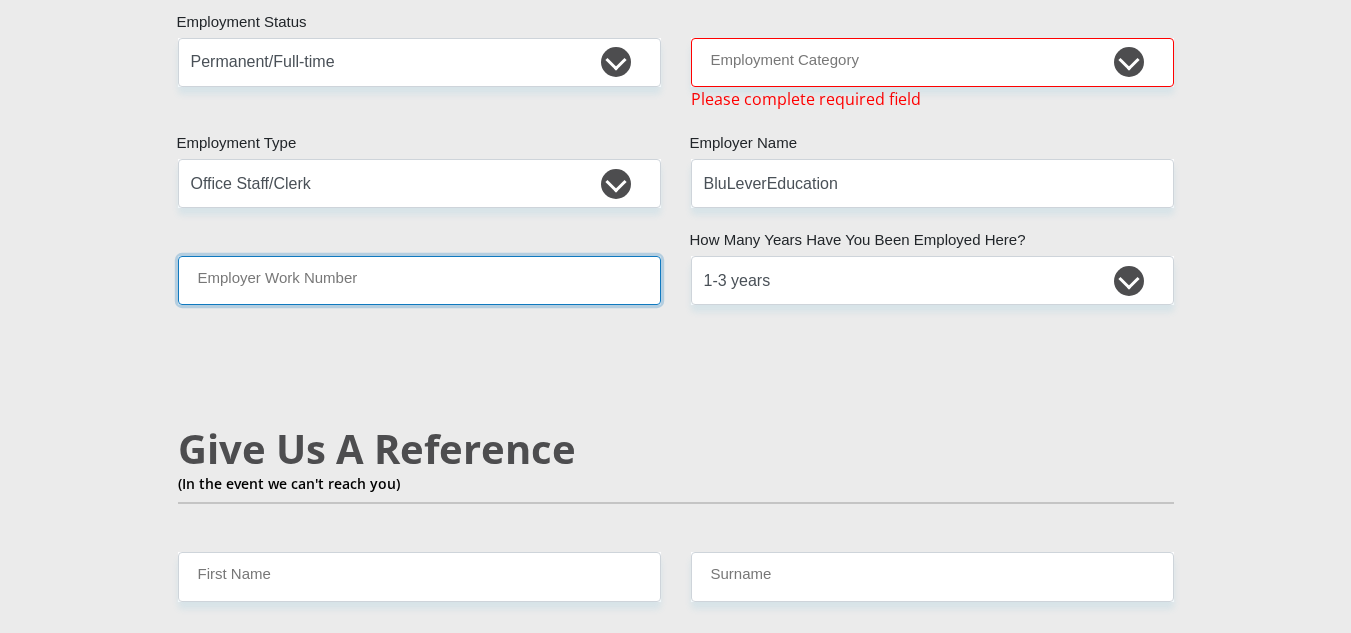 scroll, scrollTop: 3174, scrollLeft: 0, axis: vertical 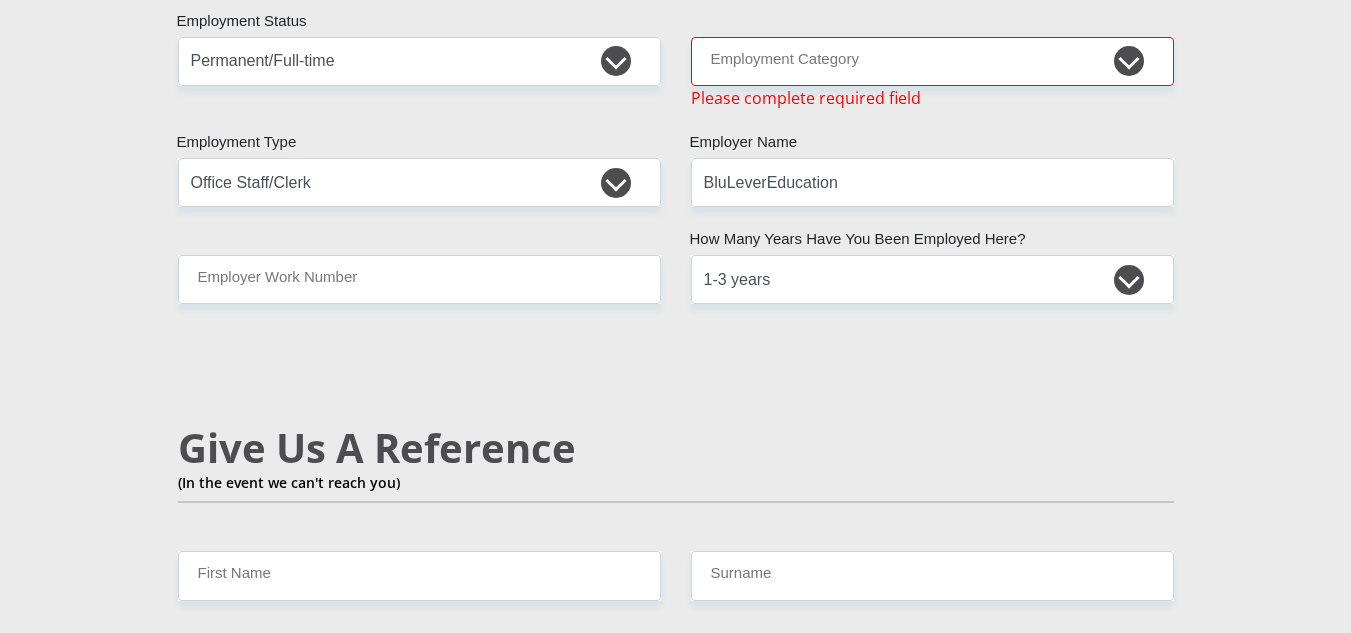 click on "Give Us A Reference" at bounding box center [676, 448] 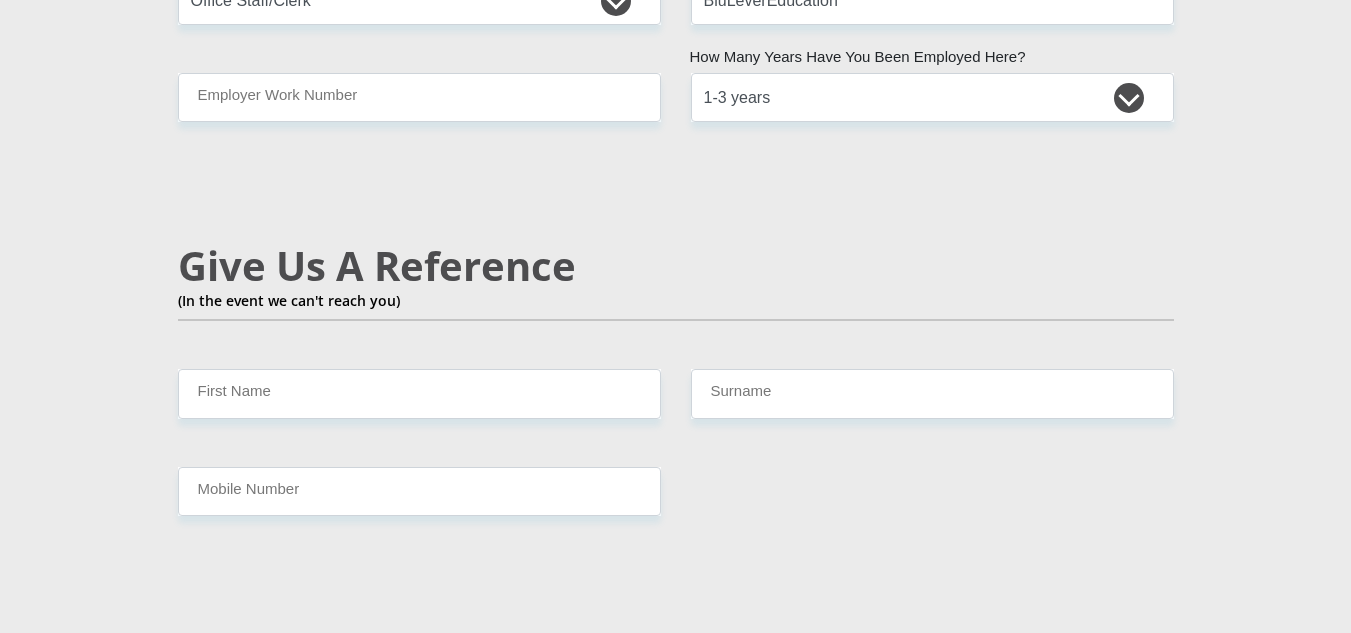 scroll, scrollTop: 3345, scrollLeft: 0, axis: vertical 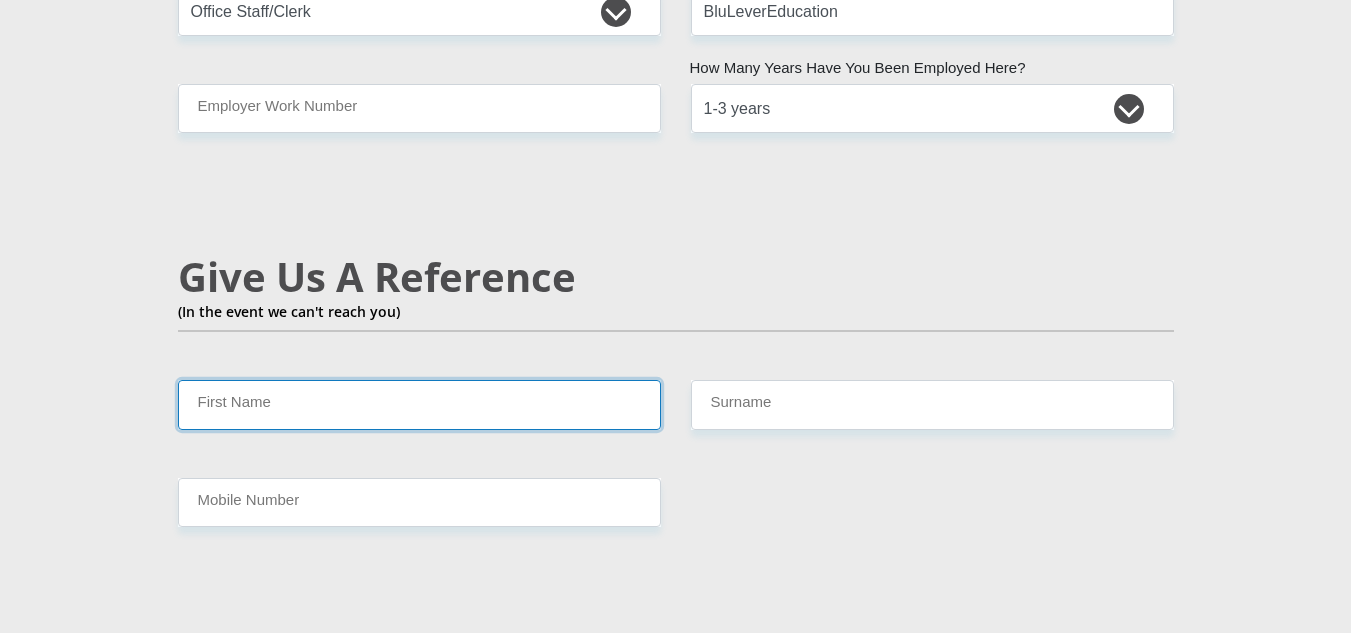 click on "First Name" at bounding box center [419, 404] 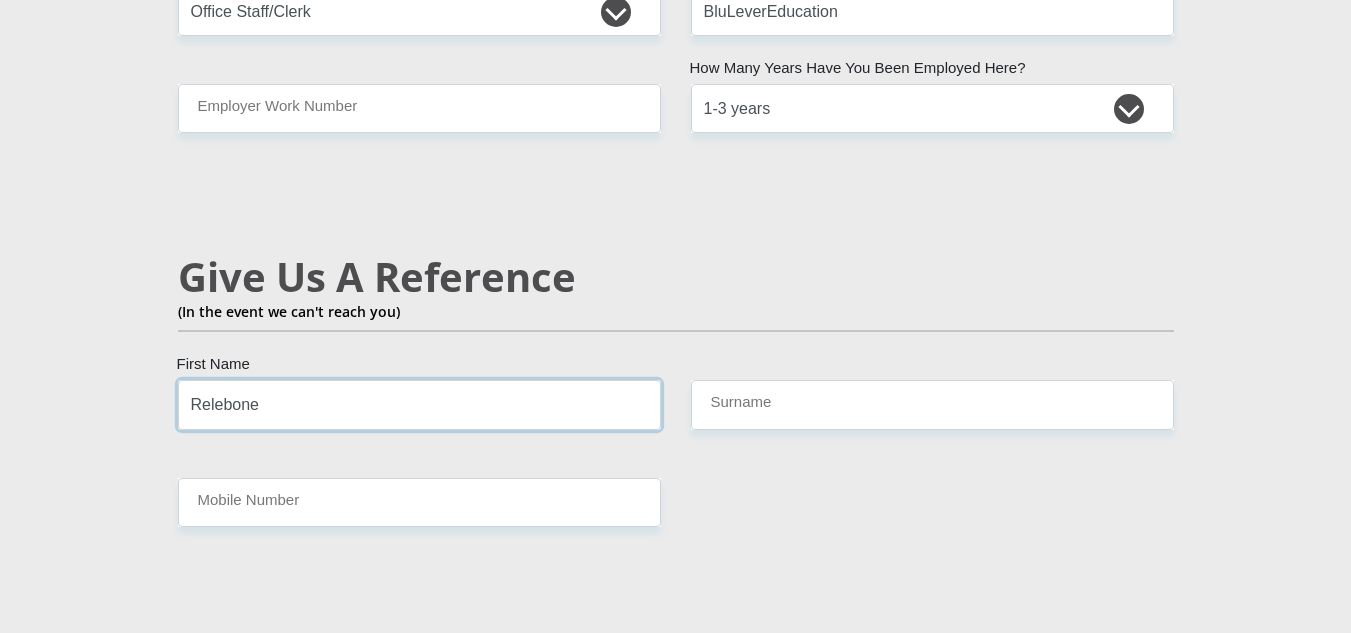 type on "Relebone" 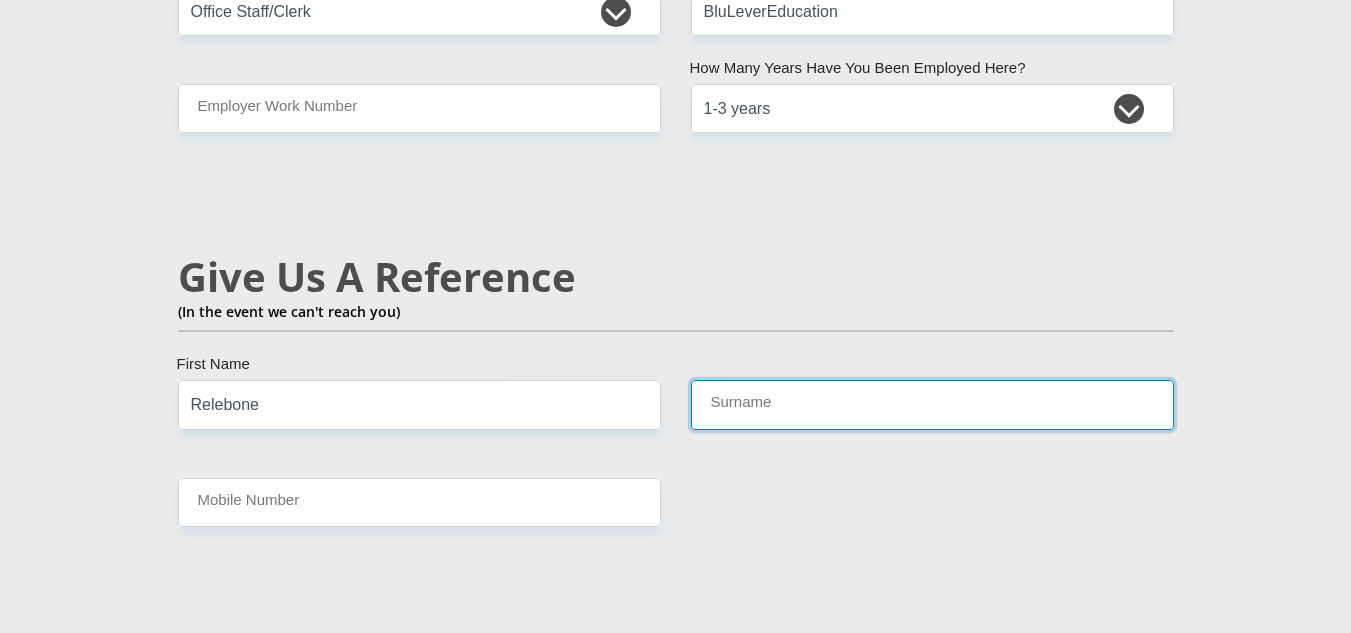 click on "Surname" at bounding box center [932, 404] 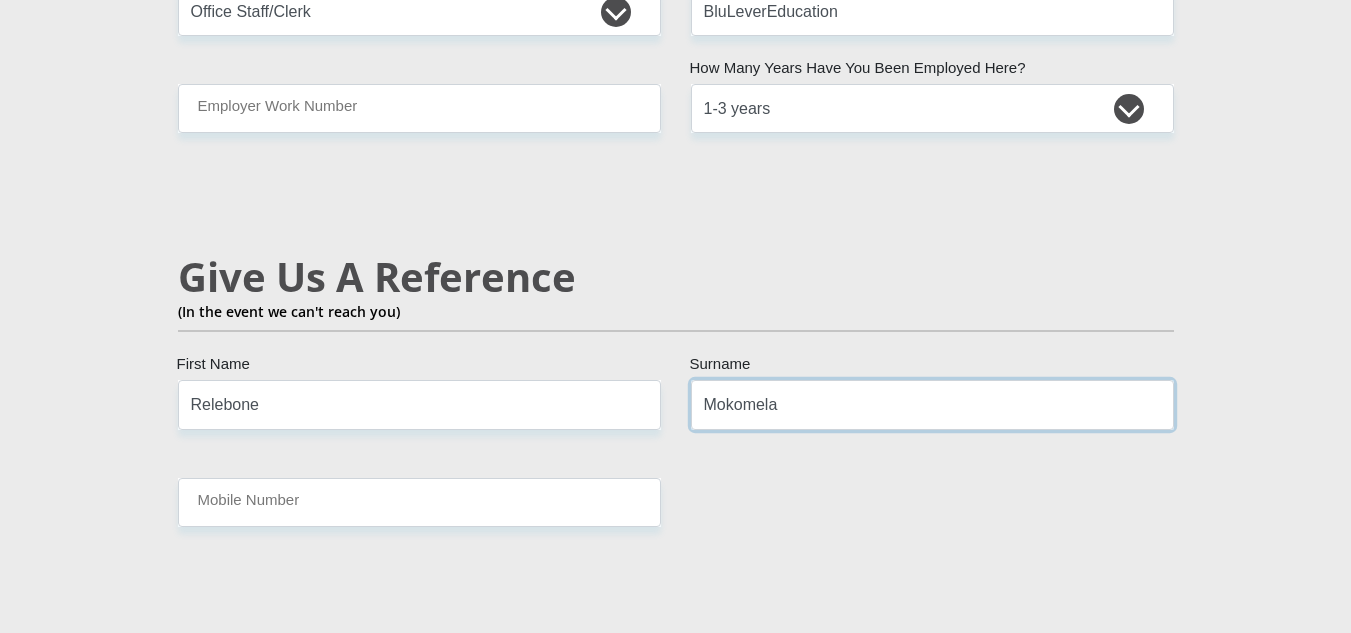 type on "Mokomela" 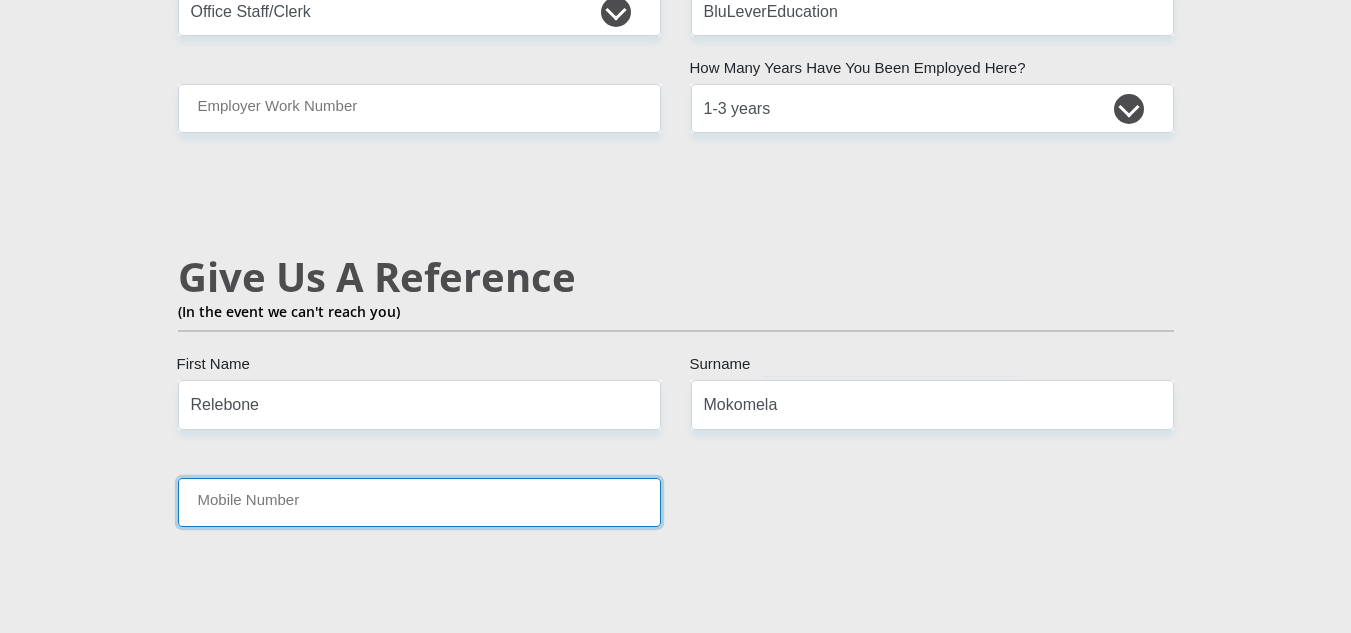 click on "Mobile Number" at bounding box center [419, 502] 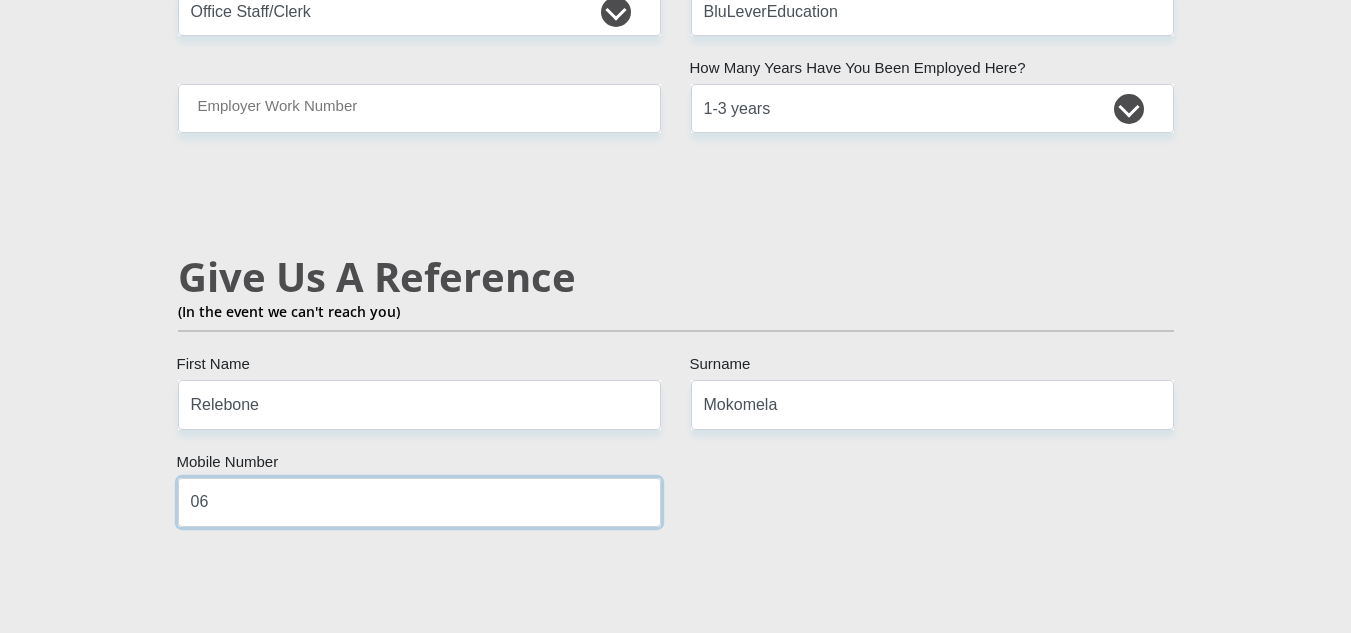 type on "0" 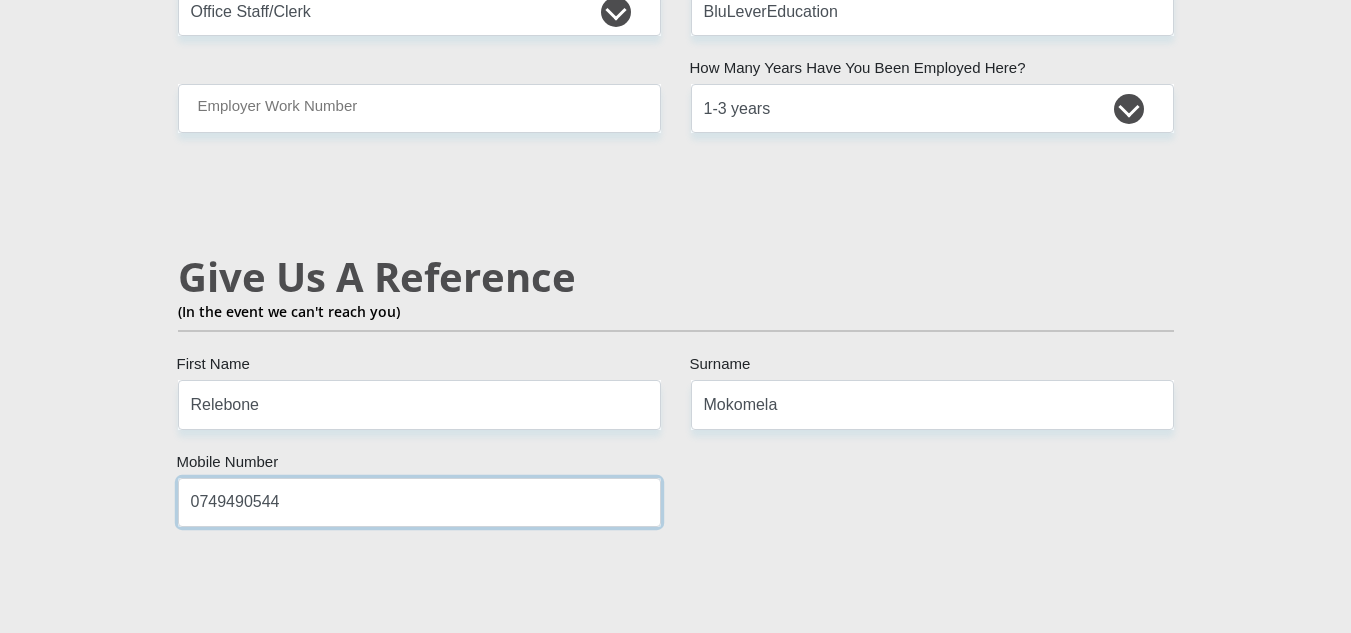 scroll, scrollTop: 3368, scrollLeft: 0, axis: vertical 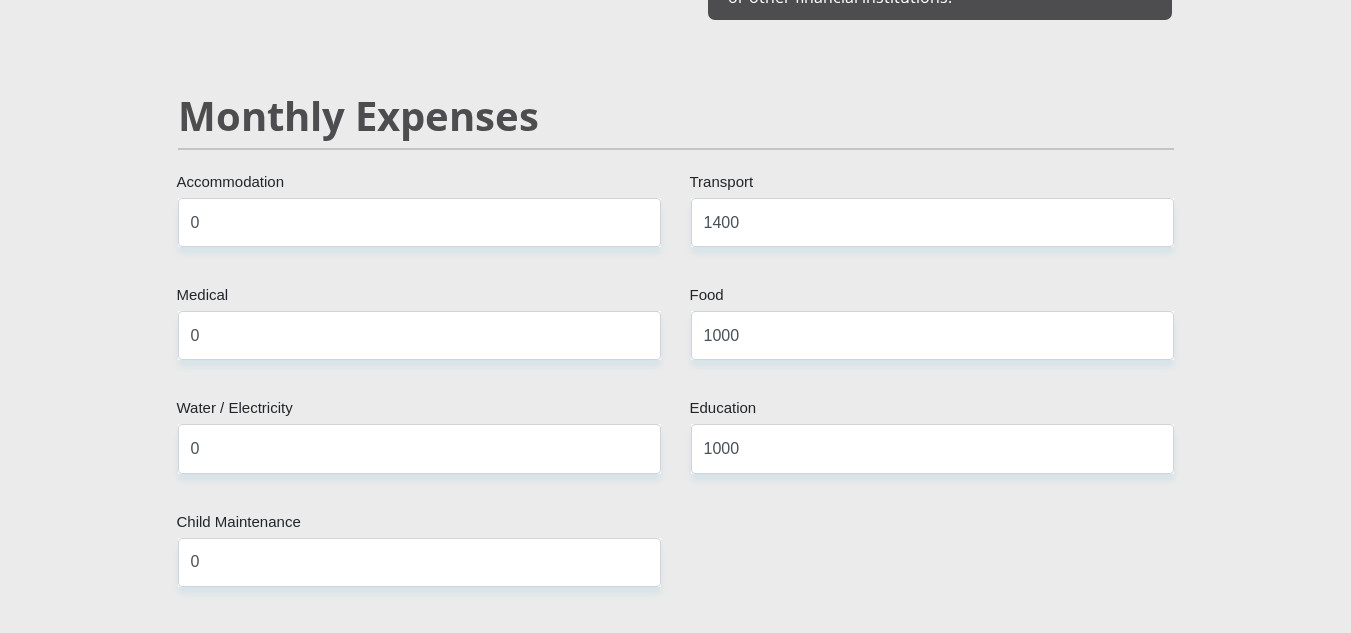 type on "0749490544" 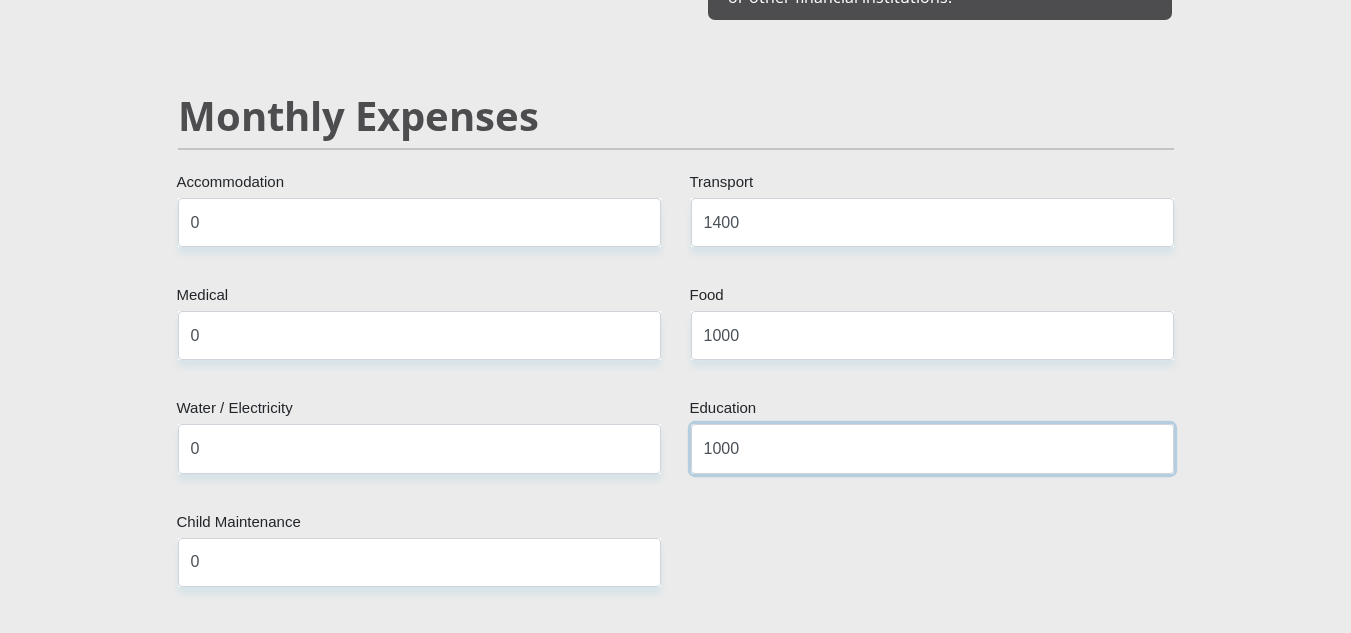click on "1000" at bounding box center [932, 448] 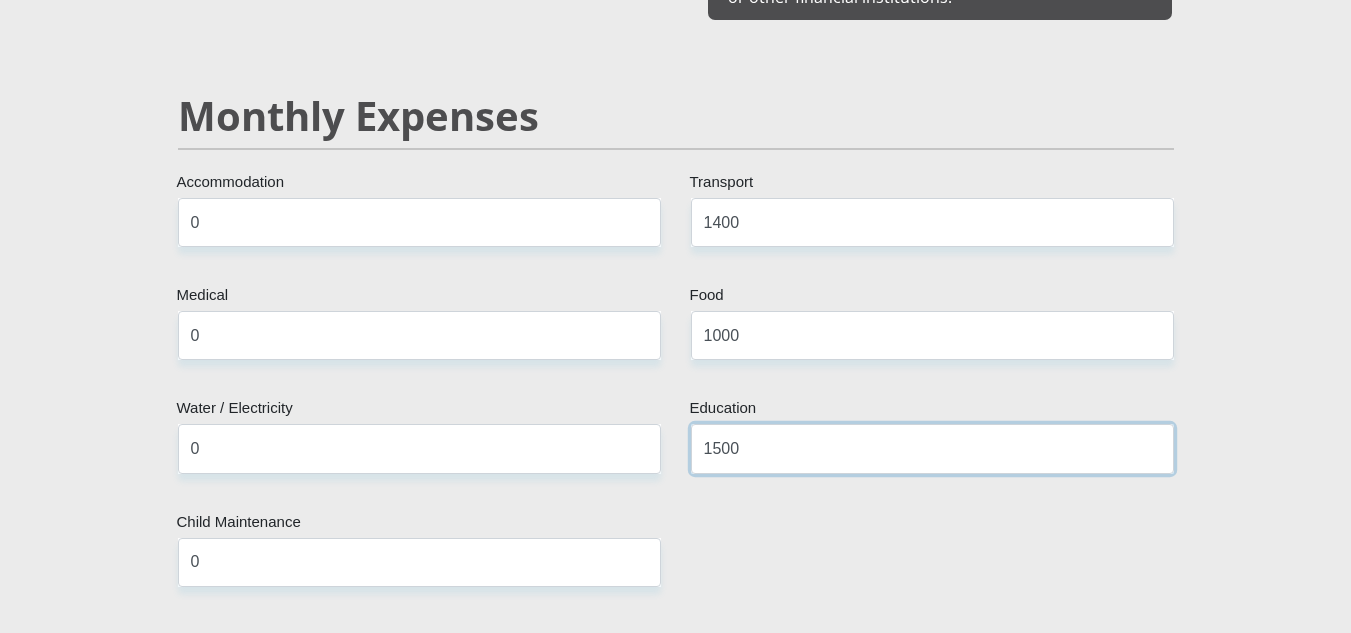 type on "1500" 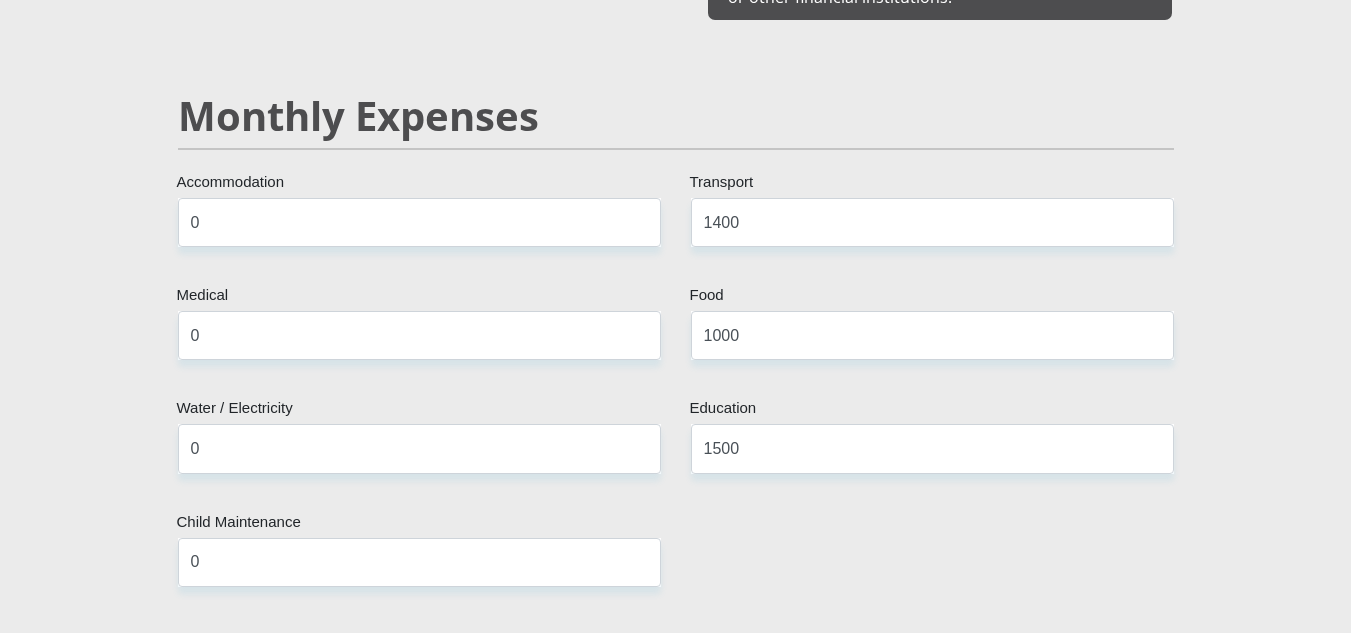click on "Mr
Ms
Mrs
Dr
[PERSON_NAME]
Title
Dineo
First Name
Mokomela
Surname
0003180302089
South African ID Number
Please input valid ID number
[GEOGRAPHIC_DATA]
[GEOGRAPHIC_DATA]
[GEOGRAPHIC_DATA]
[GEOGRAPHIC_DATA]
[GEOGRAPHIC_DATA]
[GEOGRAPHIC_DATA] [GEOGRAPHIC_DATA]
[GEOGRAPHIC_DATA]
[GEOGRAPHIC_DATA]
[GEOGRAPHIC_DATA]
[GEOGRAPHIC_DATA]
[GEOGRAPHIC_DATA]
[GEOGRAPHIC_DATA]
[GEOGRAPHIC_DATA]" at bounding box center [676, 866] 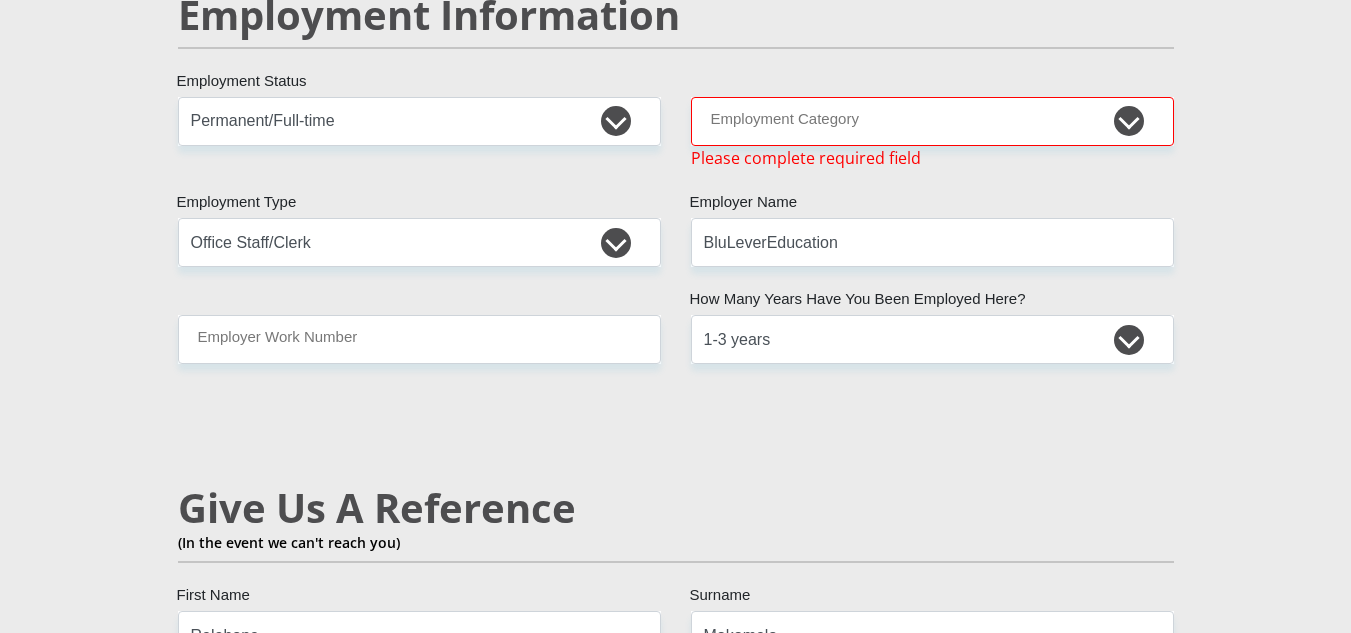 scroll, scrollTop: 3123, scrollLeft: 0, axis: vertical 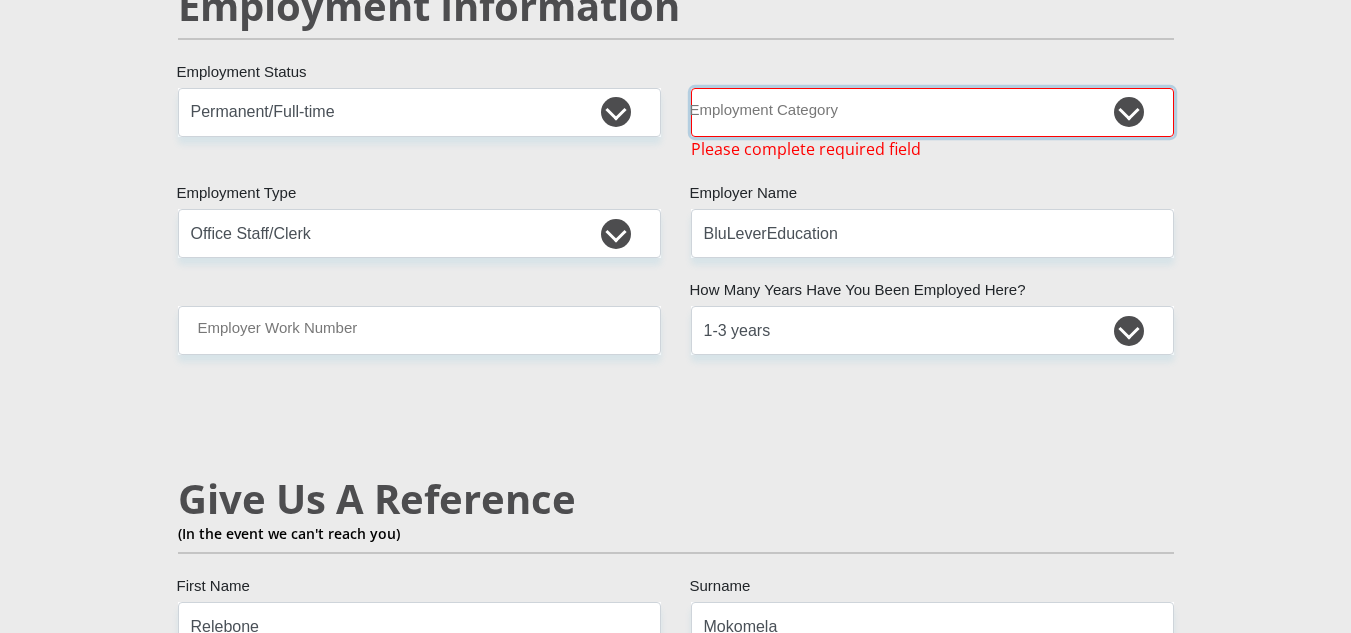 click on "AGRICULTURE
ALCOHOL & TOBACCO
CONSTRUCTION MATERIALS
METALLURGY
EQUIPMENT FOR RENEWABLE ENERGY
SPECIALIZED CONTRACTORS
CAR
GAMING (INCL. INTERNET
OTHER WHOLESALE
UNLICENSED PHARMACEUTICALS
CURRENCY EXCHANGE HOUSES
OTHER FINANCIAL INSTITUTIONS & INSURANCE
REAL ESTATE AGENTS
OIL & GAS
OTHER MATERIALS (E.G. IRON ORE)
PRECIOUS STONES & PRECIOUS METALS
POLITICAL ORGANIZATIONS
RELIGIOUS ORGANIZATIONS(NOT SECTS)
ACTI. HAVING BUSINESS DEAL WITH PUBLIC ADMINISTRATION
LAUNDROMATS" at bounding box center [932, 112] 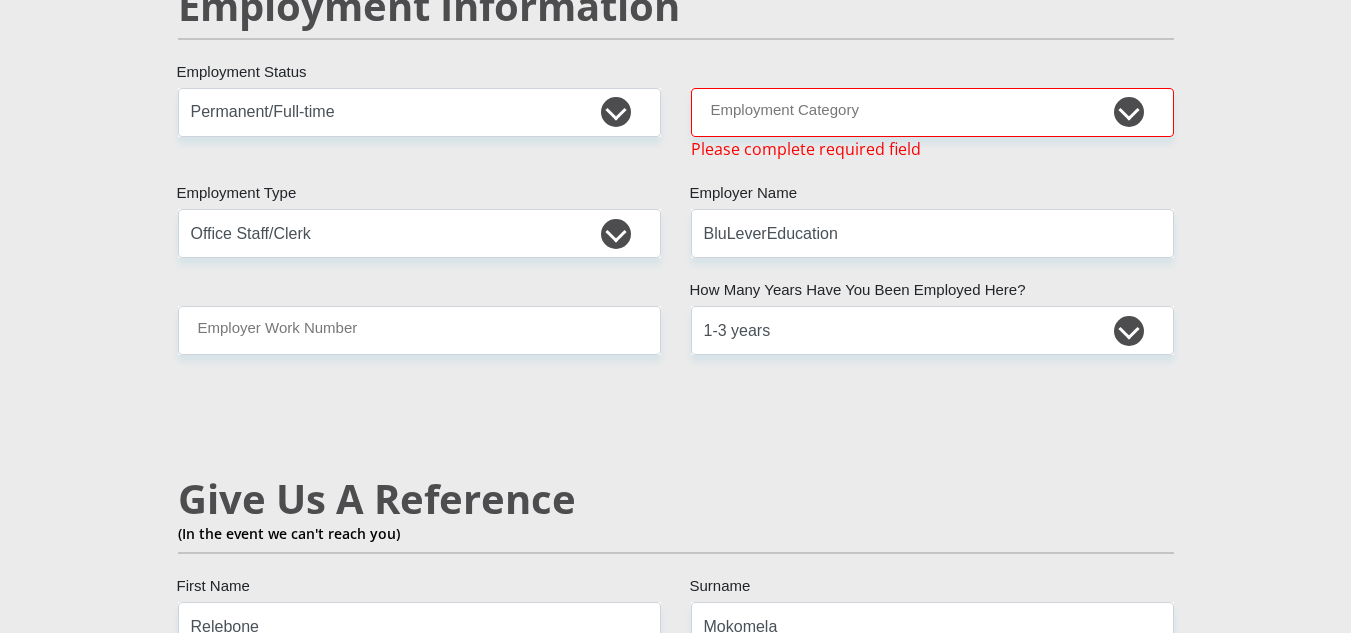 click on "Personal Details
Mr
Ms
Mrs
Dr
[PERSON_NAME]
Title
Dineo
First Name
Mokomela
Surname
0003180302089
South African ID Number
Please input valid ID number
[GEOGRAPHIC_DATA]
[GEOGRAPHIC_DATA]
[GEOGRAPHIC_DATA]
[GEOGRAPHIC_DATA]
[GEOGRAPHIC_DATA]
[GEOGRAPHIC_DATA] [GEOGRAPHIC_DATA]
[GEOGRAPHIC_DATA]
[GEOGRAPHIC_DATA]
[GEOGRAPHIC_DATA]
[GEOGRAPHIC_DATA]  [GEOGRAPHIC_DATA]" at bounding box center (675, 93) 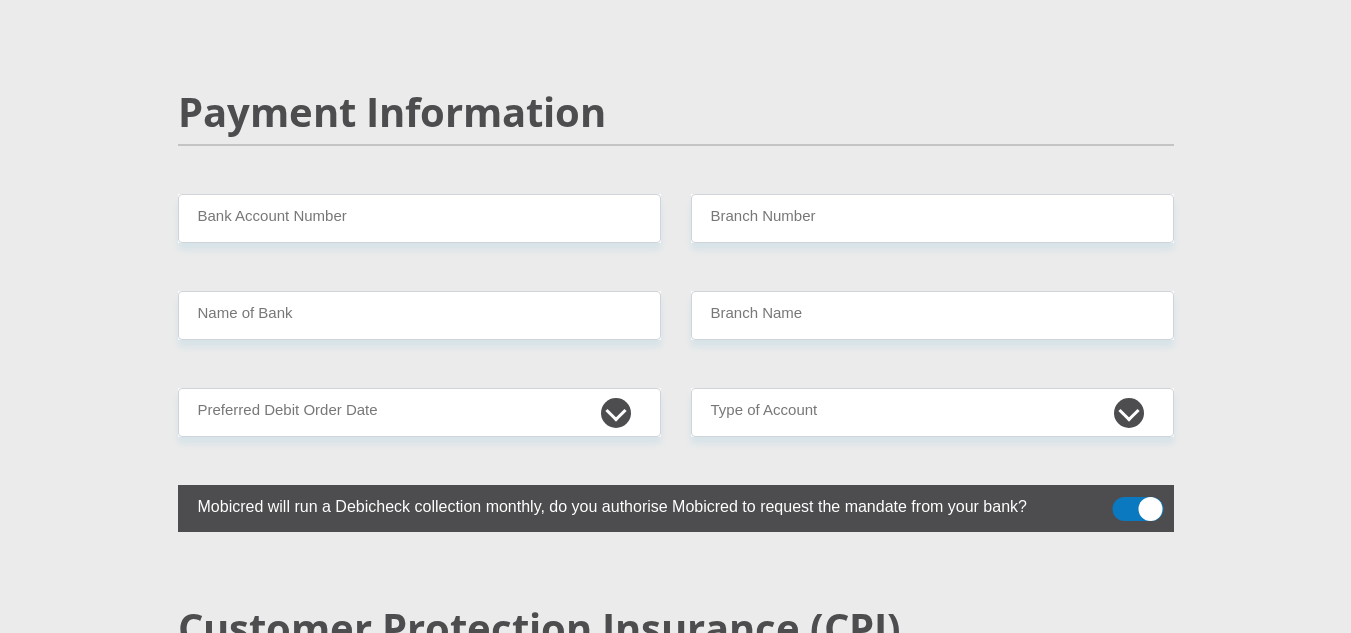 scroll, scrollTop: 3893, scrollLeft: 0, axis: vertical 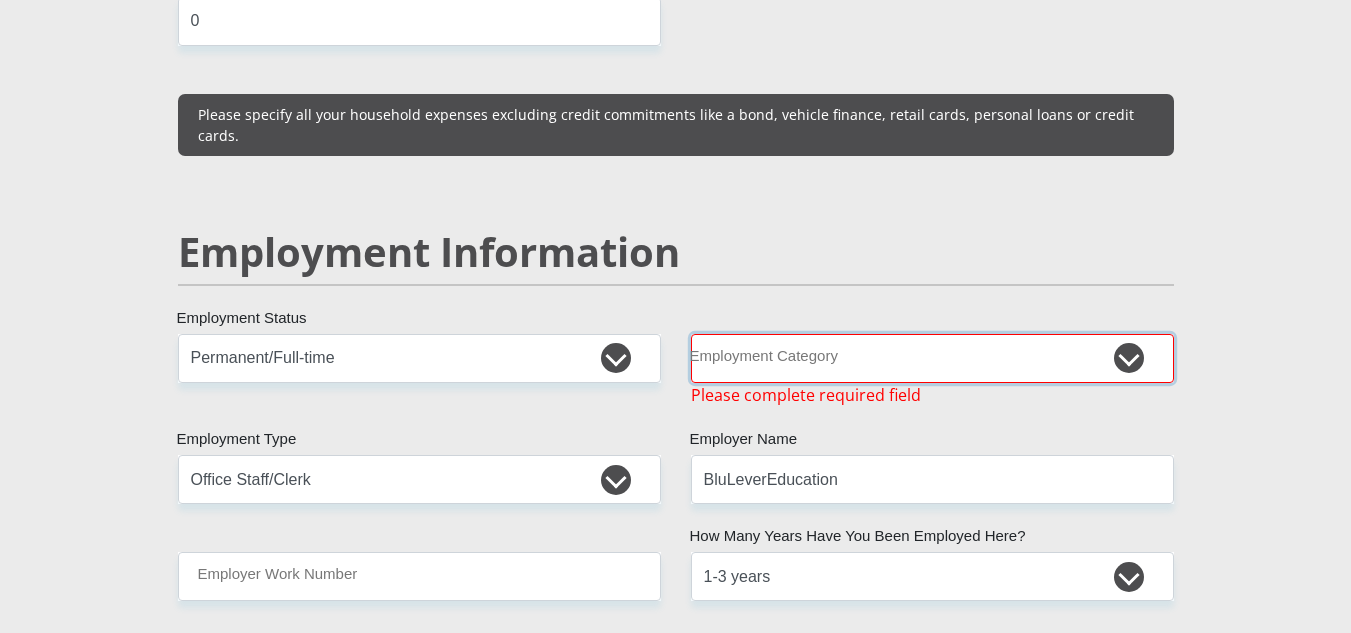click on "AGRICULTURE
ALCOHOL & TOBACCO
CONSTRUCTION MATERIALS
METALLURGY
EQUIPMENT FOR RENEWABLE ENERGY
SPECIALIZED CONTRACTORS
CAR
GAMING (INCL. INTERNET
OTHER WHOLESALE
UNLICENSED PHARMACEUTICALS
CURRENCY EXCHANGE HOUSES
OTHER FINANCIAL INSTITUTIONS & INSURANCE
REAL ESTATE AGENTS
OIL & GAS
OTHER MATERIALS (E.G. IRON ORE)
PRECIOUS STONES & PRECIOUS METALS
POLITICAL ORGANIZATIONS
RELIGIOUS ORGANIZATIONS(NOT SECTS)
ACTI. HAVING BUSINESS DEAL WITH PUBLIC ADMINISTRATION
LAUNDROMATS" at bounding box center (932, 358) 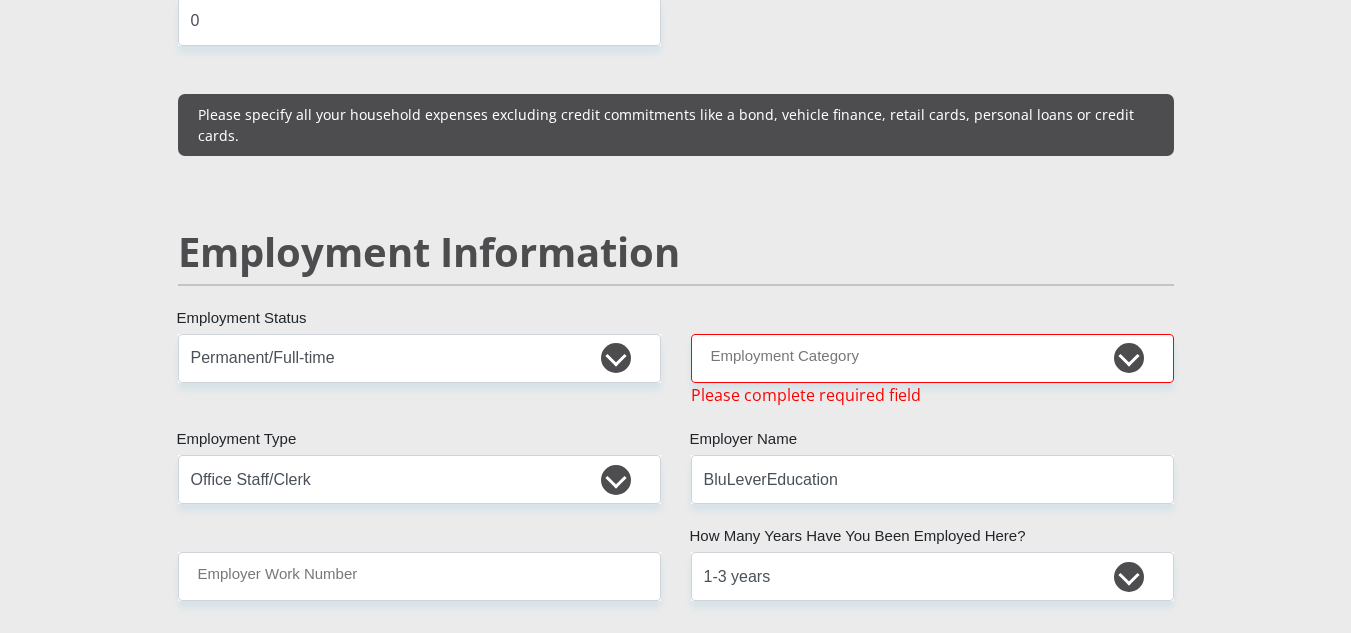 click on "Personal Details
Mr
Ms
Mrs
Dr
[PERSON_NAME]
Title
Dineo
First Name
Mokomela
Surname
0003180302089
South African ID Number
Please input valid ID number
[GEOGRAPHIC_DATA]
[GEOGRAPHIC_DATA]
[GEOGRAPHIC_DATA]
[GEOGRAPHIC_DATA]
[GEOGRAPHIC_DATA]
[GEOGRAPHIC_DATA] [GEOGRAPHIC_DATA]
[GEOGRAPHIC_DATA]
[GEOGRAPHIC_DATA]
[GEOGRAPHIC_DATA]
[GEOGRAPHIC_DATA]  [GEOGRAPHIC_DATA]" at bounding box center (675, 339) 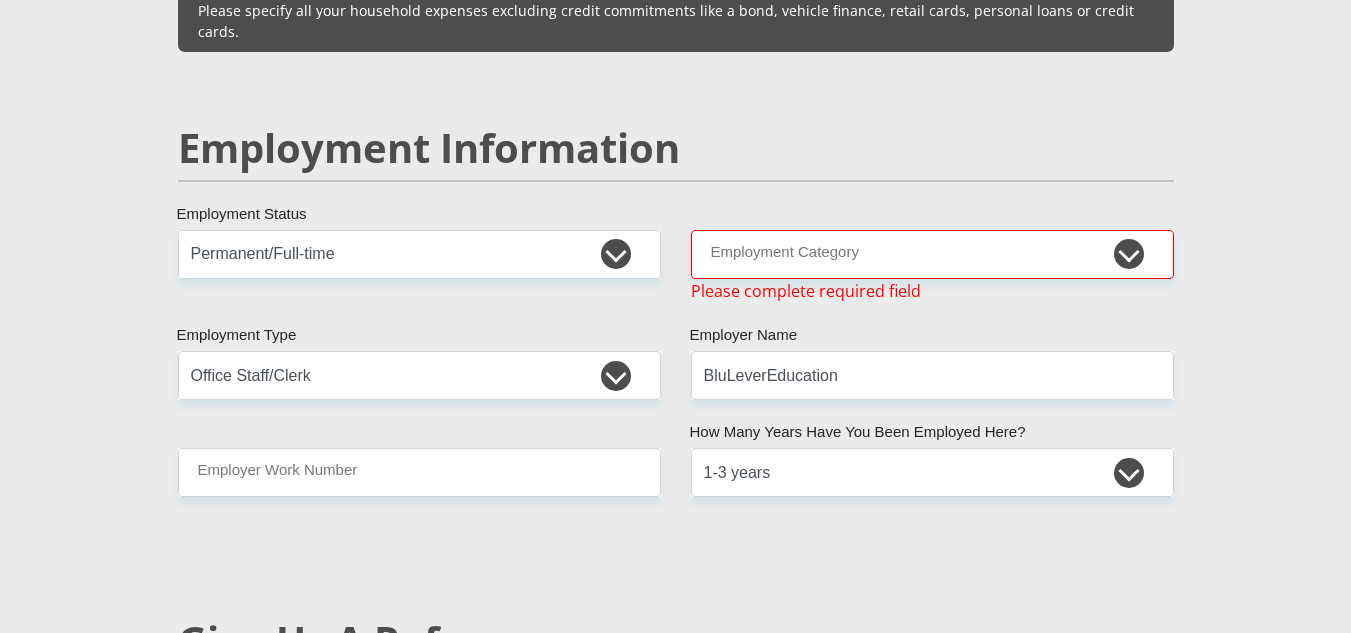 scroll, scrollTop: 2989, scrollLeft: 0, axis: vertical 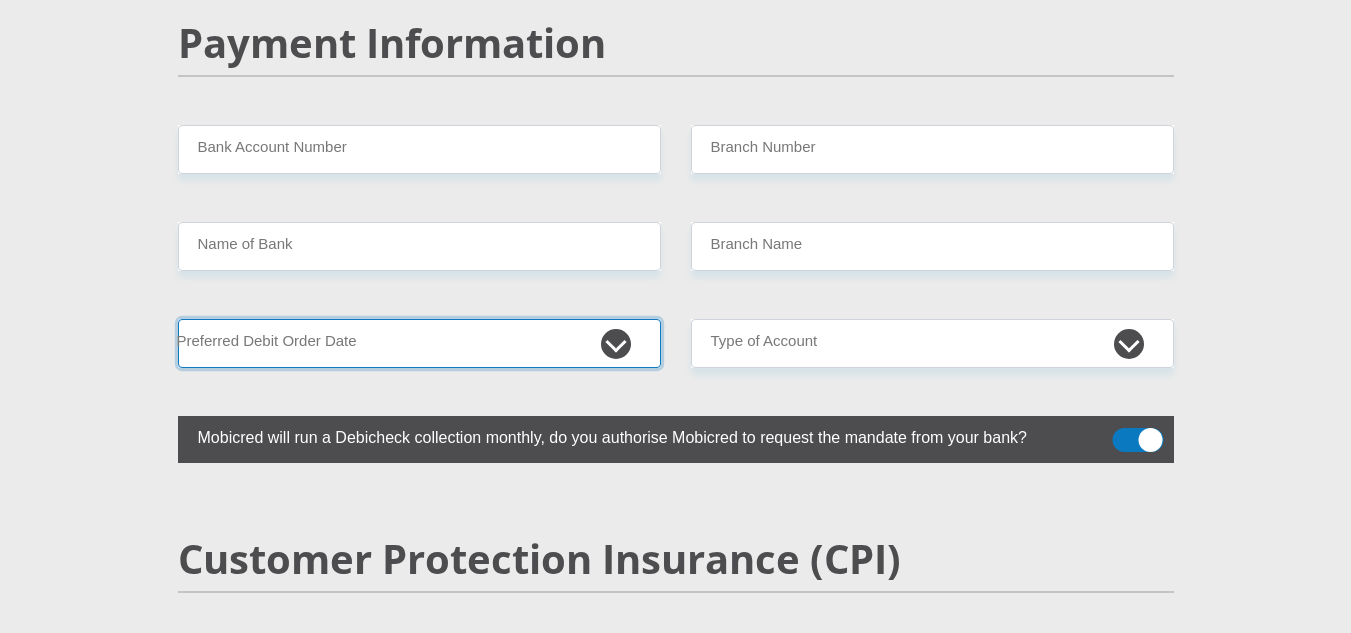 click on "1st
2nd
3rd
4th
5th
7th
18th
19th
20th
21st
22nd
23rd
24th
25th
26th
27th
28th
29th
30th" at bounding box center (419, 343) 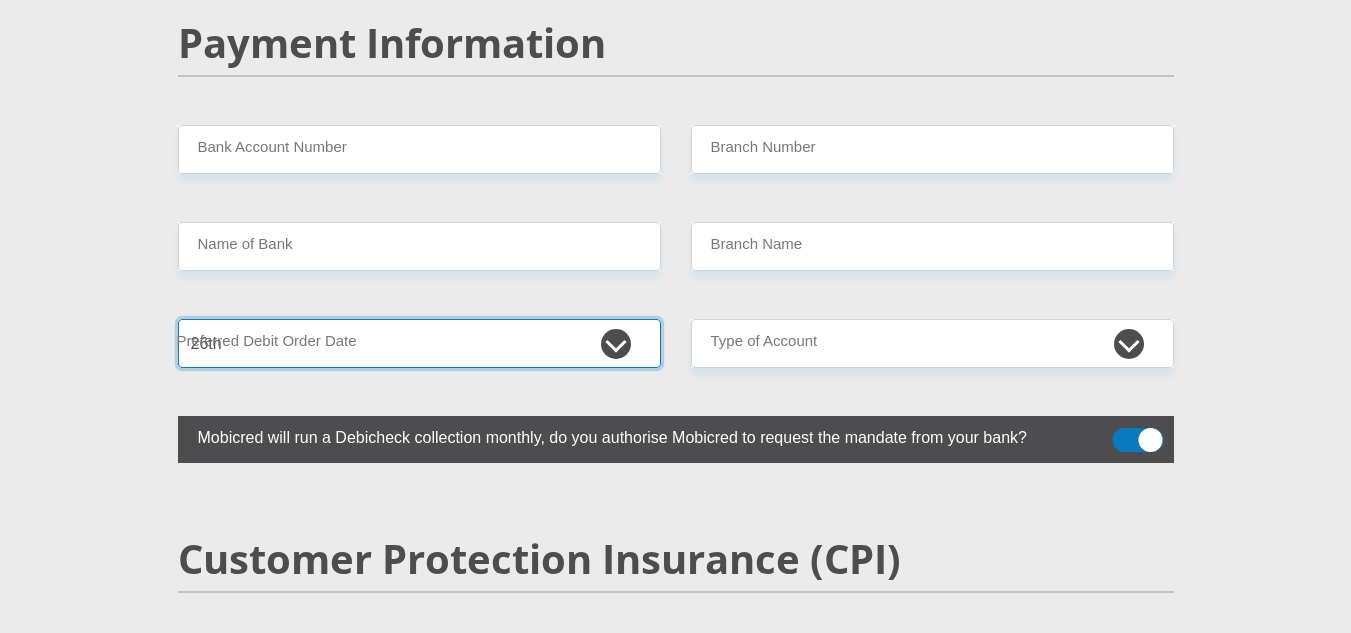 click on "1st
2nd
3rd
4th
5th
7th
18th
19th
20th
21st
22nd
23rd
24th
25th
26th
27th
28th
29th
30th" at bounding box center (419, 343) 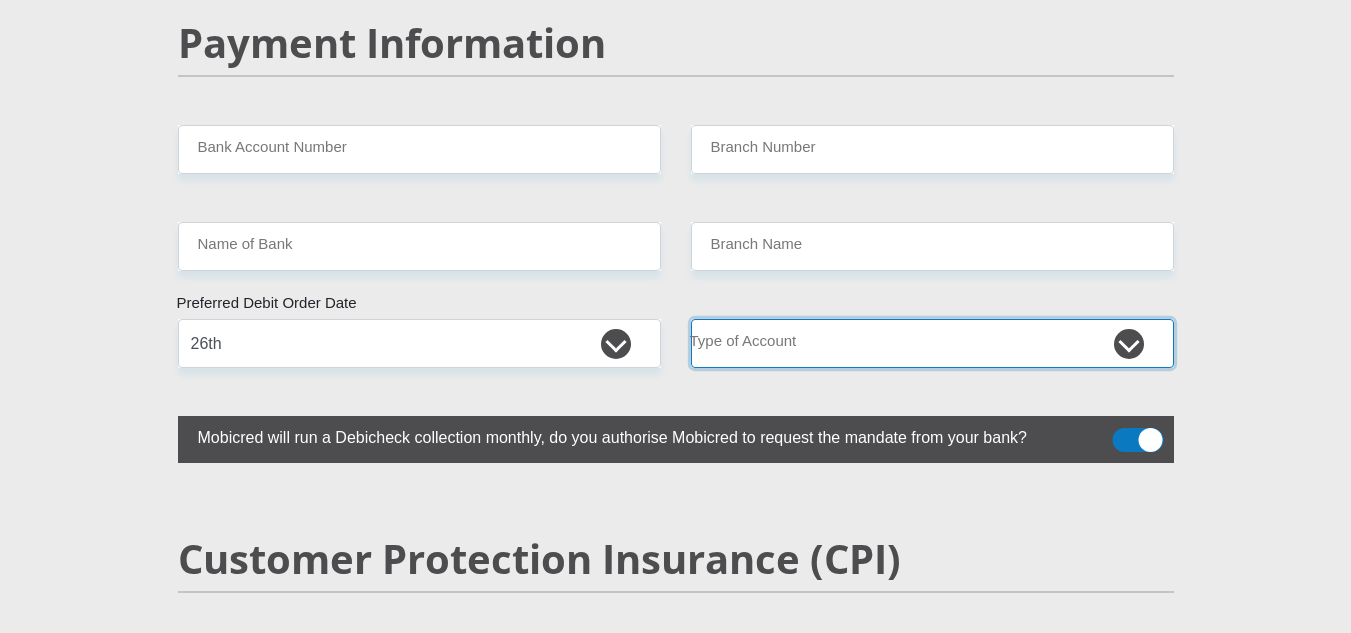 click on "Cheque
Savings" at bounding box center (932, 343) 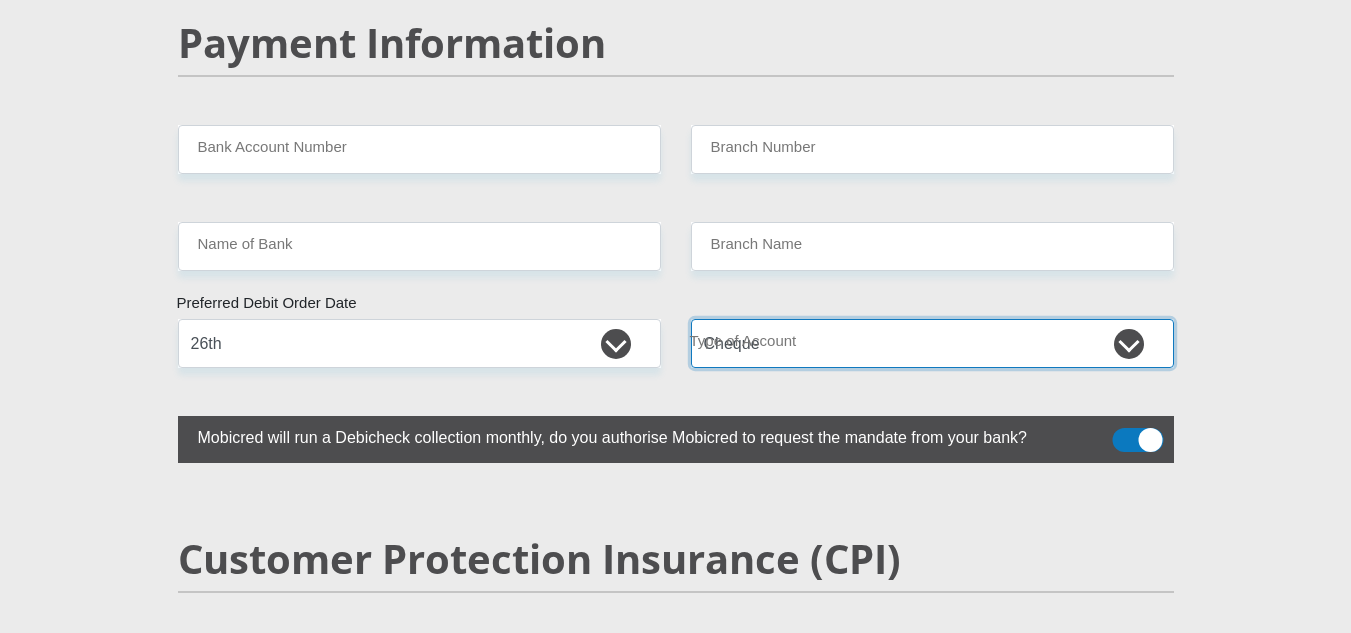click on "Cheque
Savings" at bounding box center (932, 343) 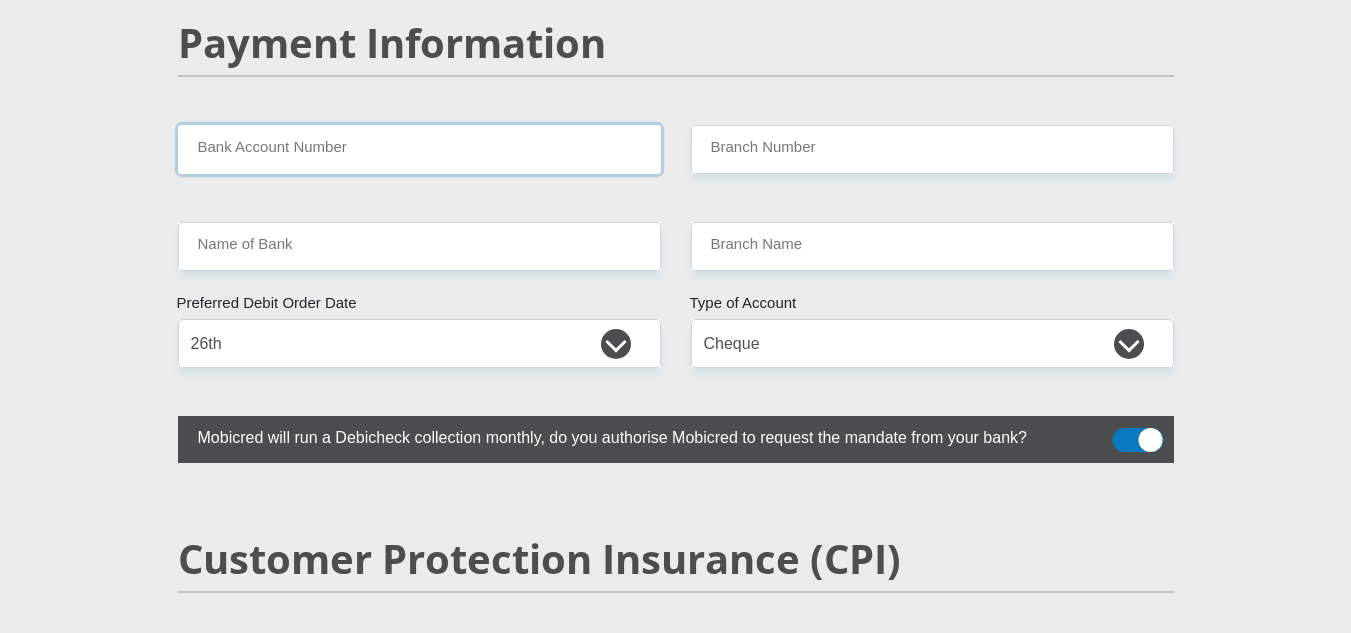 click on "Bank Account Number" at bounding box center (419, 149) 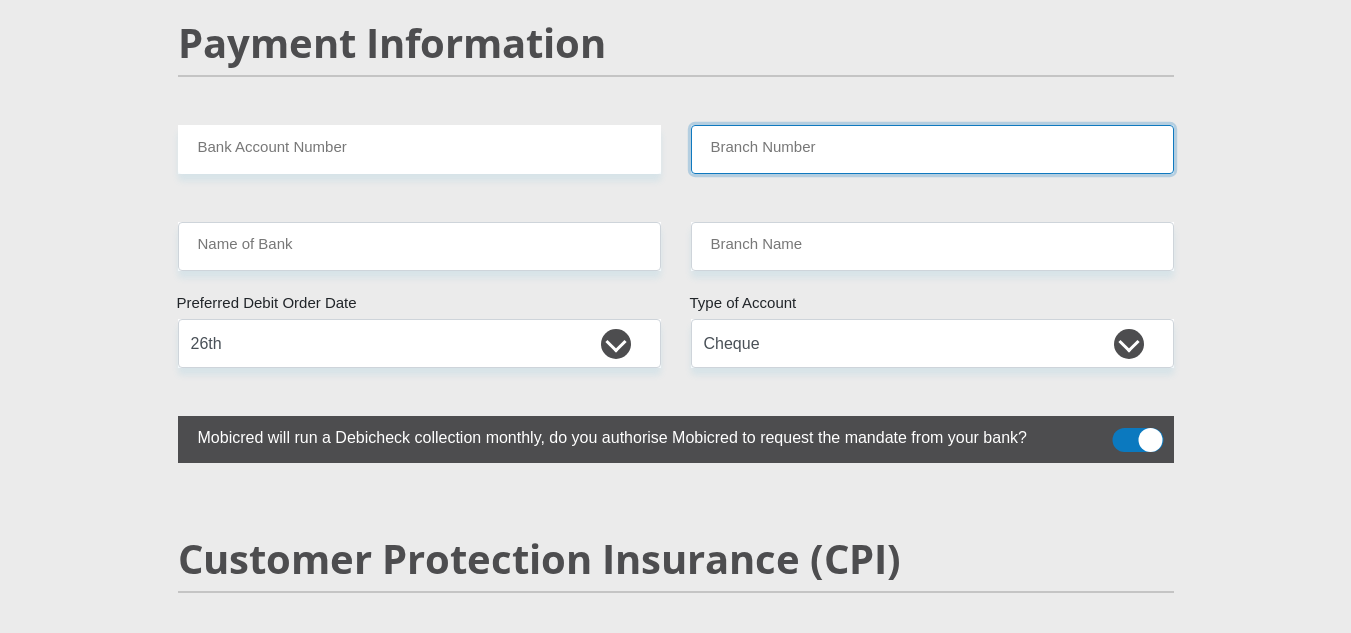 click on "Branch Number" at bounding box center [932, 149] 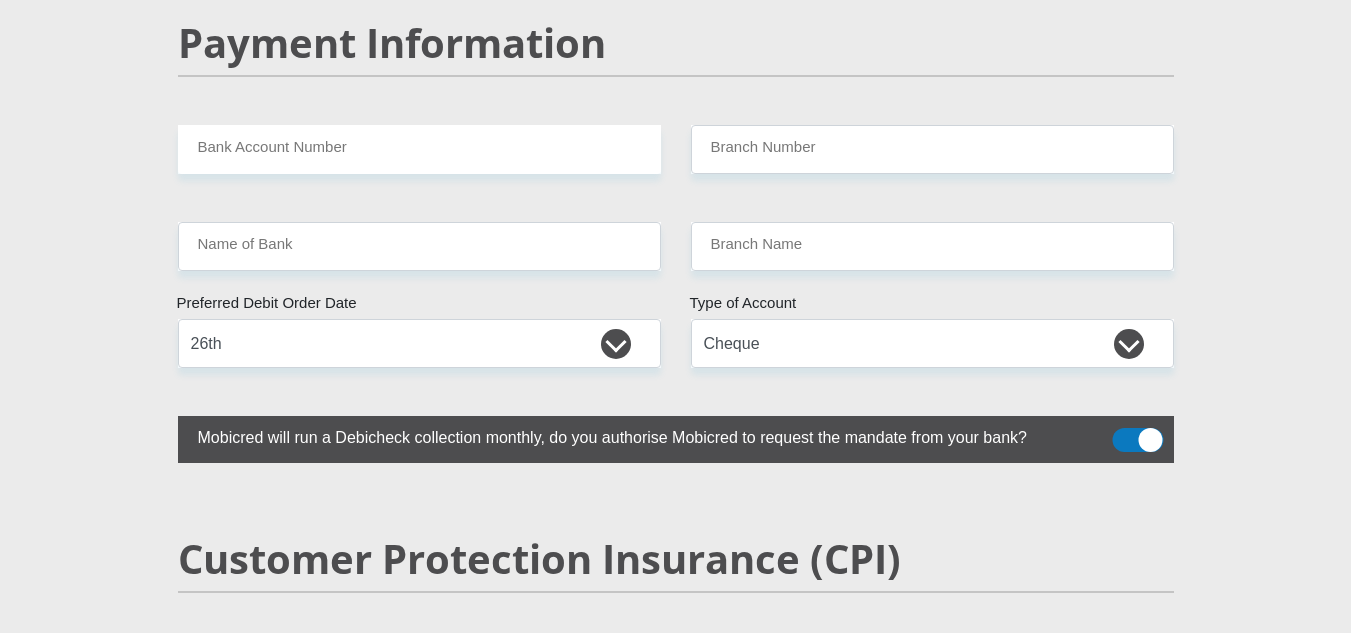 click on "Mr
Ms
Mrs
Dr
[PERSON_NAME]
Title
Dineo
First Name
Mokomela
Surname
0003180302089
South African ID Number
Please input valid ID number
[GEOGRAPHIC_DATA]
[GEOGRAPHIC_DATA]
[GEOGRAPHIC_DATA]
[GEOGRAPHIC_DATA]
[GEOGRAPHIC_DATA]
[GEOGRAPHIC_DATA] [GEOGRAPHIC_DATA]
[GEOGRAPHIC_DATA]
[GEOGRAPHIC_DATA]
[GEOGRAPHIC_DATA]
[GEOGRAPHIC_DATA]
[GEOGRAPHIC_DATA]
[GEOGRAPHIC_DATA]
[GEOGRAPHIC_DATA]" at bounding box center [676, -771] 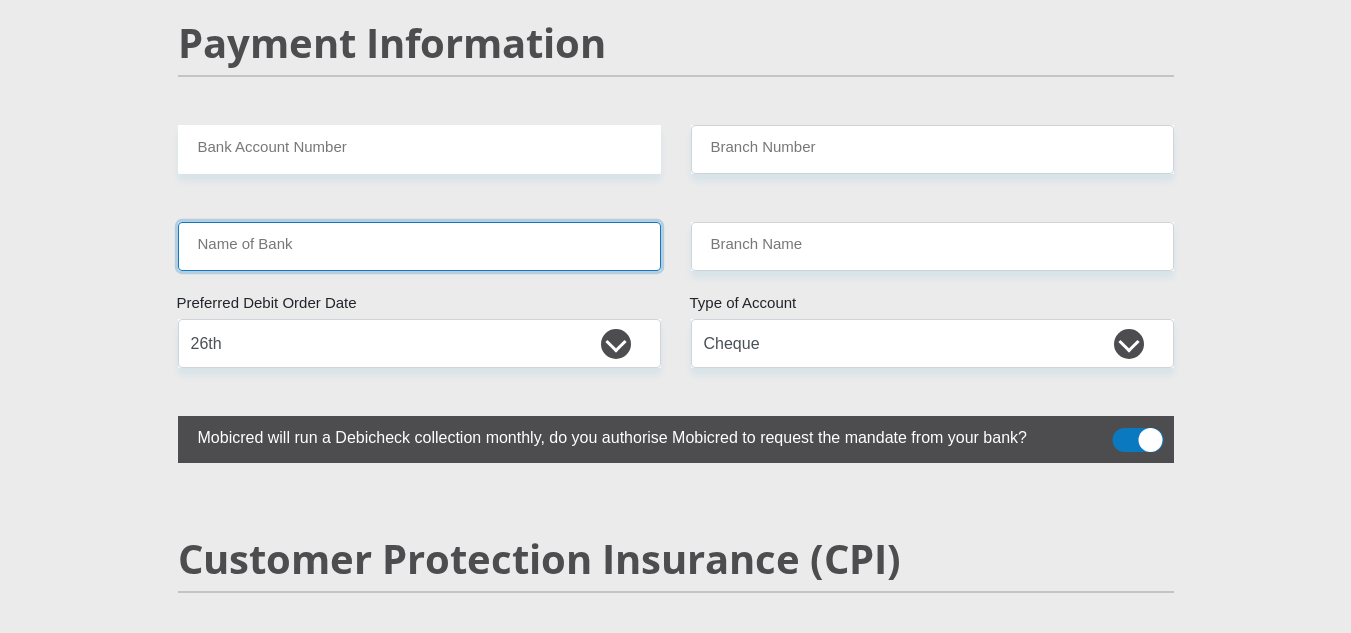 click on "Name of Bank" at bounding box center [419, 246] 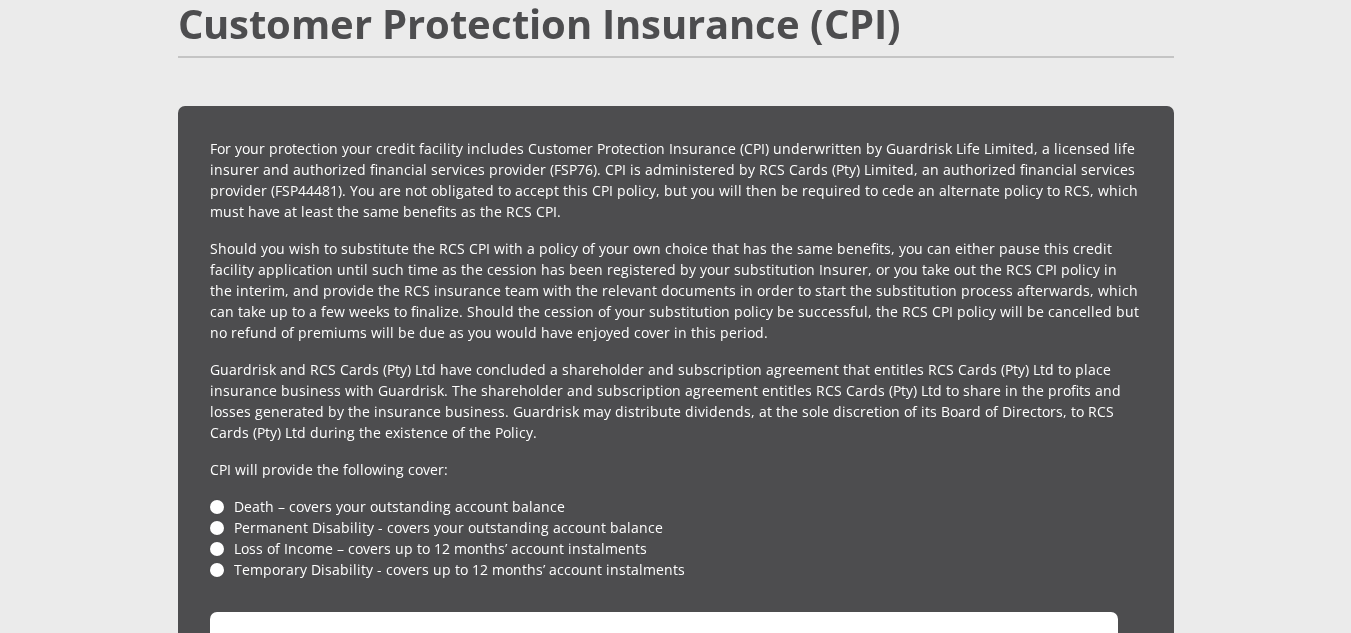 scroll, scrollTop: 4526, scrollLeft: 0, axis: vertical 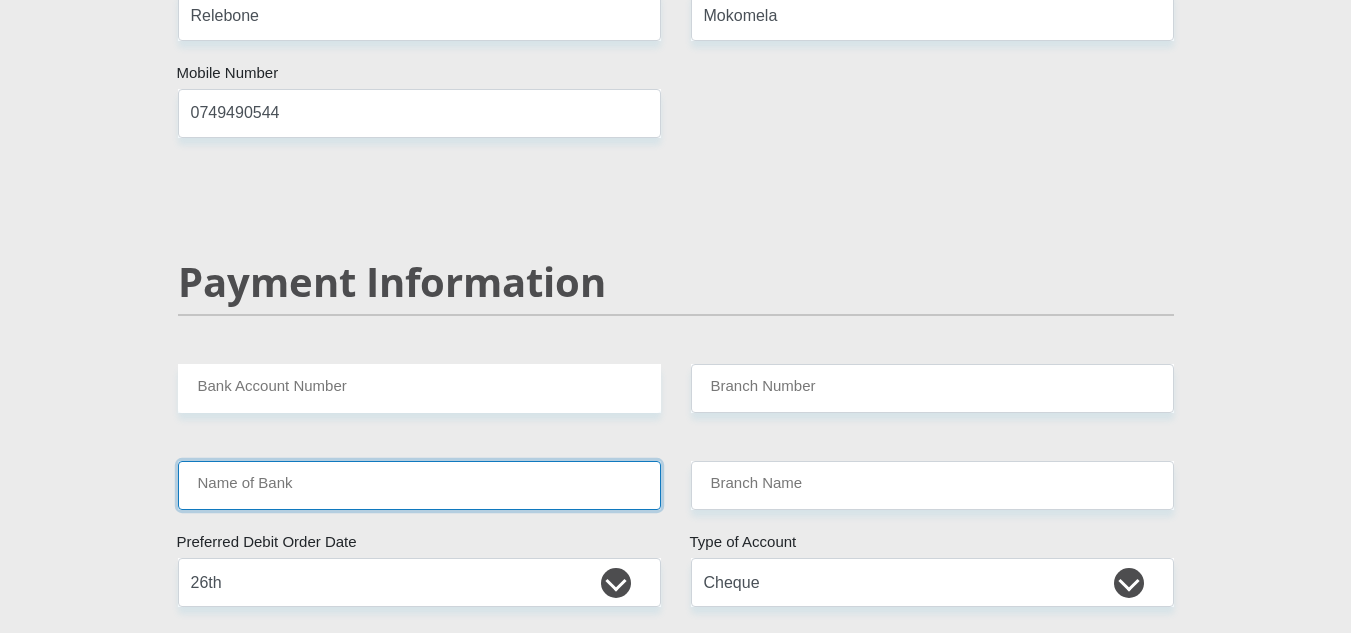 click on "Name of Bank" at bounding box center (419, 485) 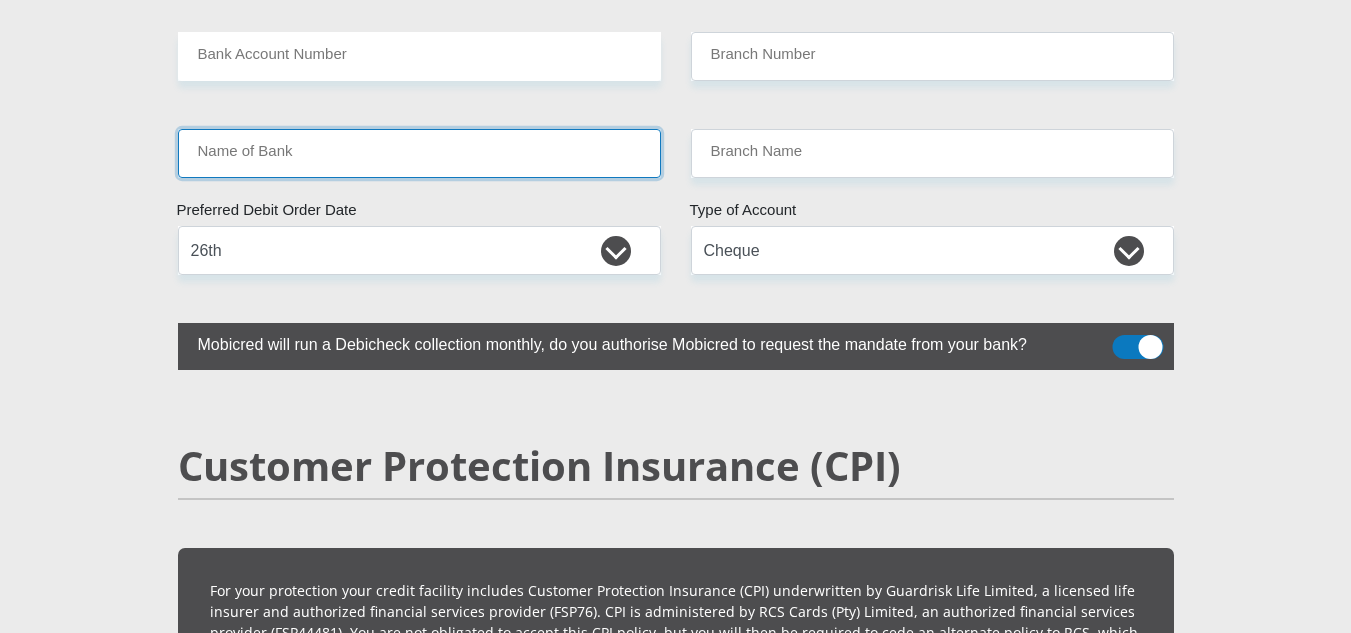 scroll, scrollTop: 4077, scrollLeft: 0, axis: vertical 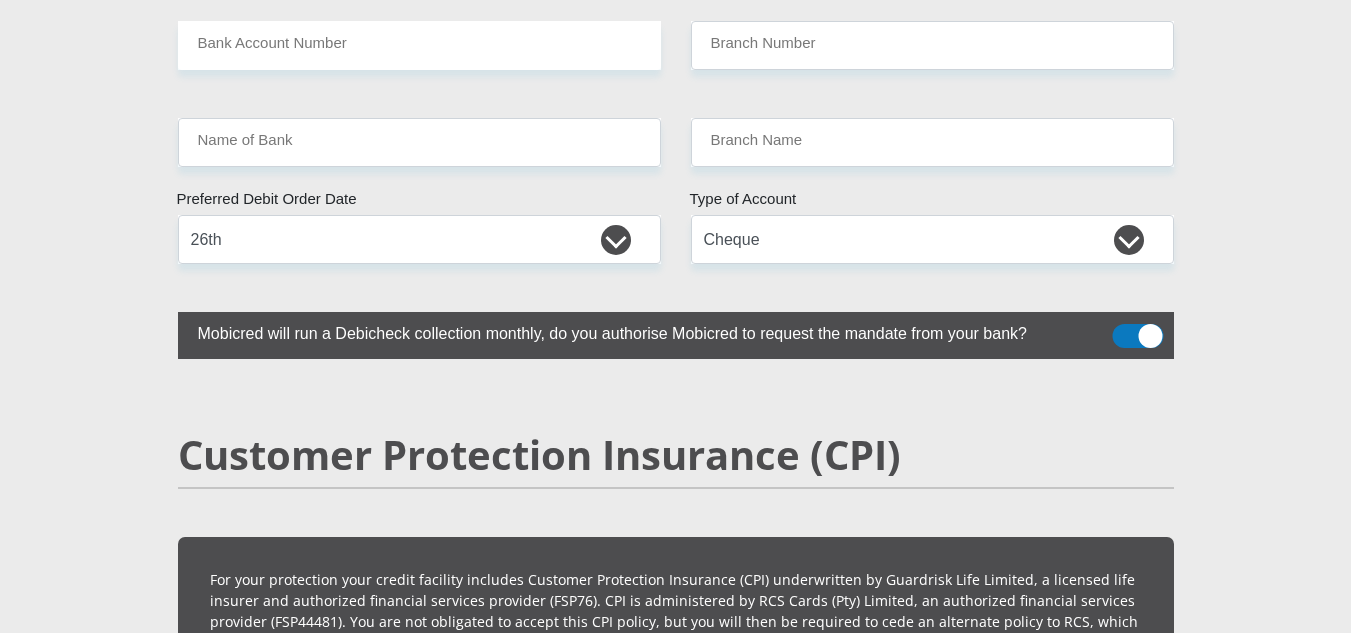 click at bounding box center (1137, 336) 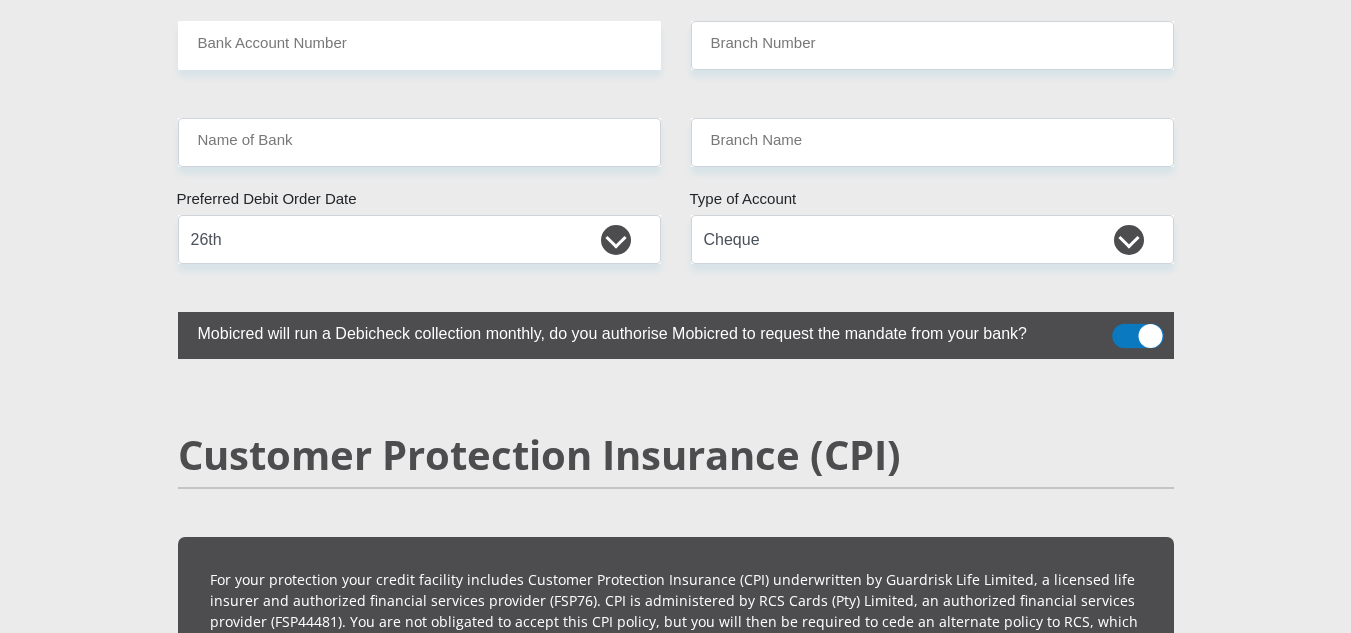 click at bounding box center [1124, 329] 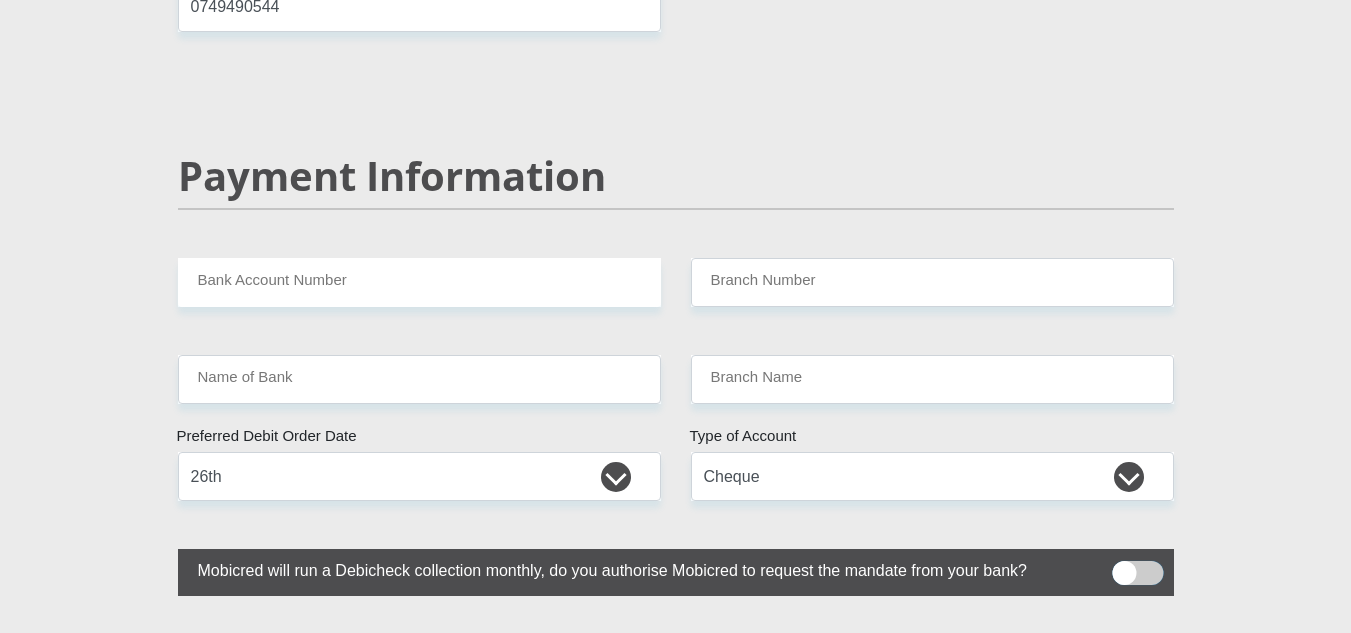 scroll, scrollTop: 3829, scrollLeft: 0, axis: vertical 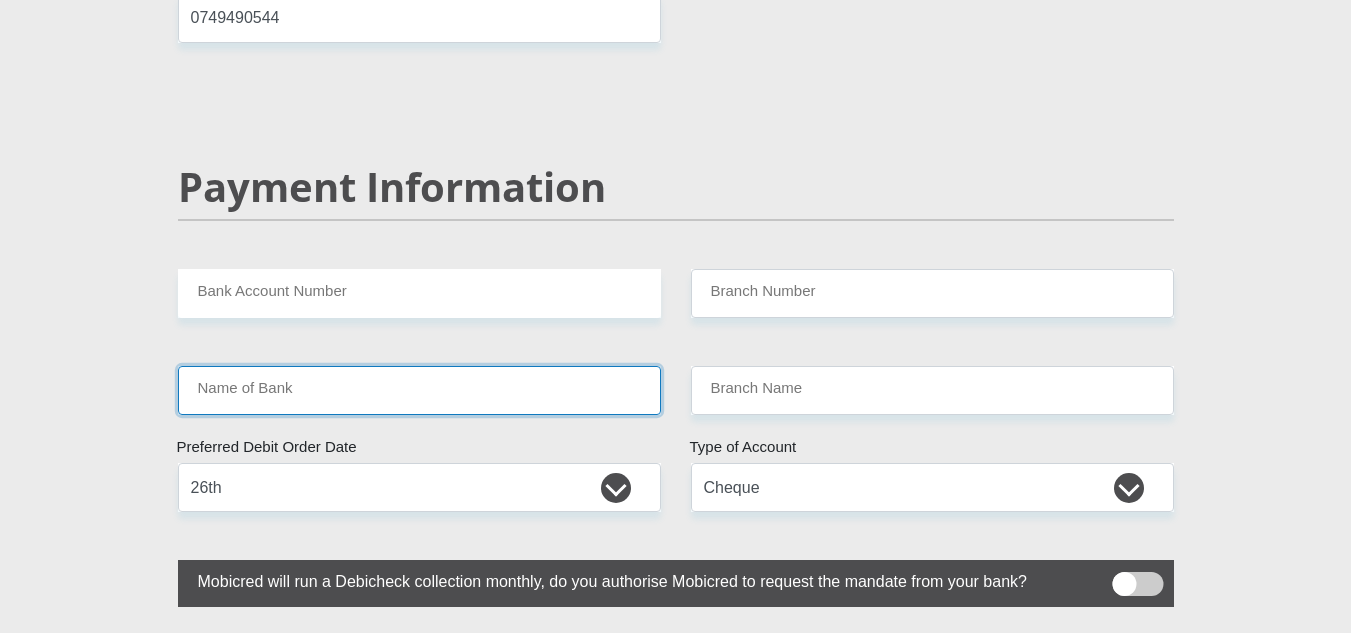 click on "Name of Bank" at bounding box center (419, 390) 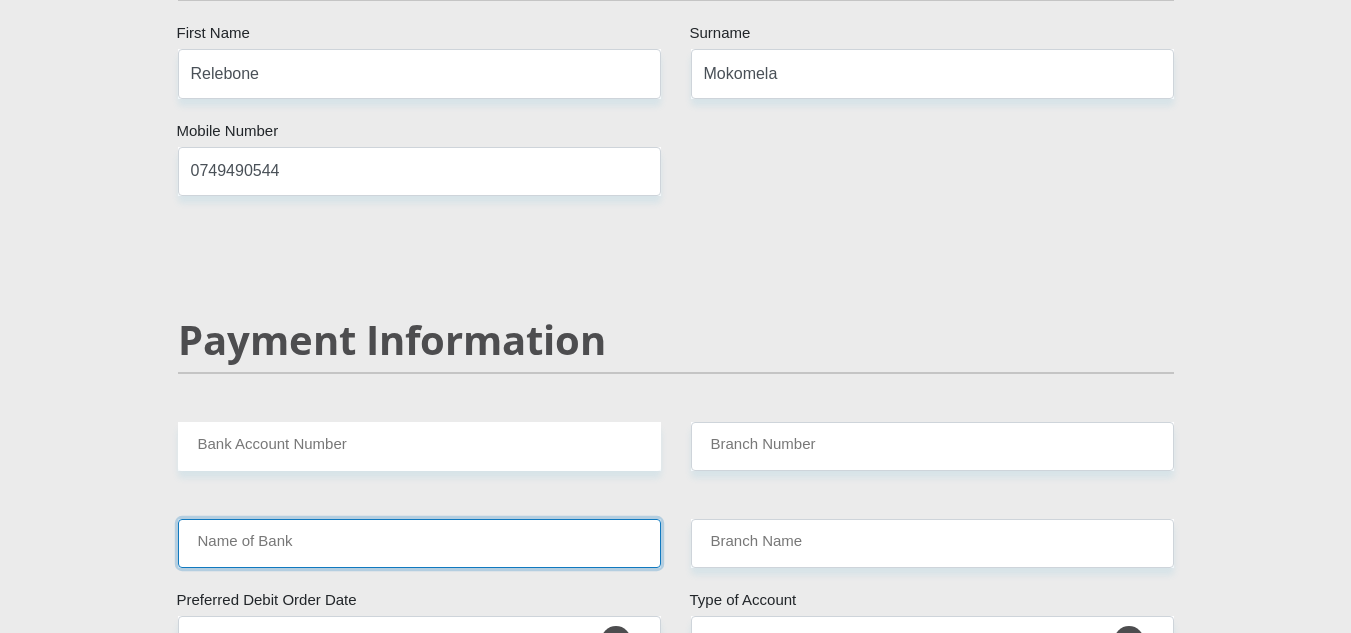 scroll, scrollTop: 3826, scrollLeft: 0, axis: vertical 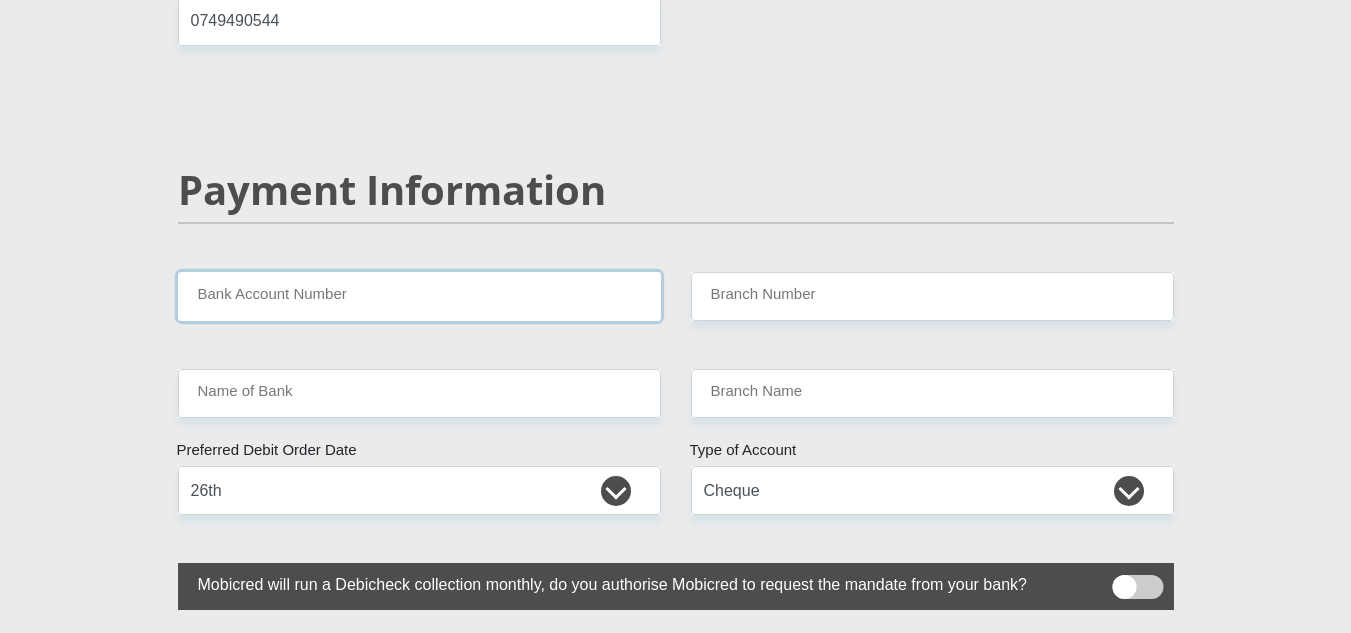 click on "Bank Account Number" at bounding box center (419, 296) 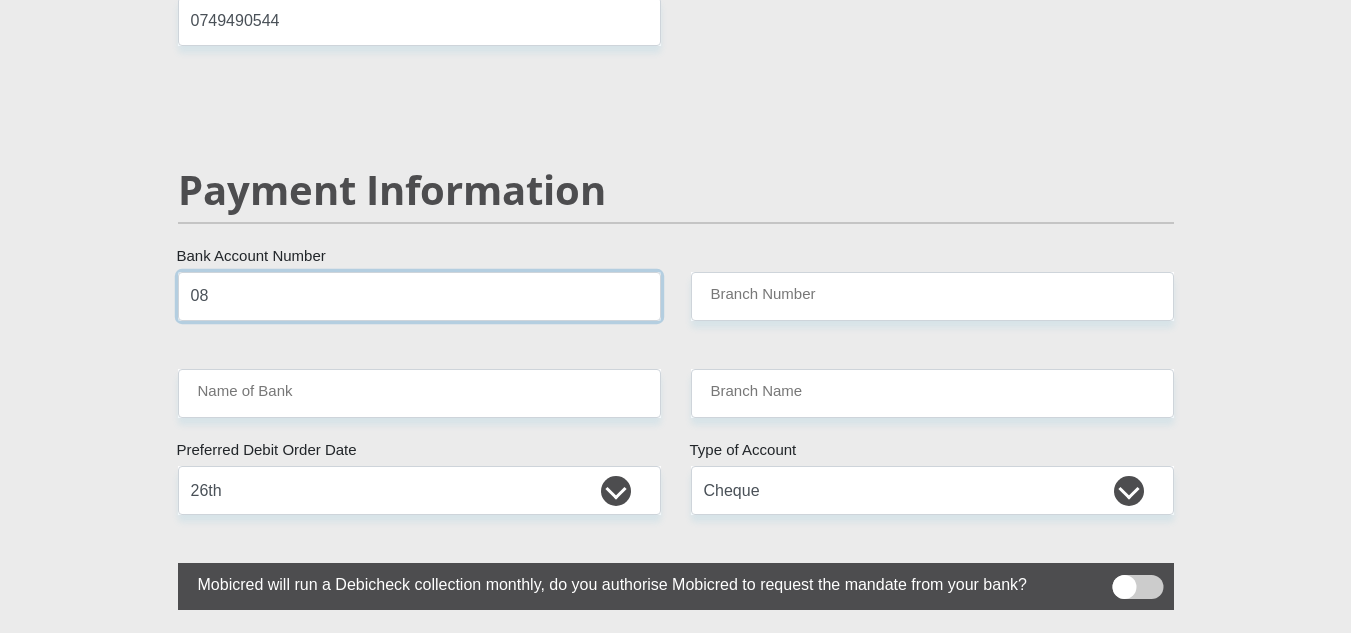 type on "0" 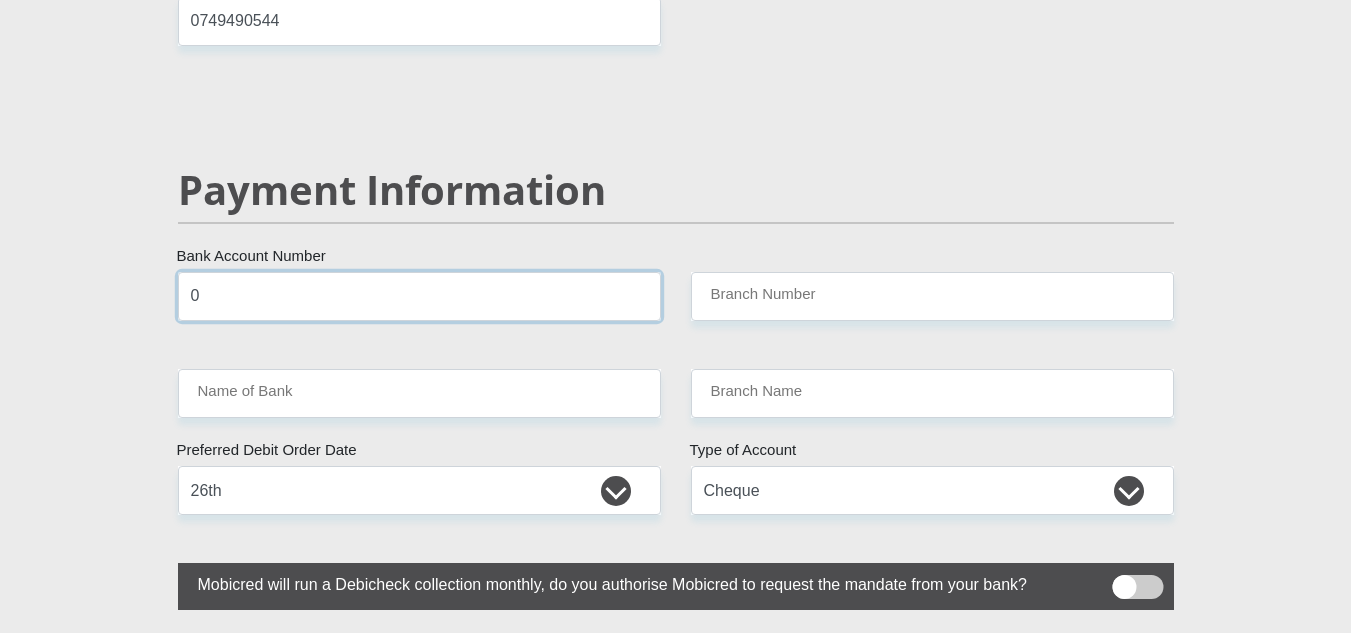 type 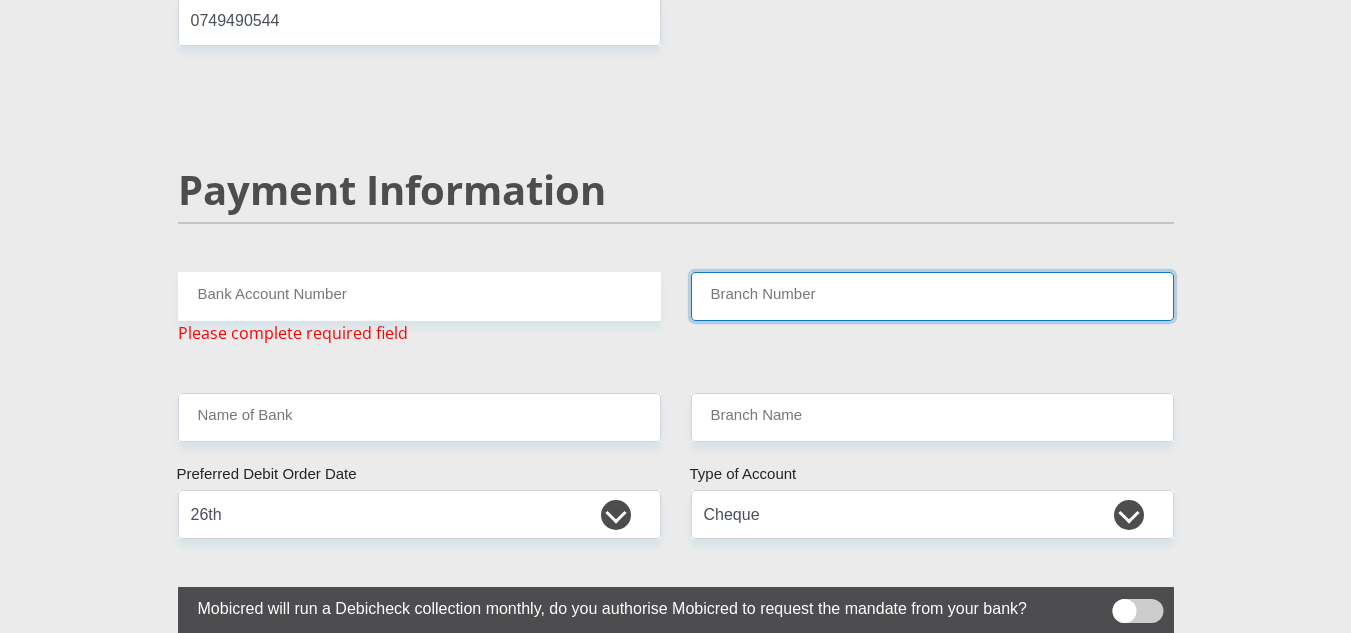 click on "Branch Number" at bounding box center [932, 296] 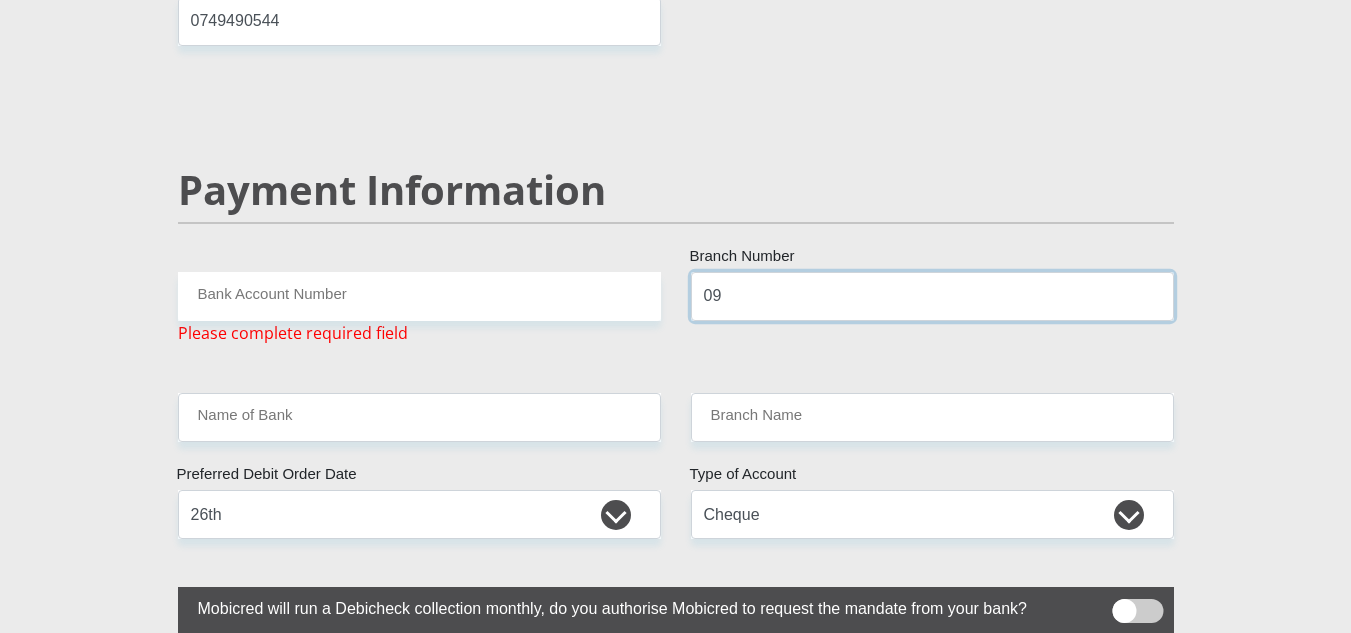 type on "0" 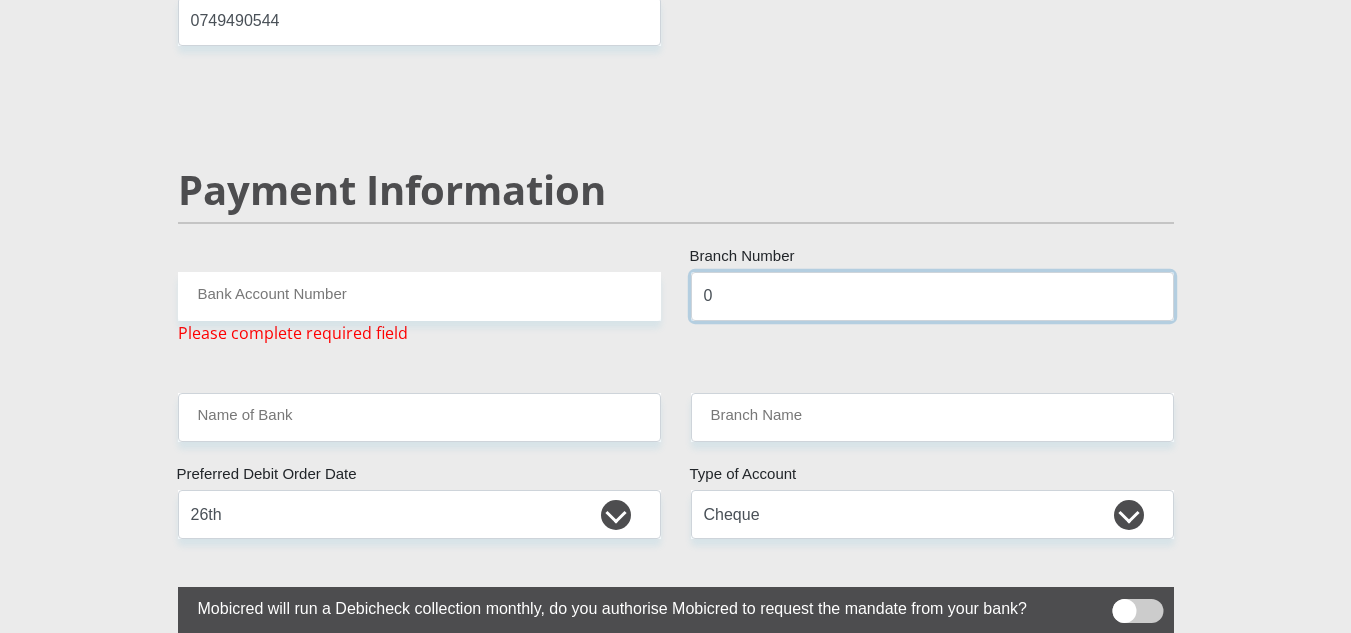type 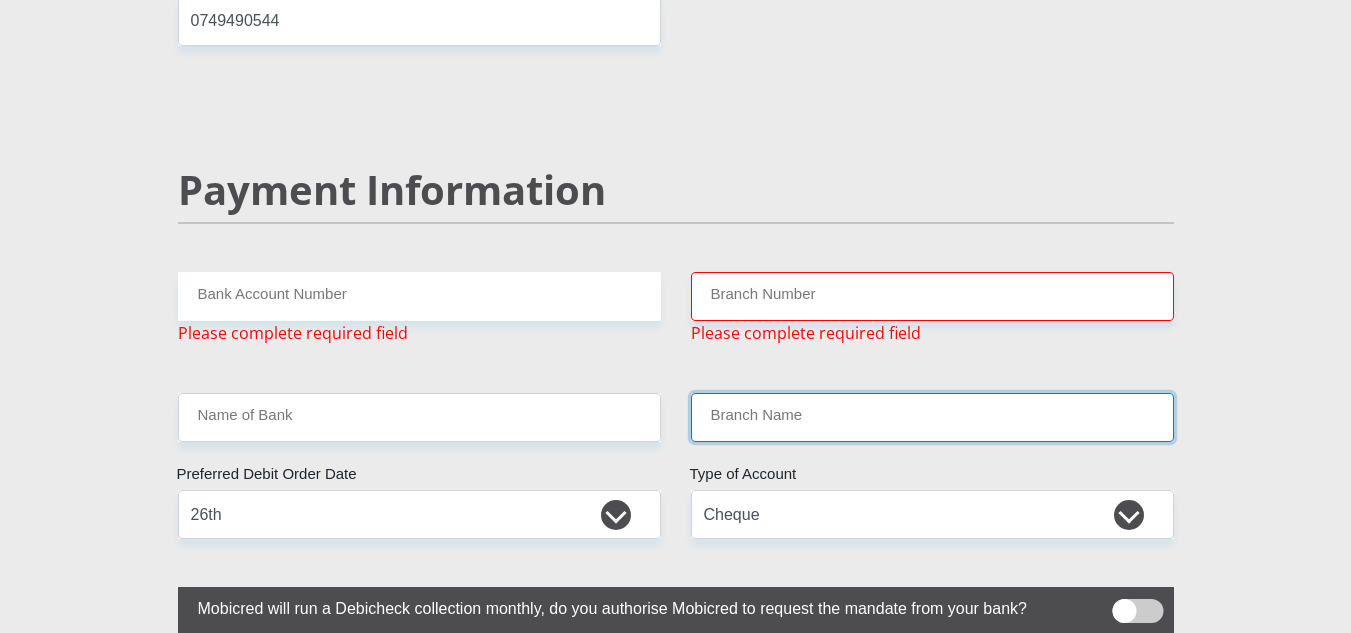 click on "Branch Name" at bounding box center (932, 417) 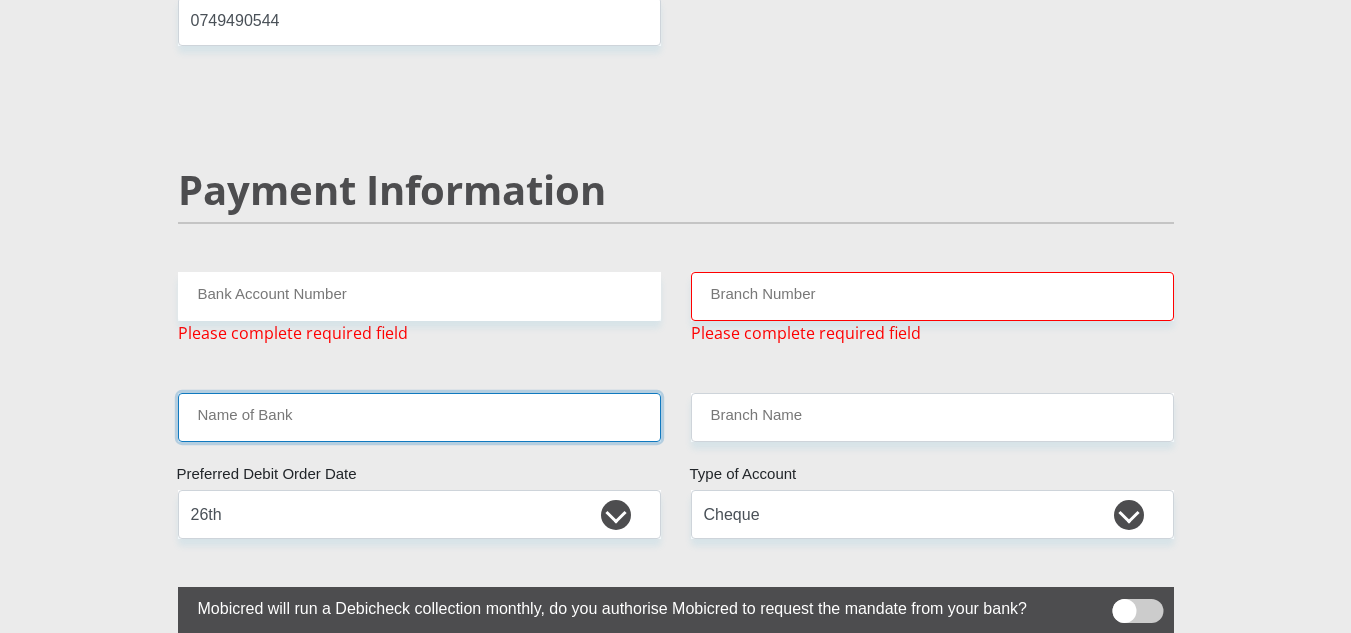 click on "Name of Bank" at bounding box center (419, 417) 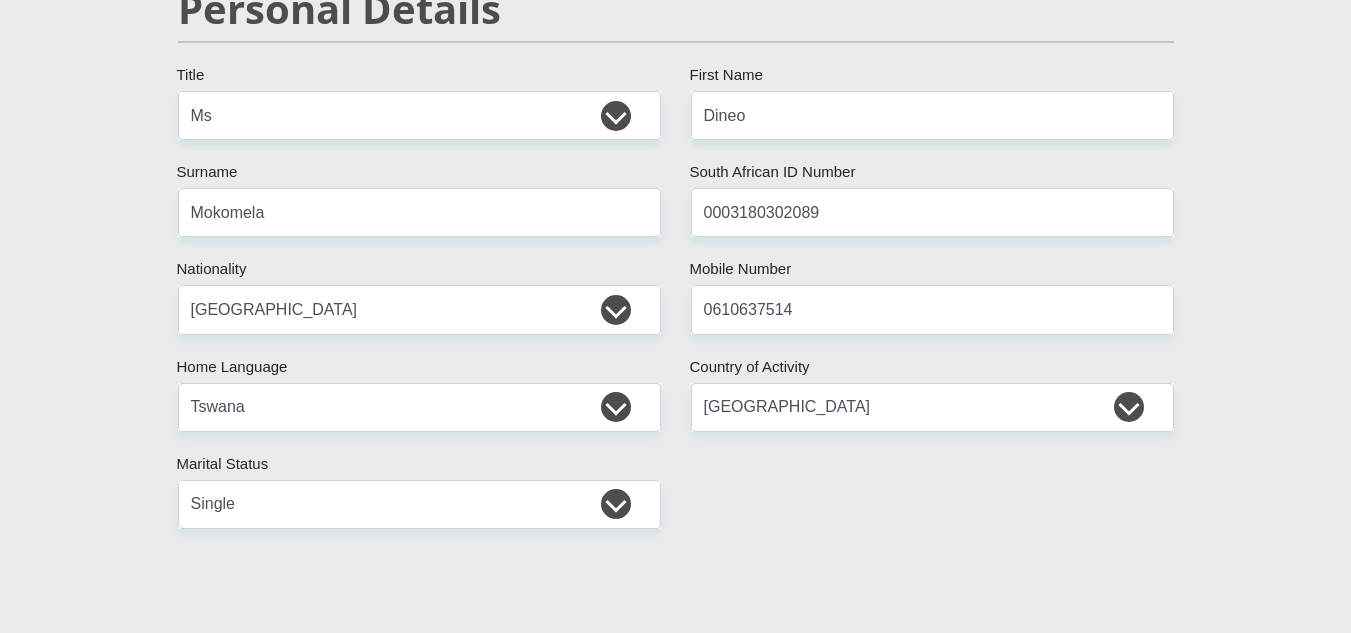 scroll, scrollTop: 0, scrollLeft: 0, axis: both 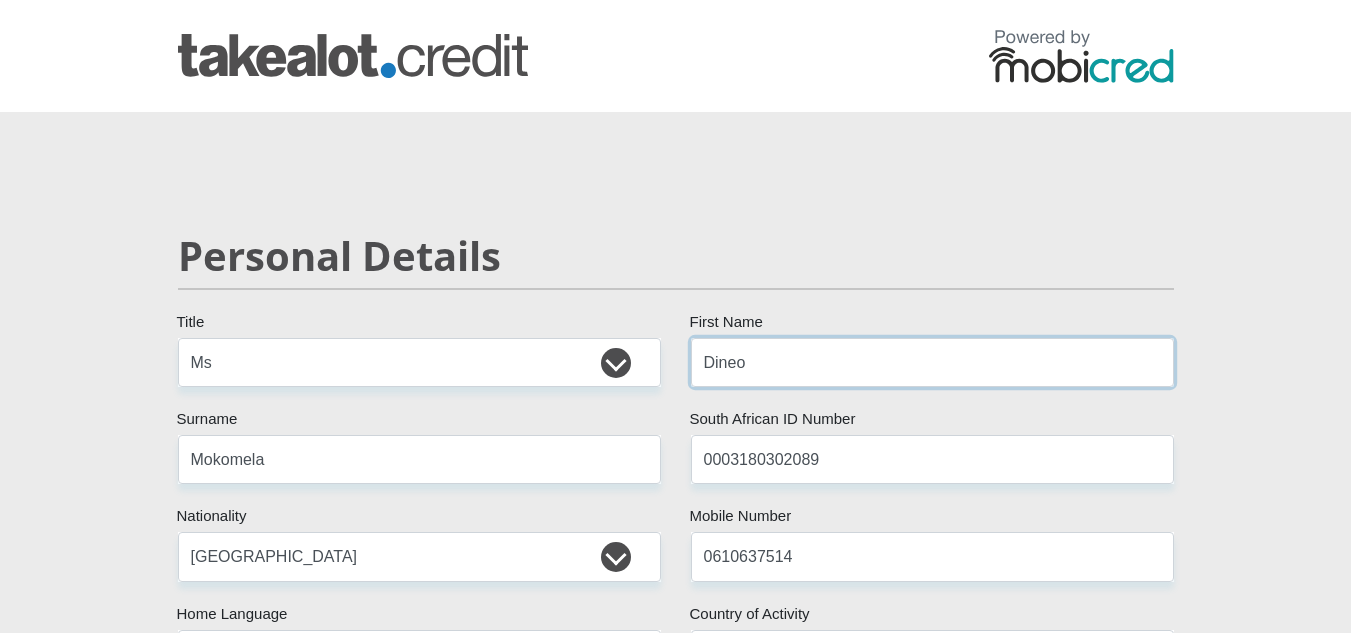 click on "Dineo" at bounding box center (932, 362) 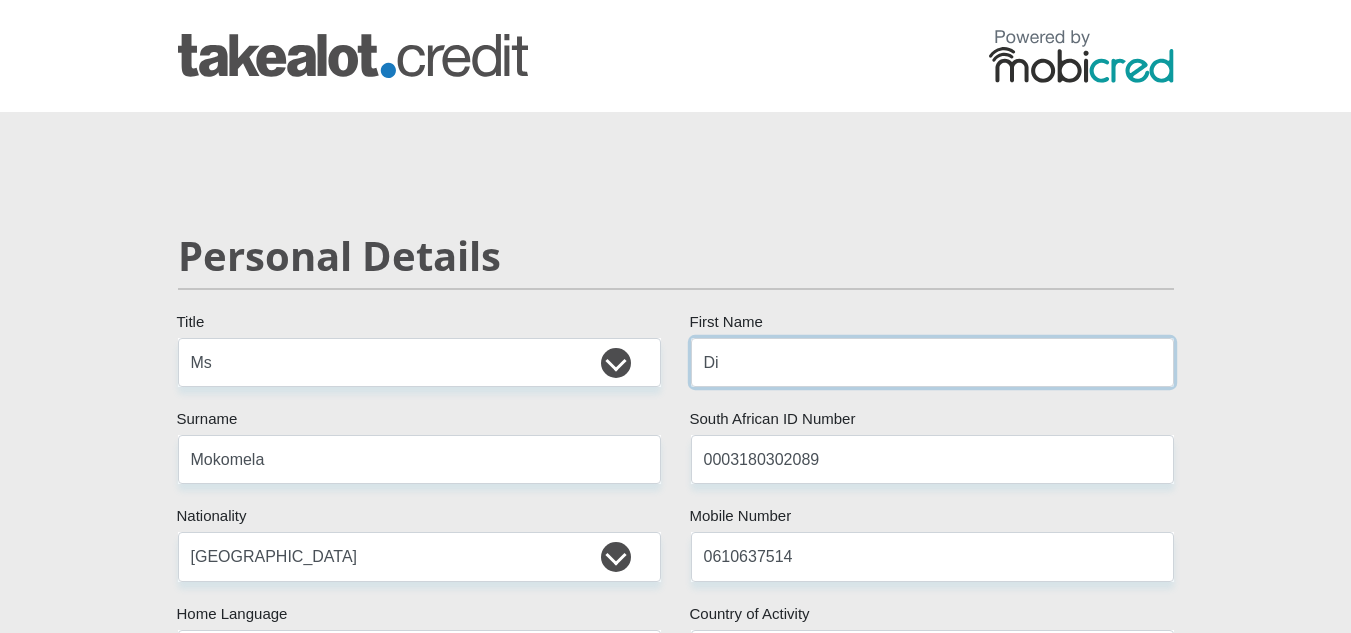 type on "D" 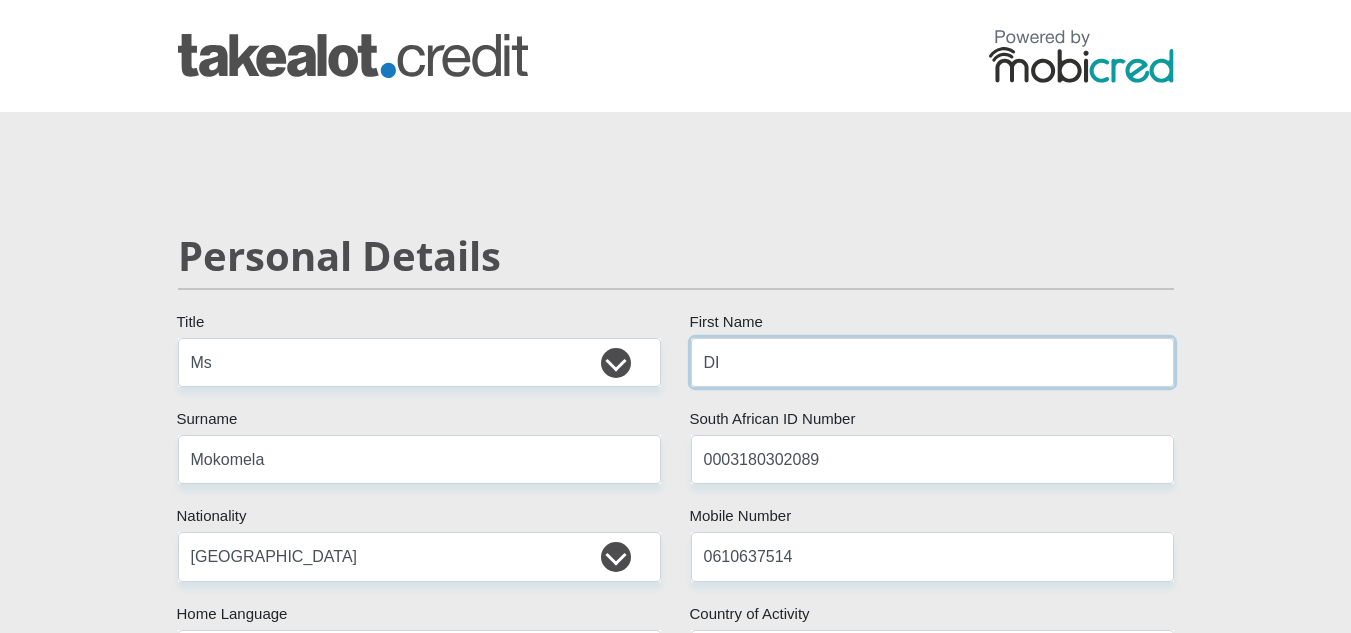 type on "D" 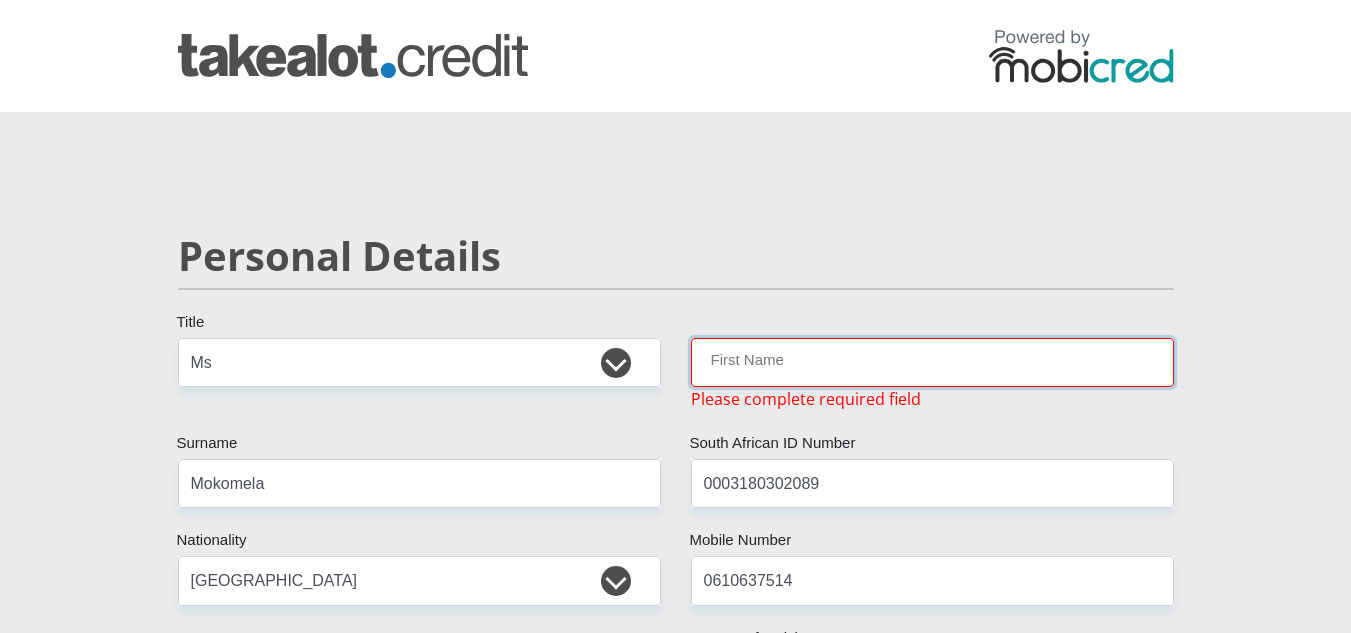 type 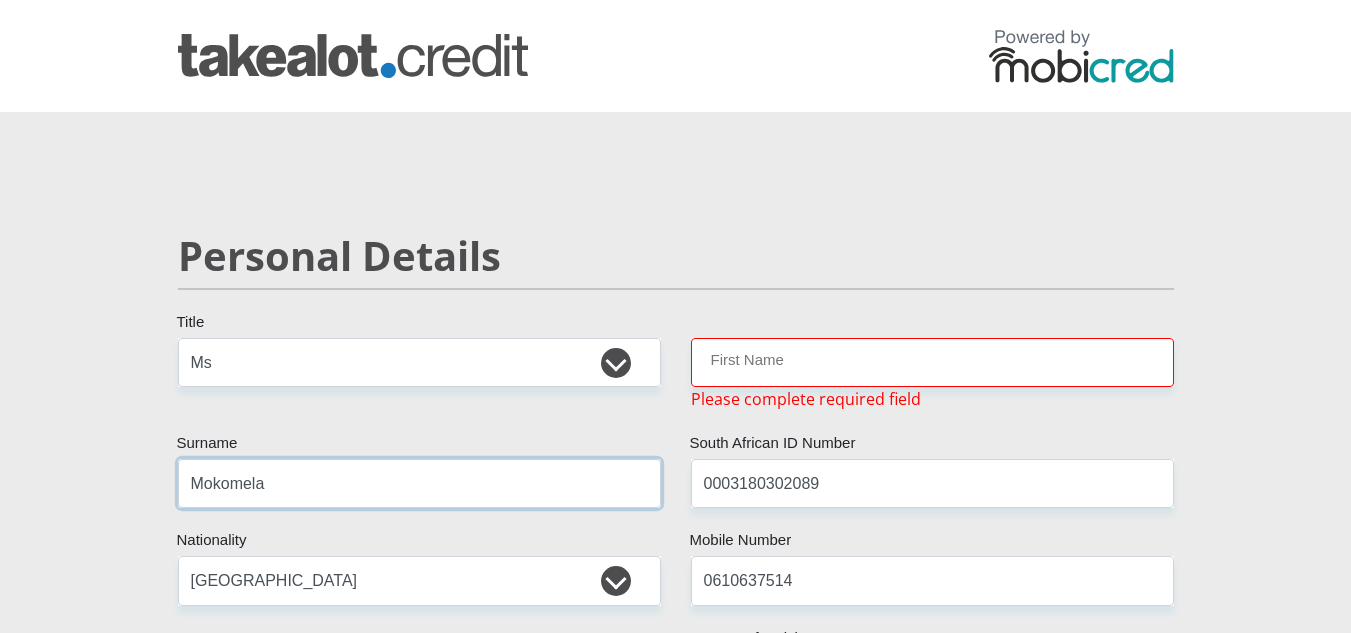 click on "Mokomela" at bounding box center [419, 483] 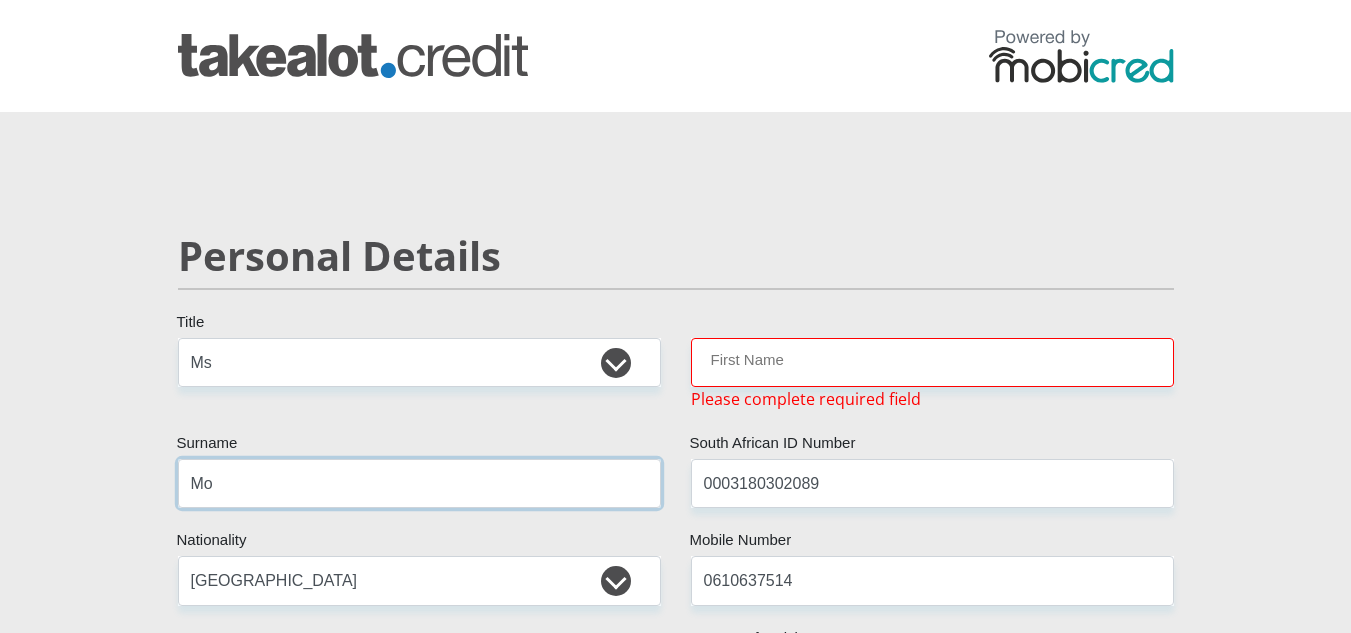 type on "M" 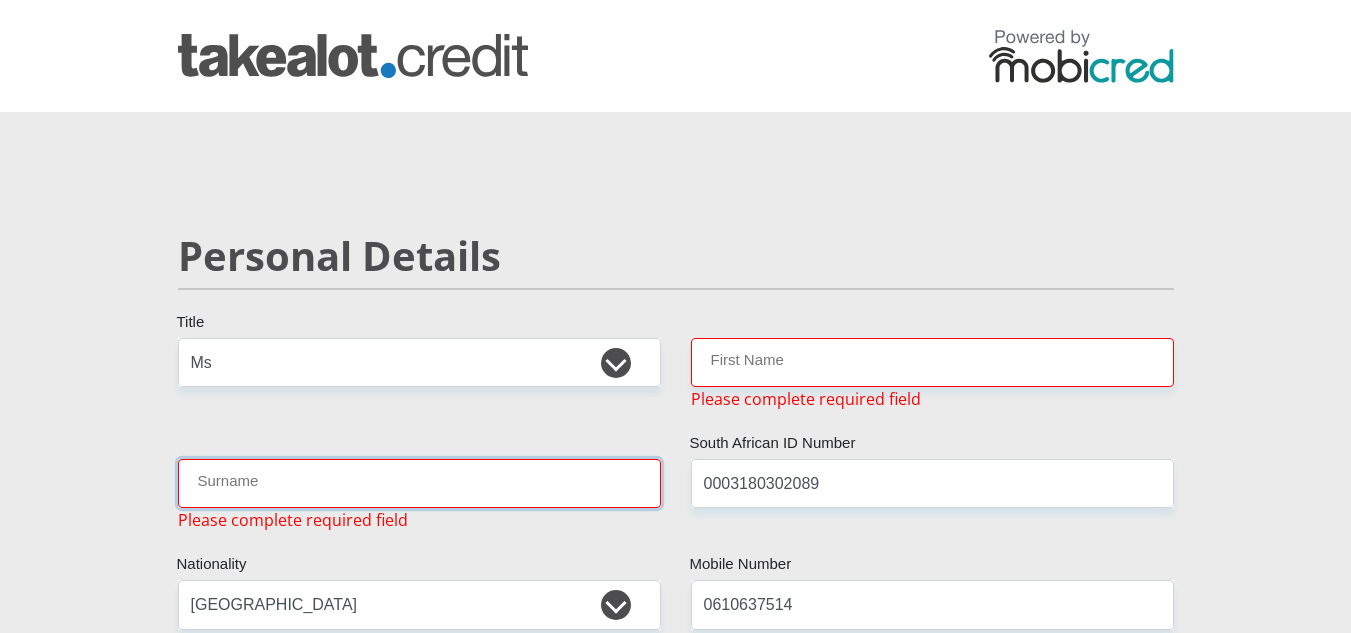 scroll, scrollTop: 21, scrollLeft: 0, axis: vertical 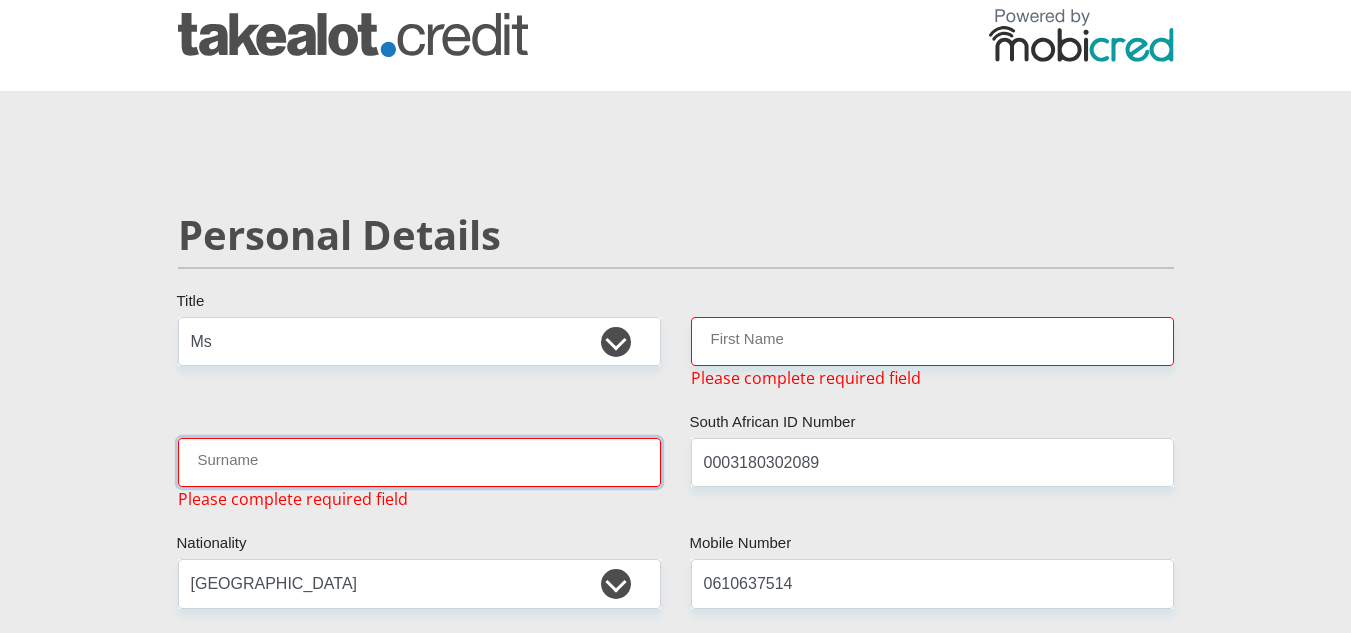 type 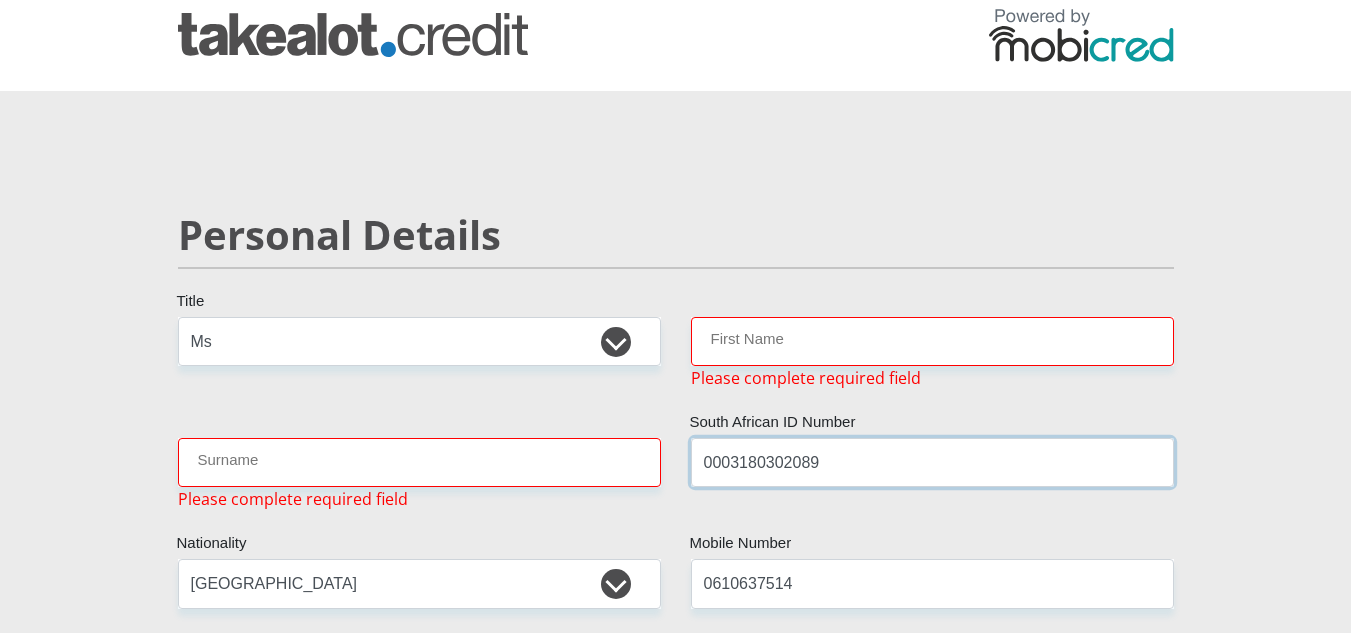 click on "0003180302089" at bounding box center (932, 462) 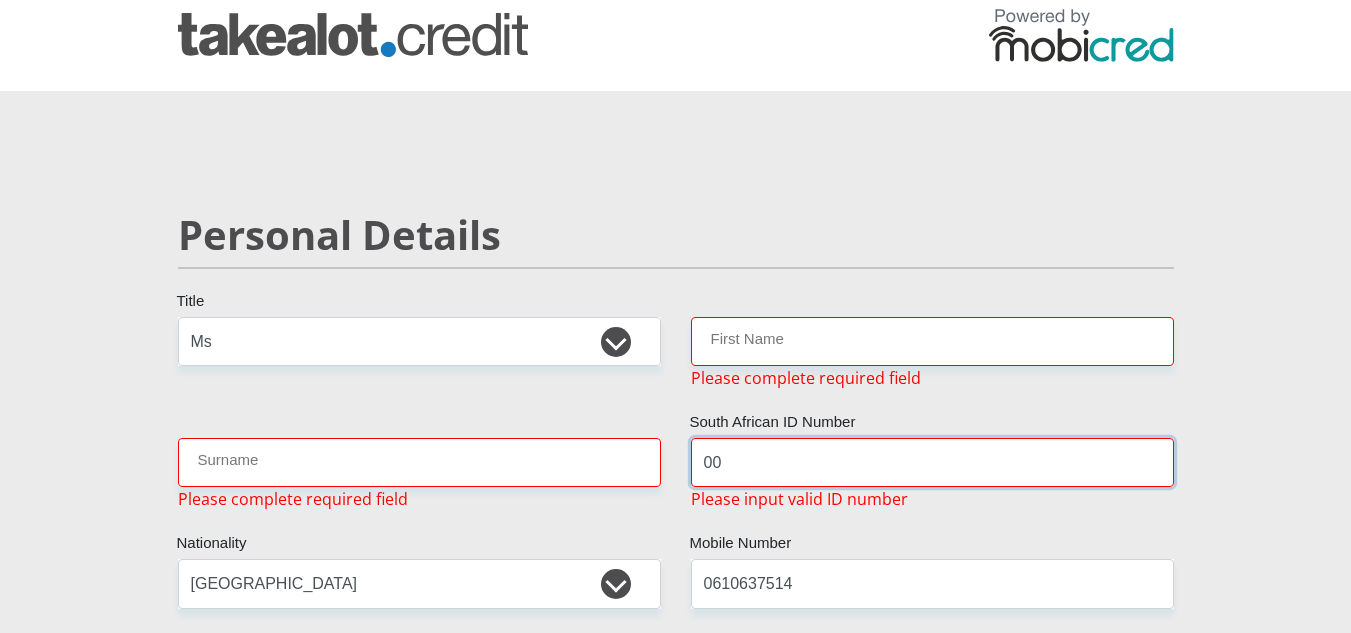 type on "0" 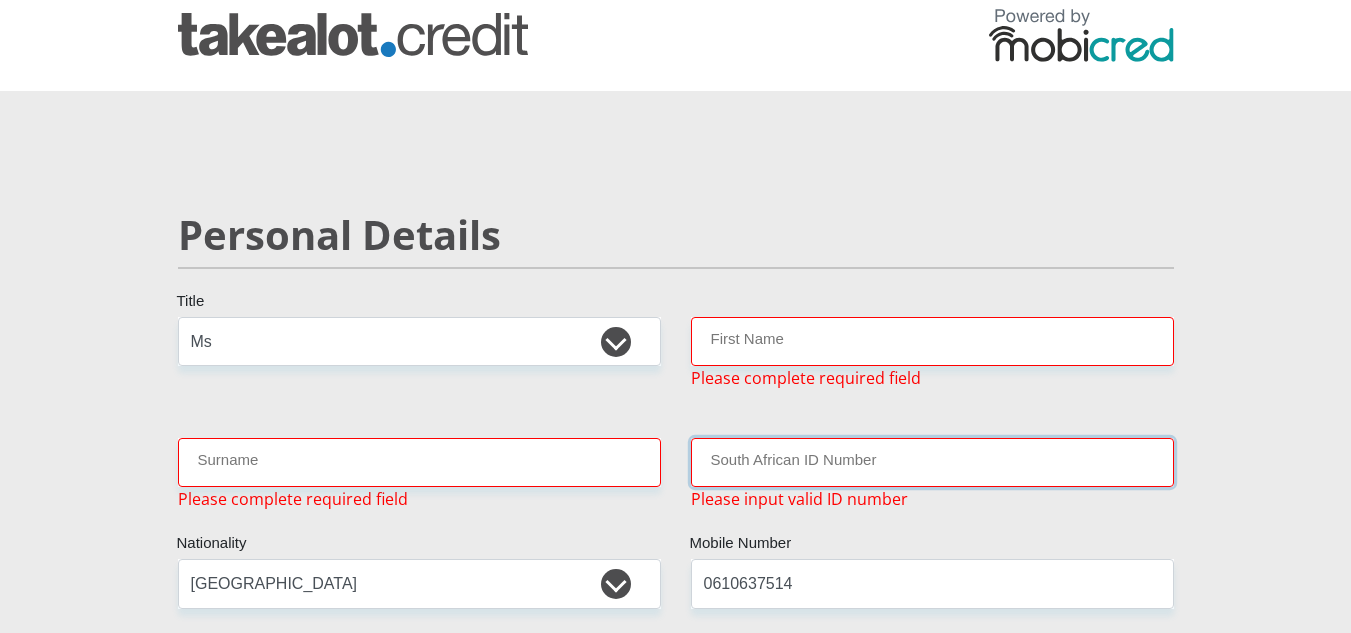 type 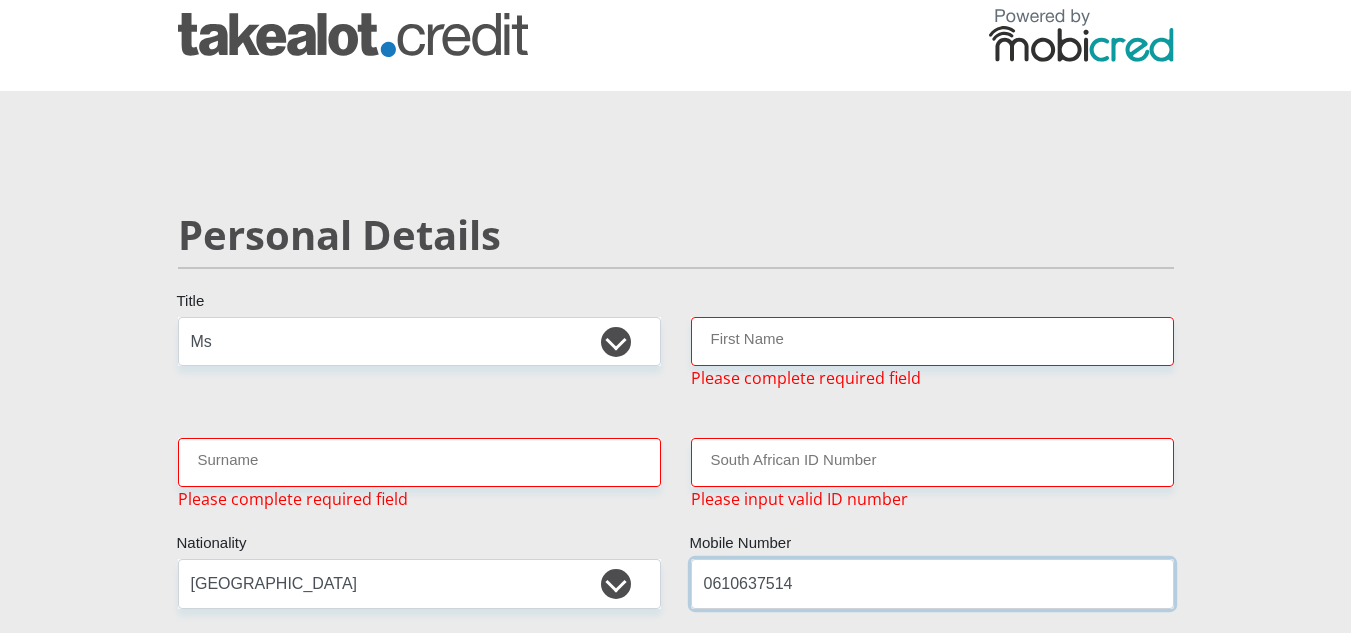 click on "0610637514" at bounding box center [932, 583] 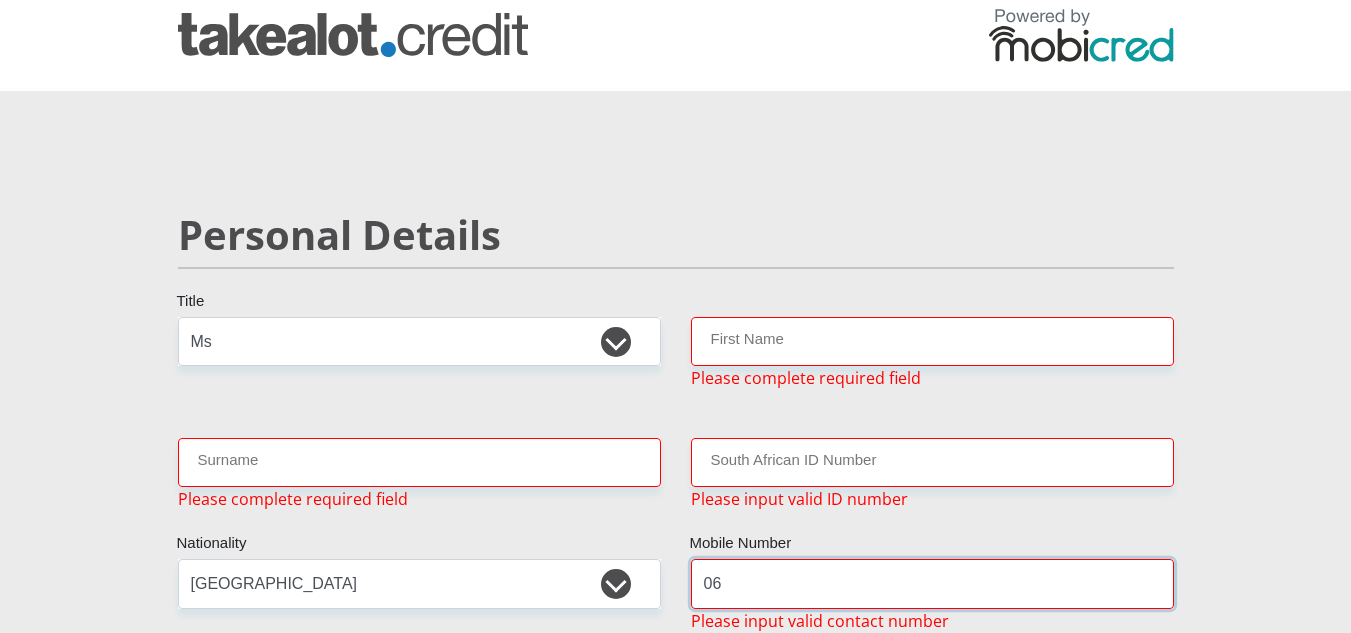 type on "0" 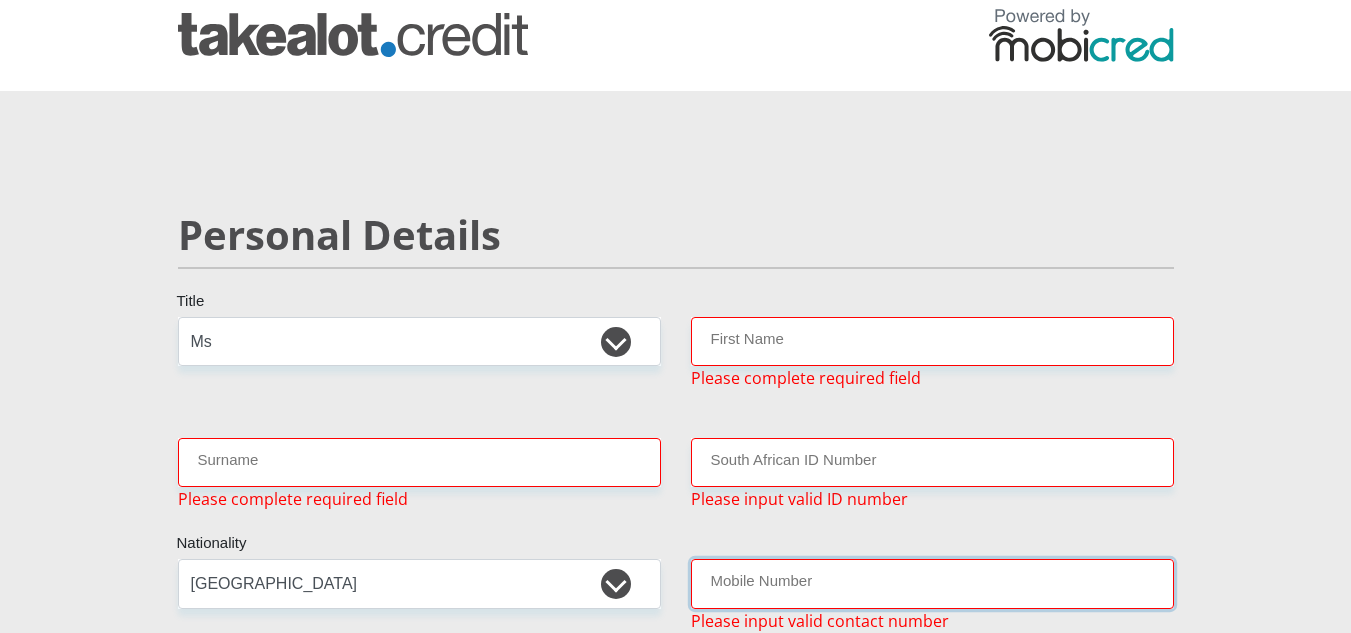 type 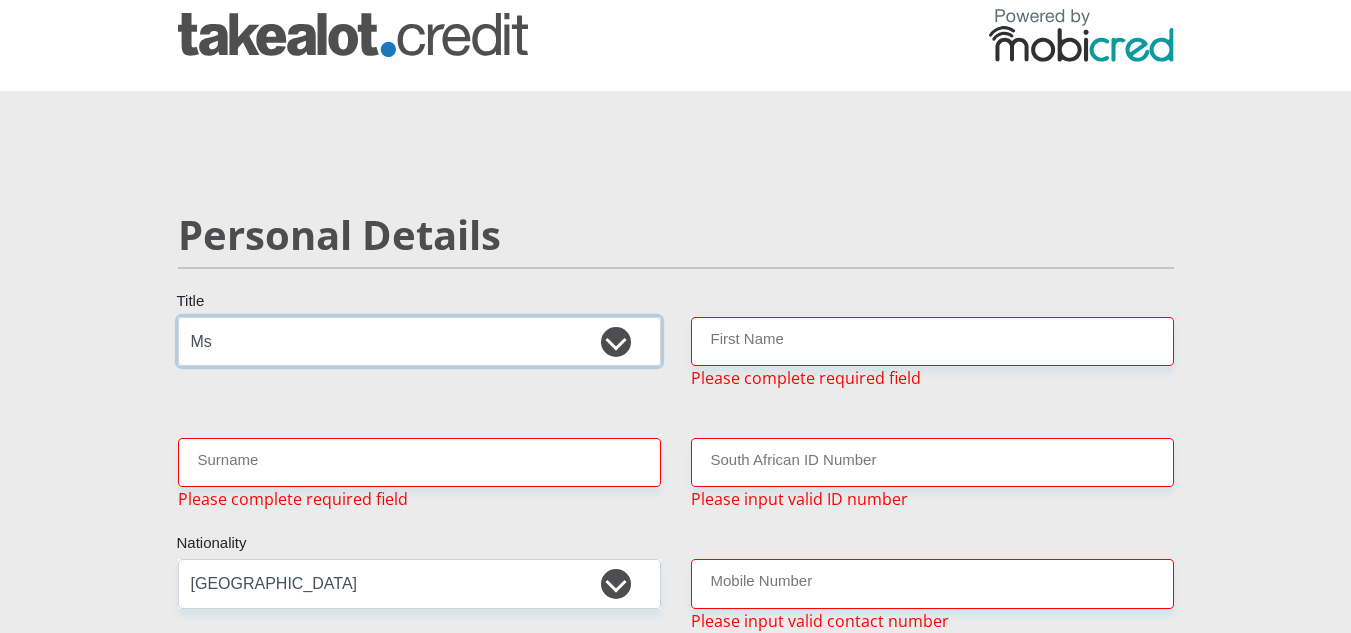 click on "Mr
Ms
Mrs
Dr
[PERSON_NAME]" at bounding box center [419, 341] 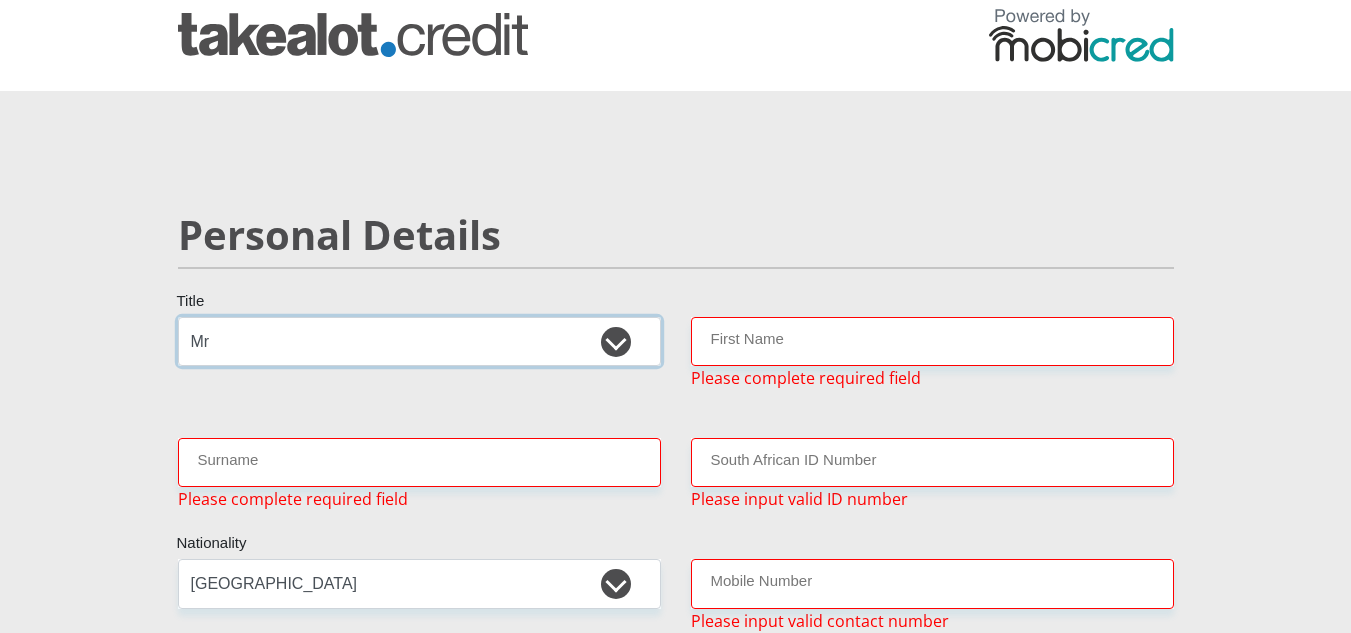 click on "Mr
Ms
Mrs
Dr
[PERSON_NAME]" at bounding box center [419, 341] 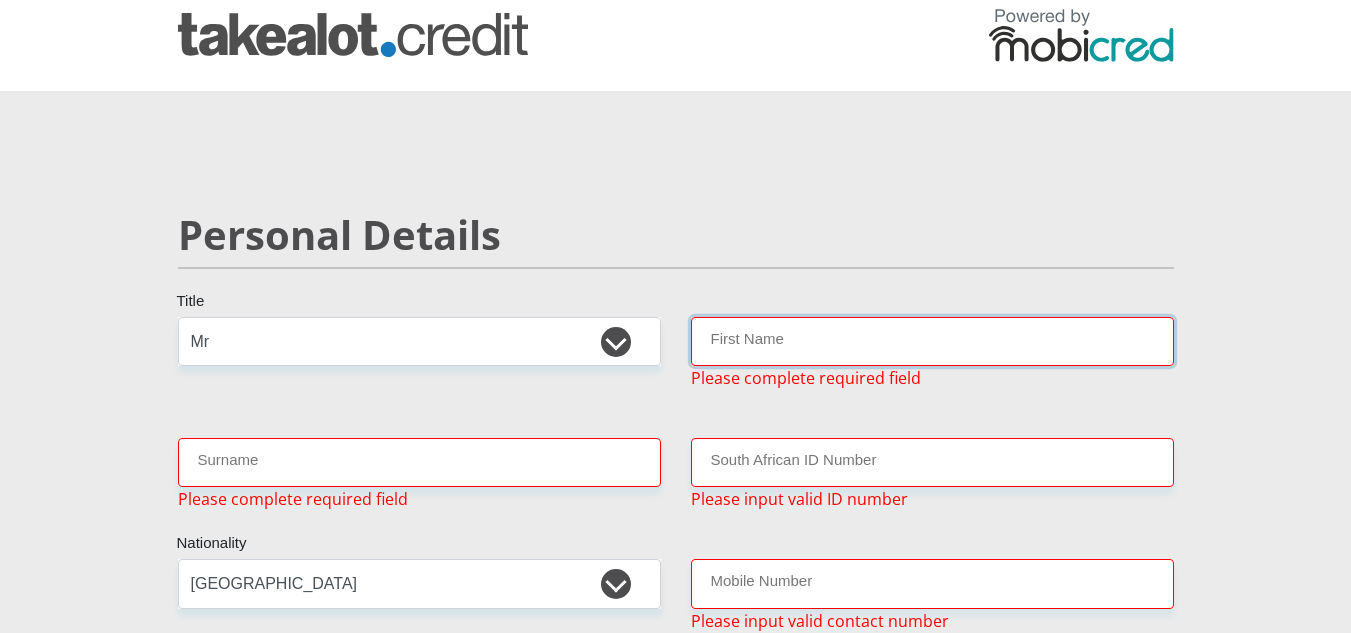 click on "First Name" at bounding box center (932, 341) 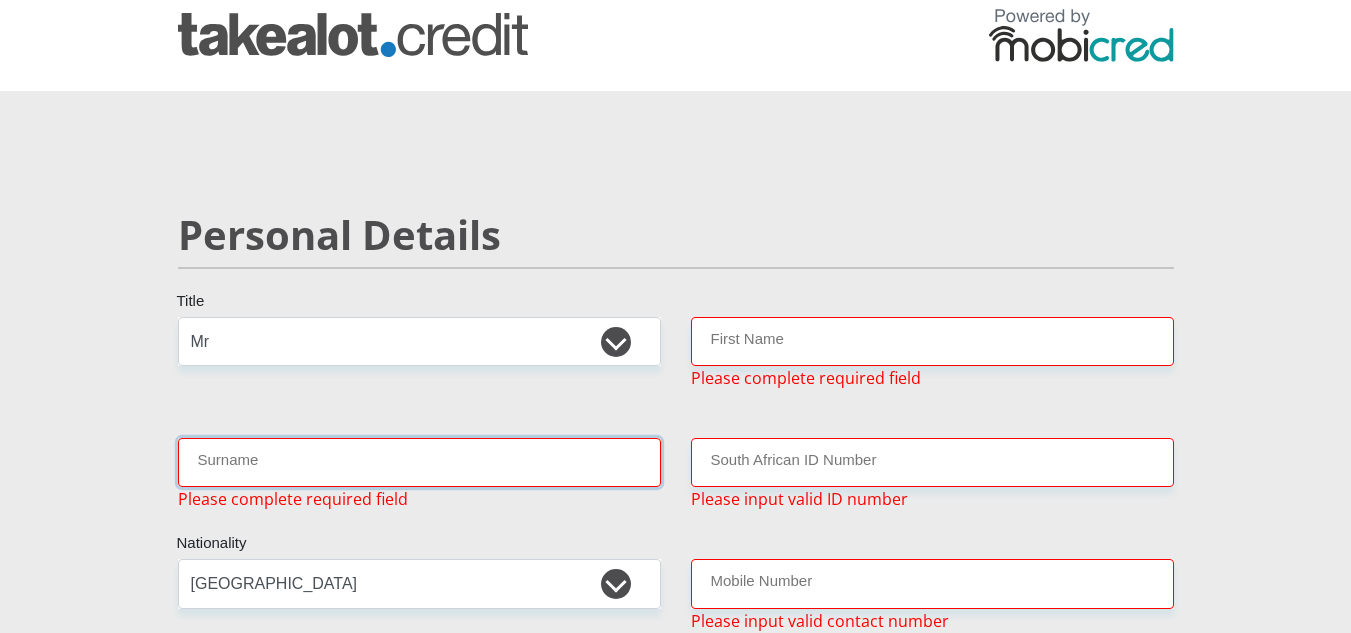 click on "Surname" at bounding box center (419, 462) 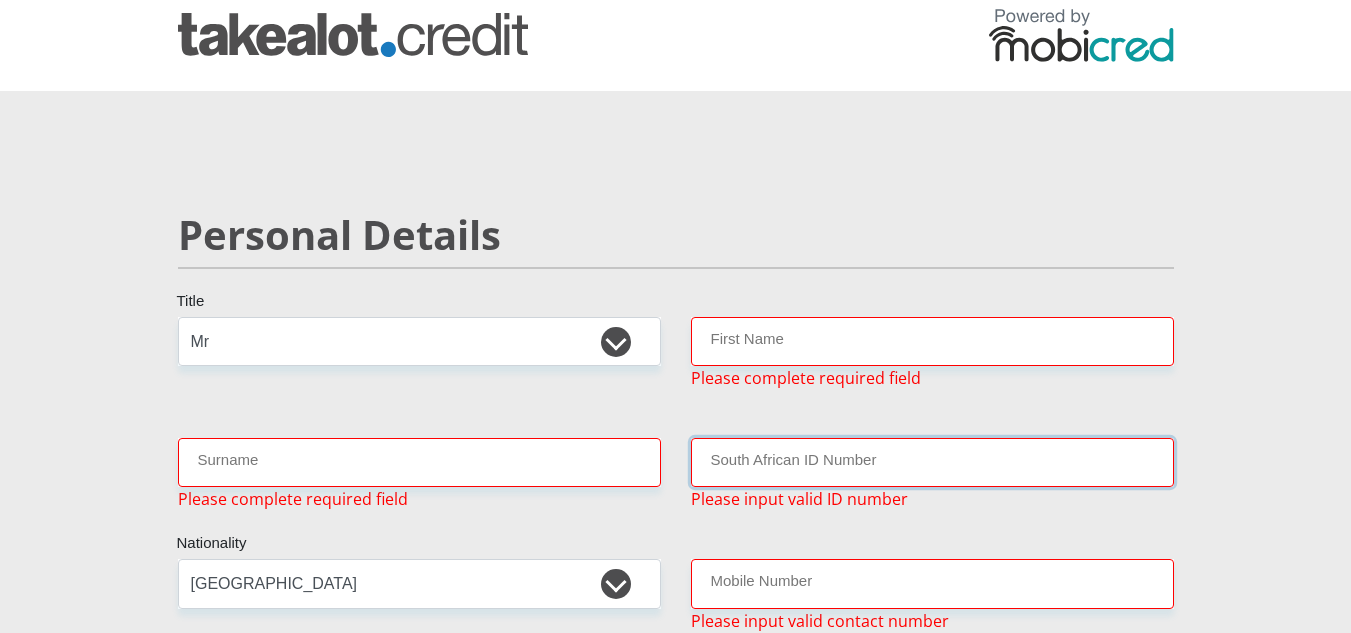 click on "South African ID Number" at bounding box center (932, 462) 